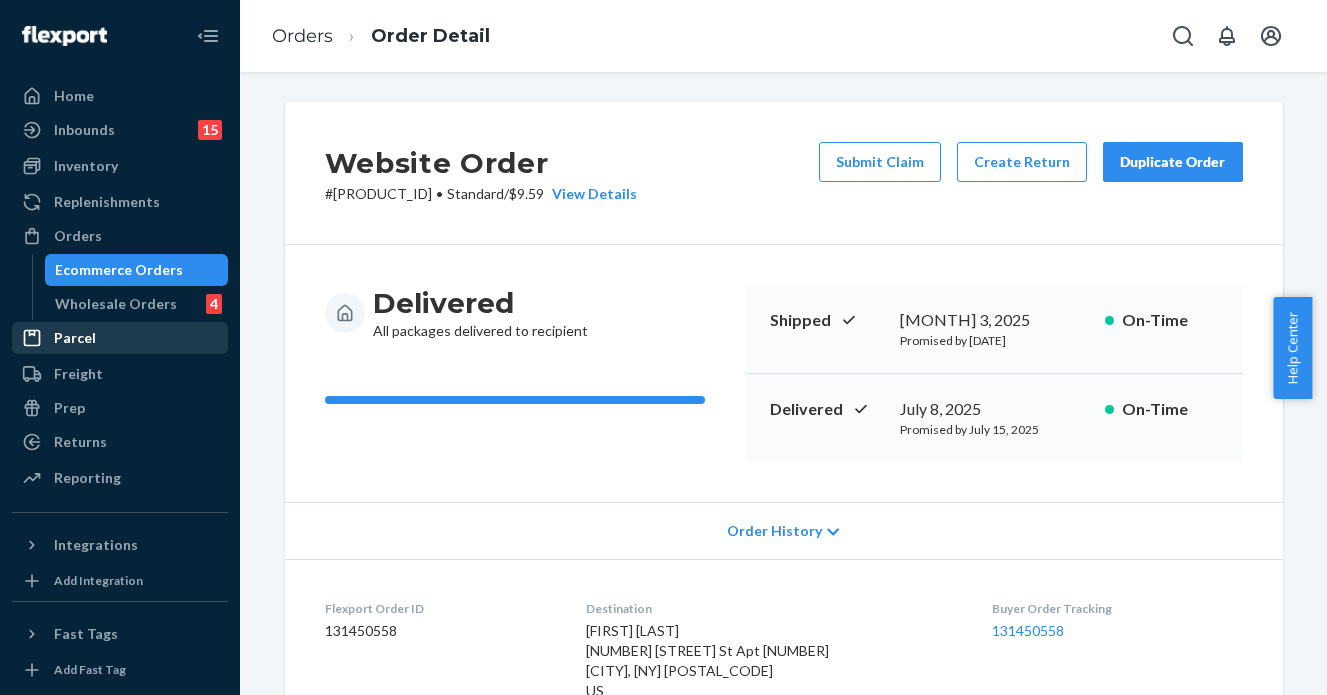 scroll, scrollTop: 0, scrollLeft: 0, axis: both 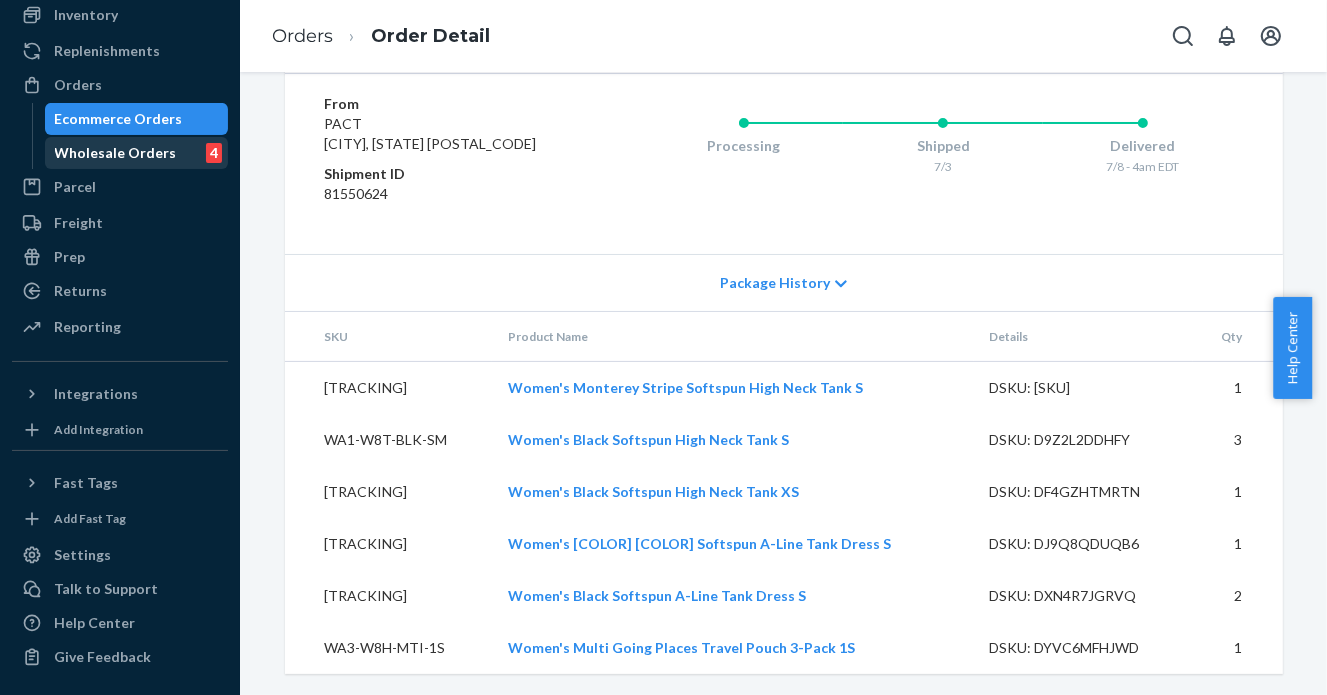 click on "Orders" at bounding box center (78, 85) 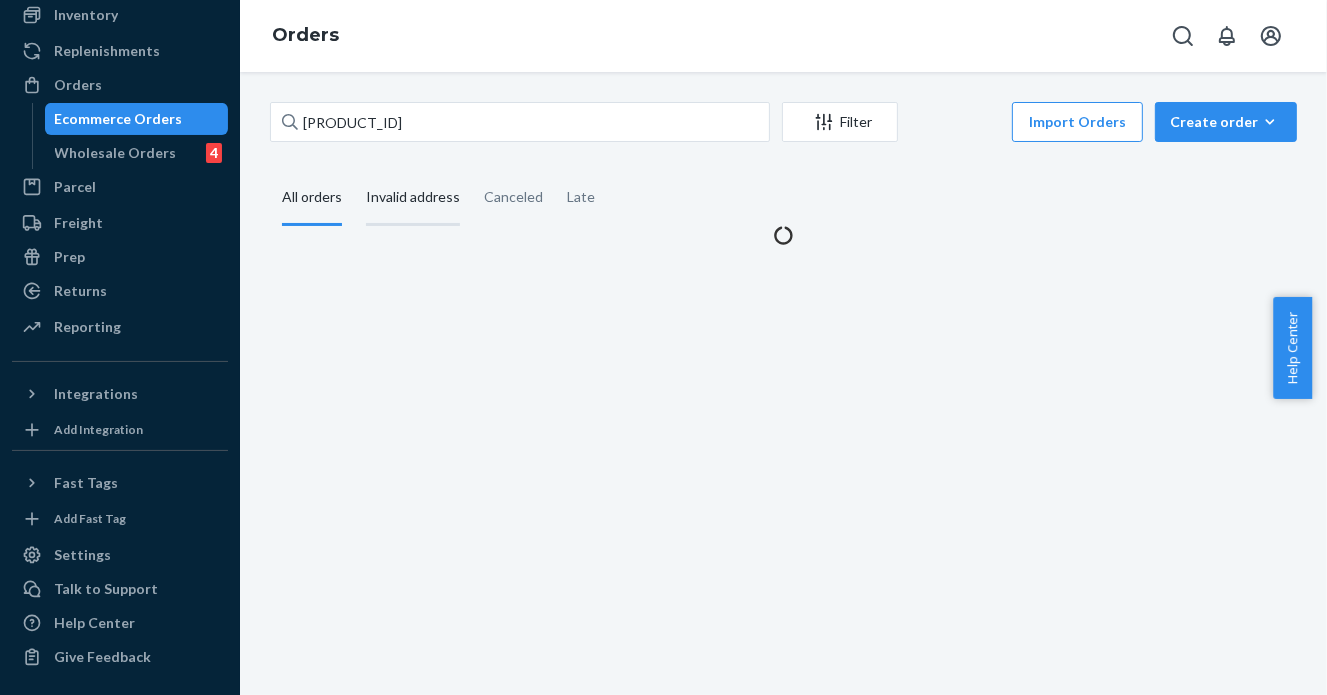 scroll, scrollTop: 0, scrollLeft: 0, axis: both 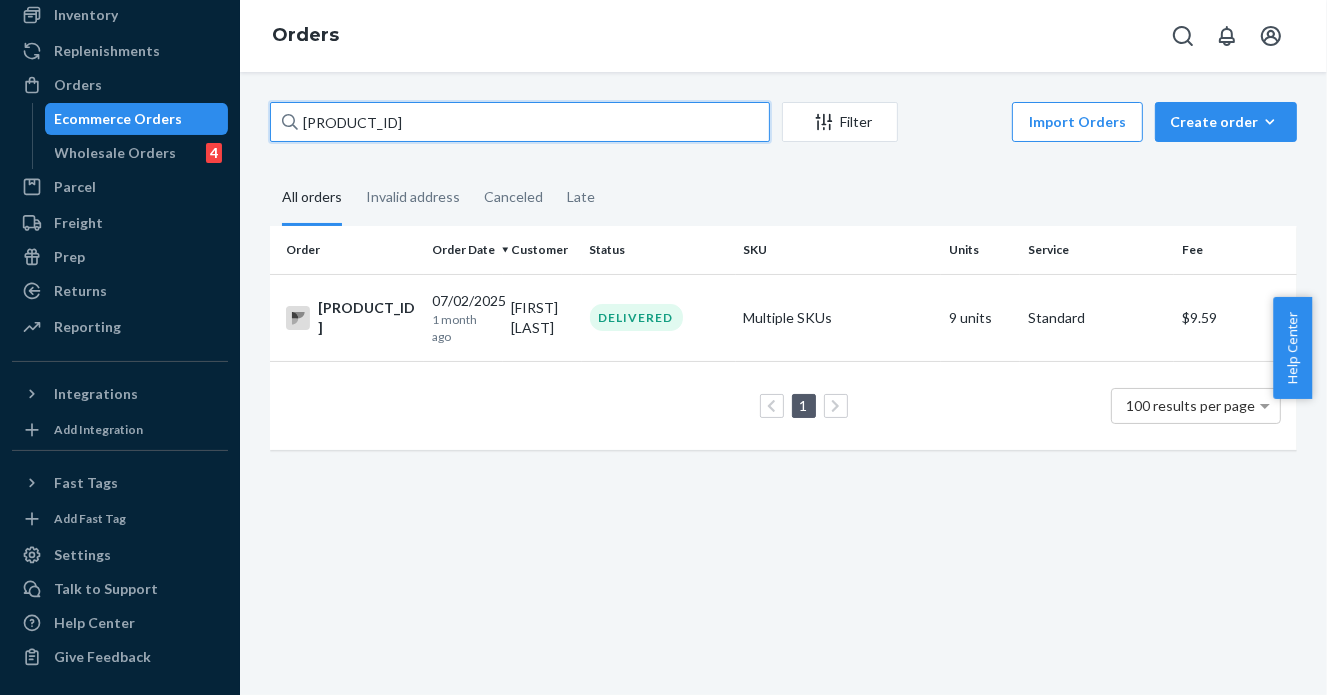 drag, startPoint x: 168, startPoint y: 113, endPoint x: 4, endPoint y: 94, distance: 165.09694 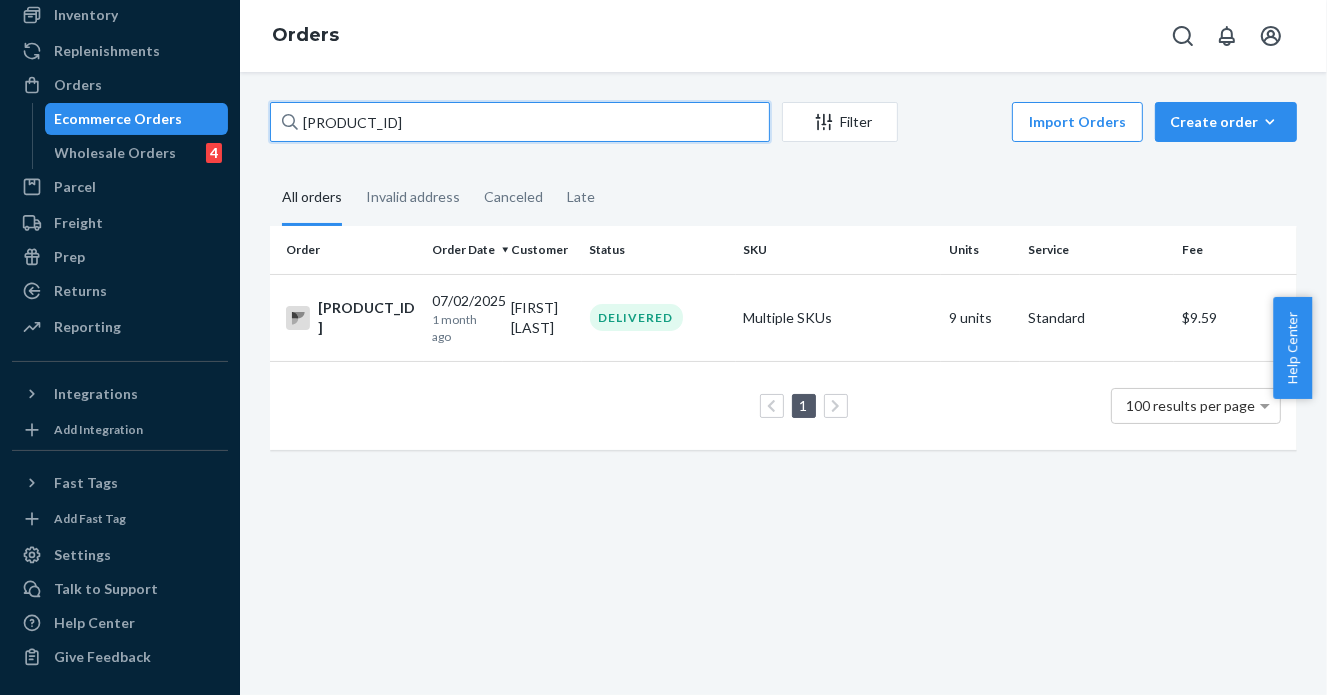 click on "Home Inbounds 15 Shipping Plans Problems 15 Inventory Products Branded Packaging Replenishments Orders Ecommerce Orders Wholesale Orders 4 Parcel Parcel orders Integrations Freight Prep Returns All Returns Settings Packages Reporting Reports Analytics Integrations Add Integration Fast Tags Add Fast Tag Settings Talk to Support Help Center Give Feedback Orders PW120381335 Filter Import Orders Create order Ecommerce order Removal order All orders Invalid address Canceled Late Order Order Date Customer Status SKU Units Service Fee PW120381335 07/02/2025 1 month ago [FIRST] [LAST] DELIVERED Multiple SKUs 9 units Standard $9.59 1 100 results per page" at bounding box center (663, 347) 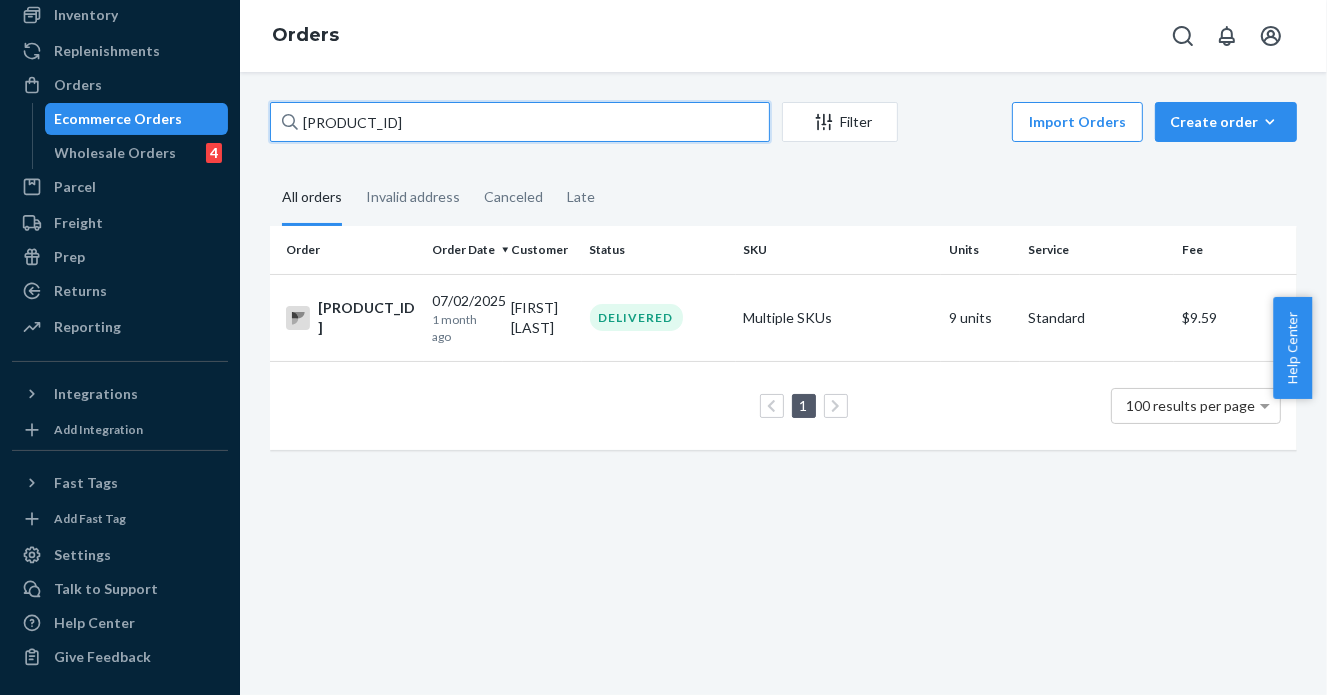 paste on "406126" 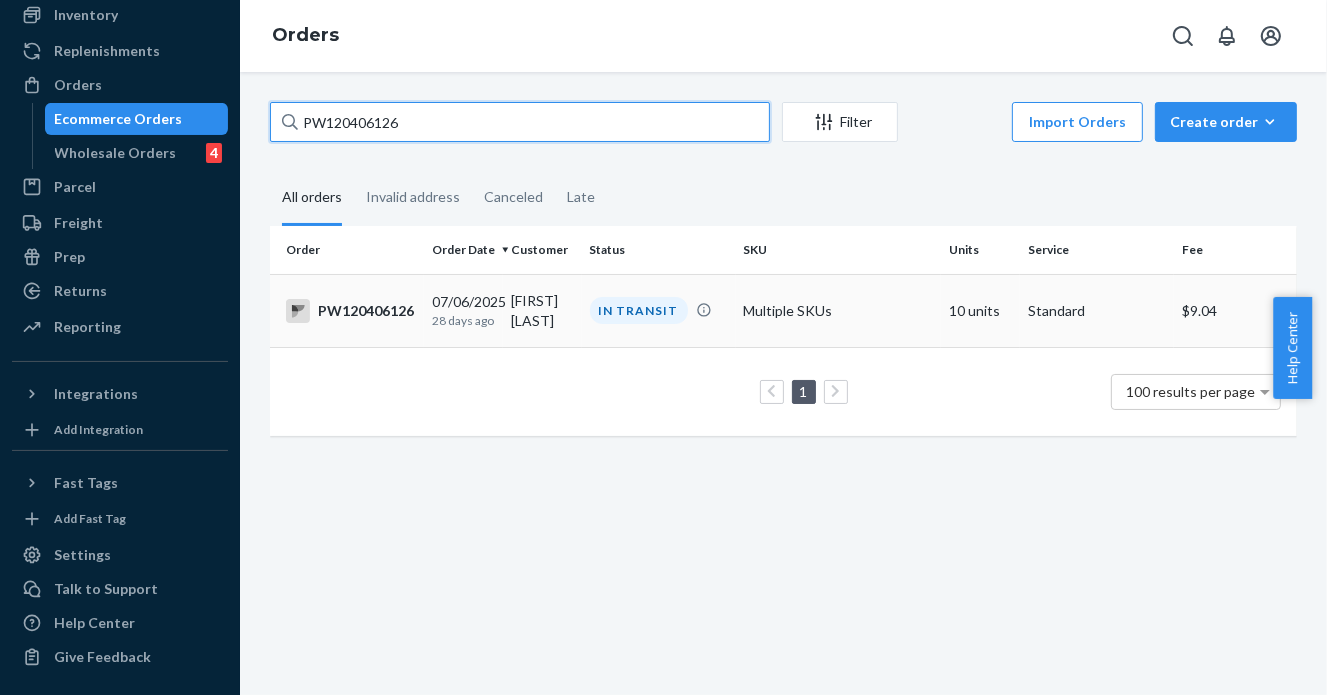 type on "PW120406126" 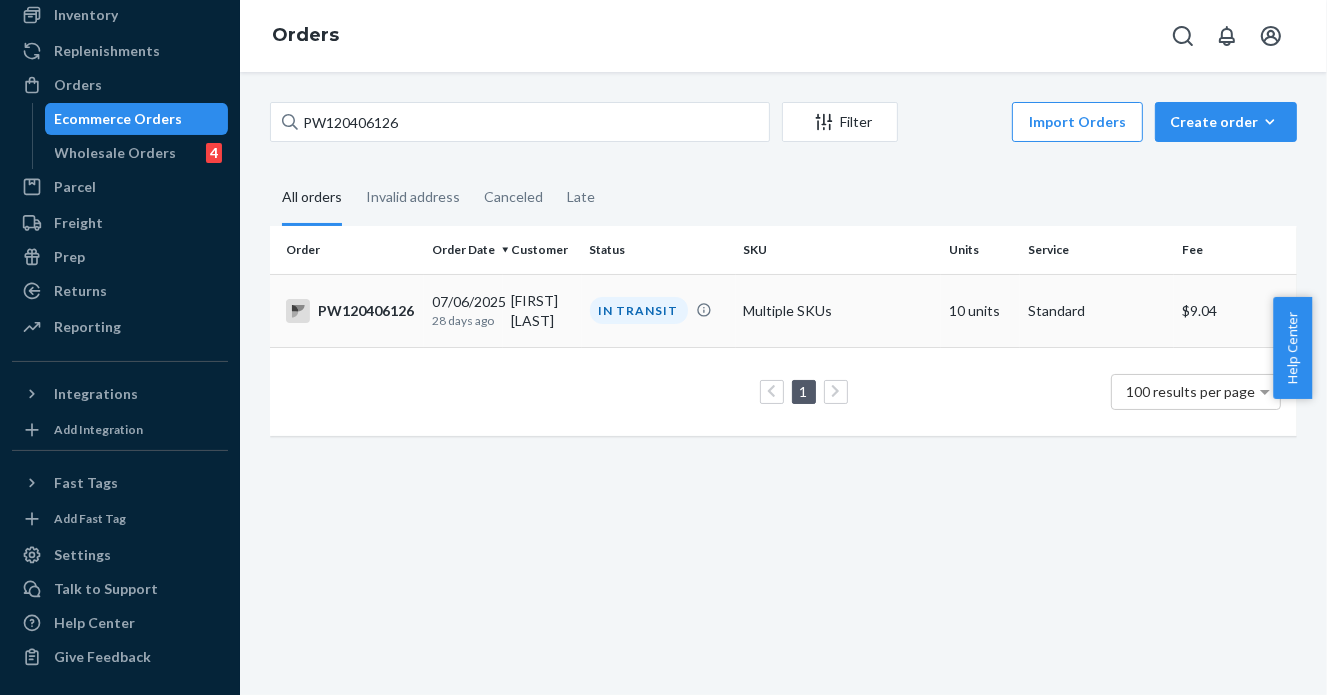 click on "IN TRANSIT" at bounding box center [639, 310] 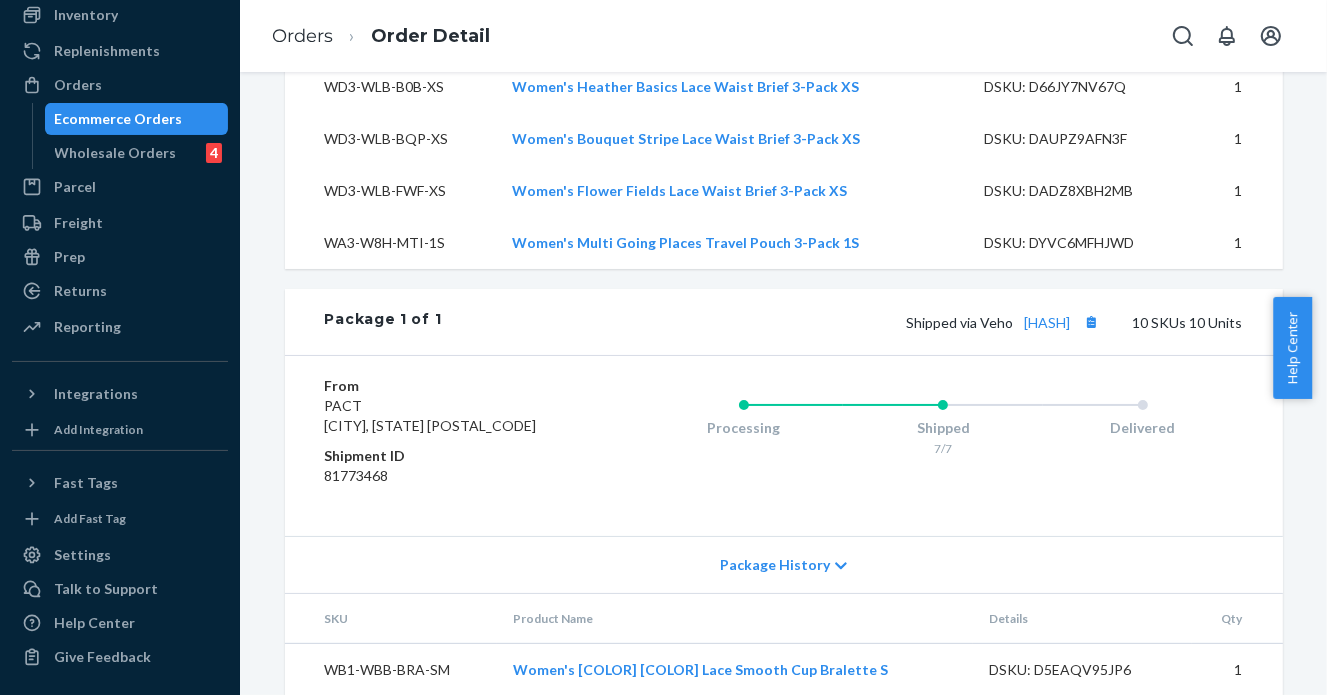 scroll, scrollTop: 1400, scrollLeft: 0, axis: vertical 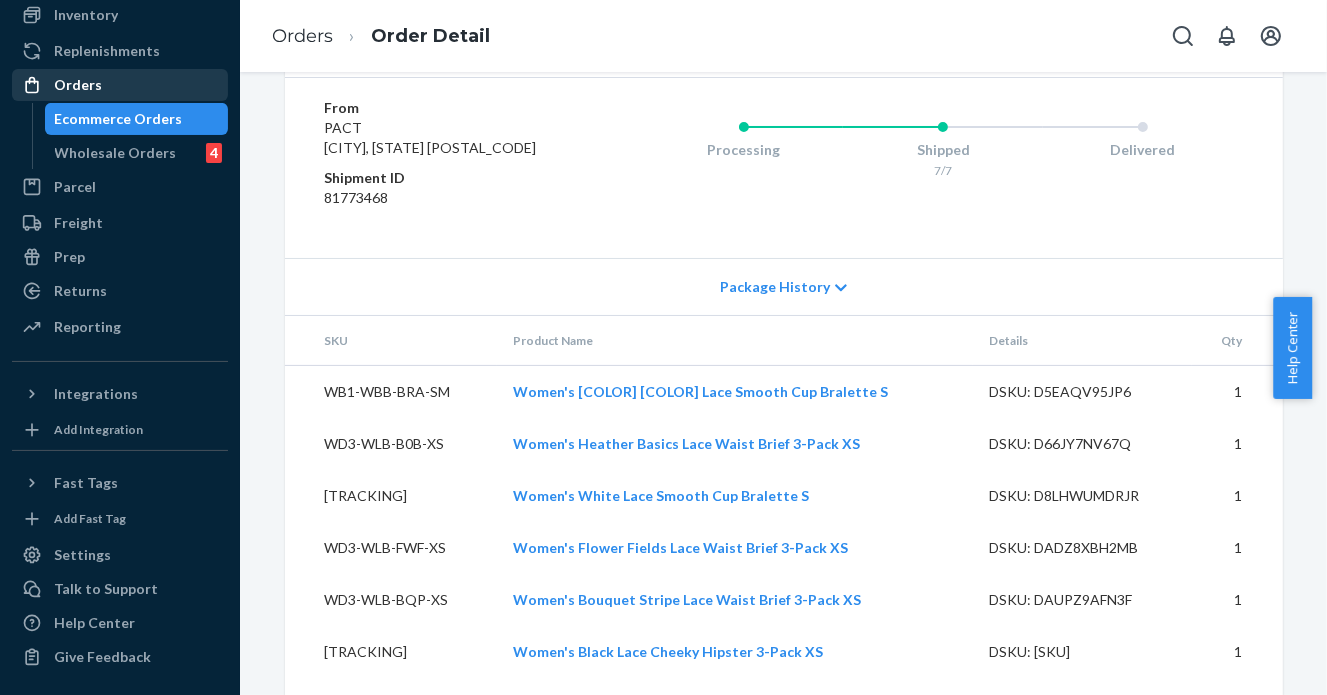 click on "Orders" at bounding box center (120, 85) 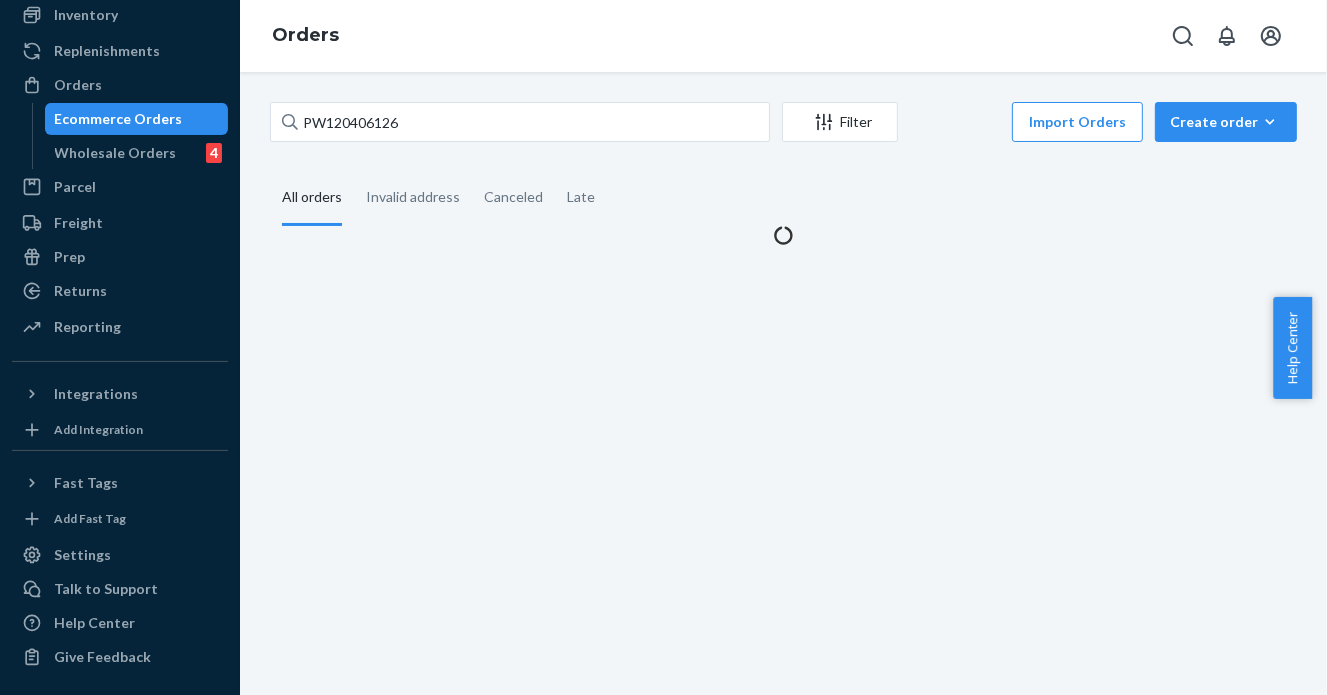 scroll, scrollTop: 0, scrollLeft: 0, axis: both 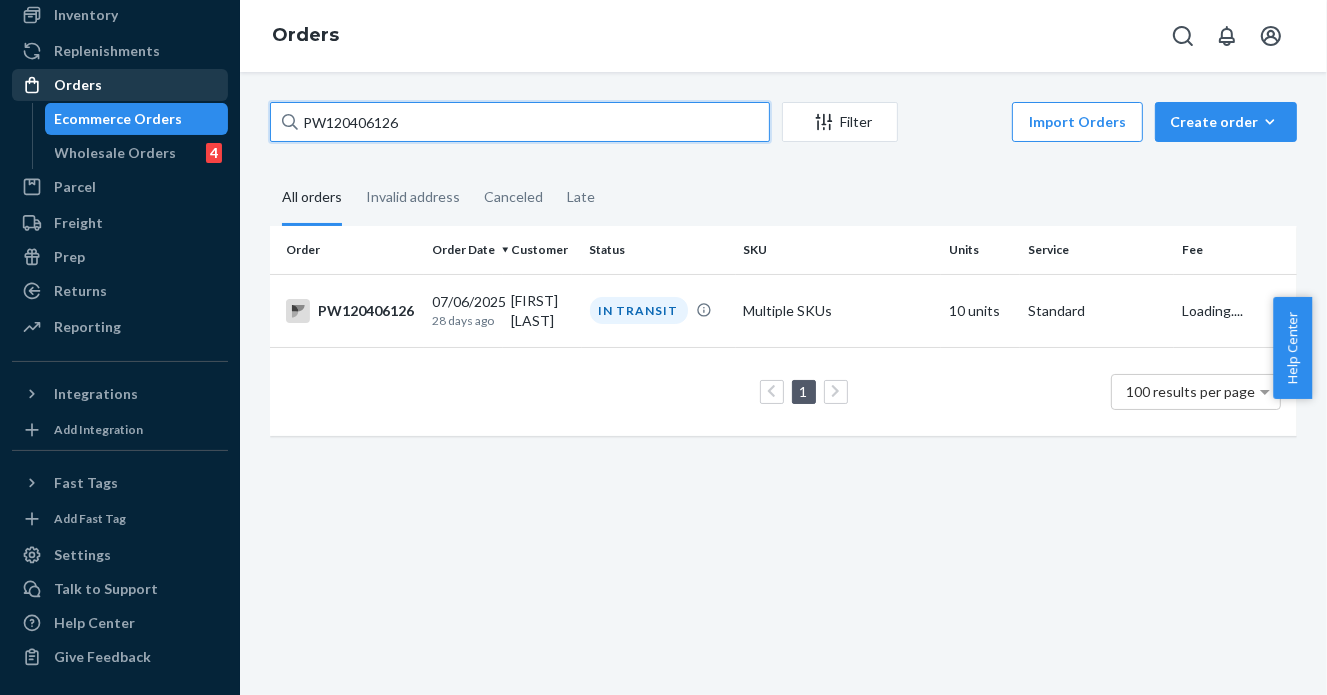 drag, startPoint x: 425, startPoint y: 111, endPoint x: 73, endPoint y: 85, distance: 352.95892 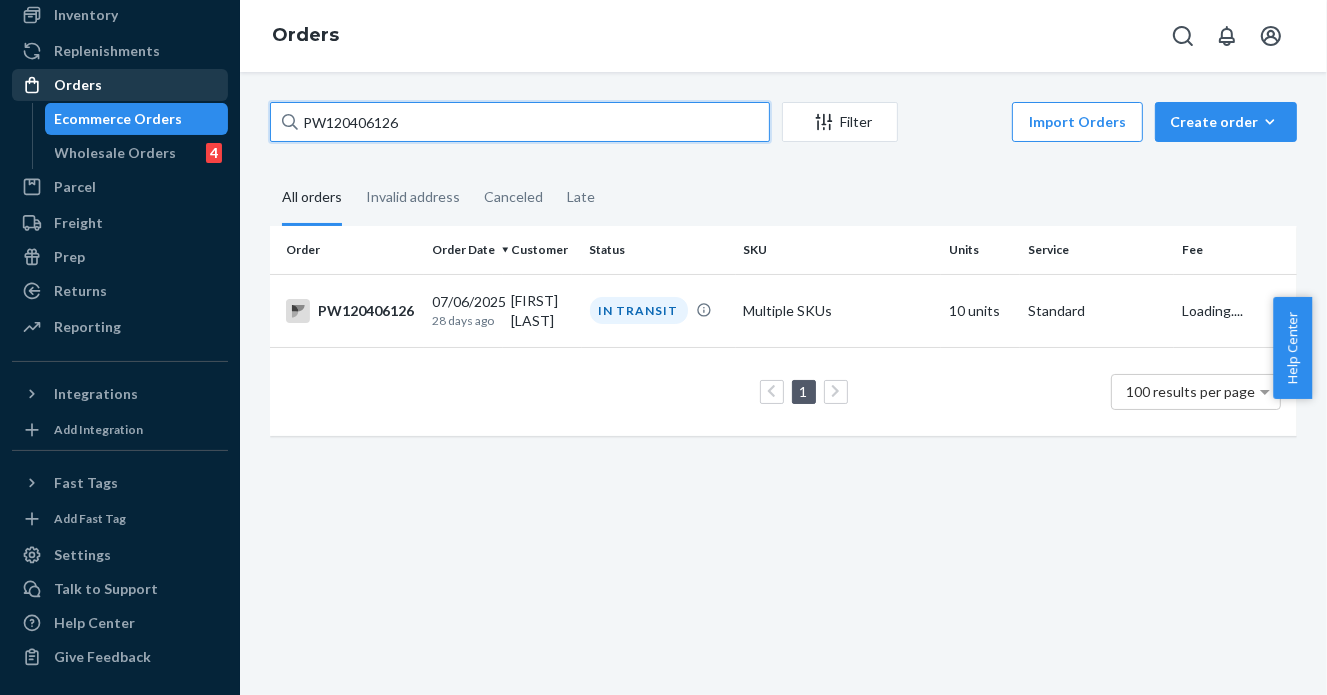 click on "Home Inbounds 15 Shipping Plans Problems 15 Inventory Products Branded Packaging Replenishments OrdersEcommerce Orders Wholesale Orders 4 Parcel Parcel orders Integrations Freight Prep Returns All Returns Settings Packages Reporting Reports Analytics Integrations Add Integration Fast Tags Add Fast Tag Settings Talk to Support Help Center Give Feedback Orders [PRODUCT_ID] Filter Import Orders Create orderEcommerce order Removal order All orders Invalid address Canceled Late Order Order Date Customer Status SKU Units Service Fee [PRODUCT_ID] [DATE] [TIME] ago [FIRST] [LAST] IN TRANSIT Multiple SKUs 10 units Standard Loading.... 1 100 results per page" at bounding box center (663, 347) 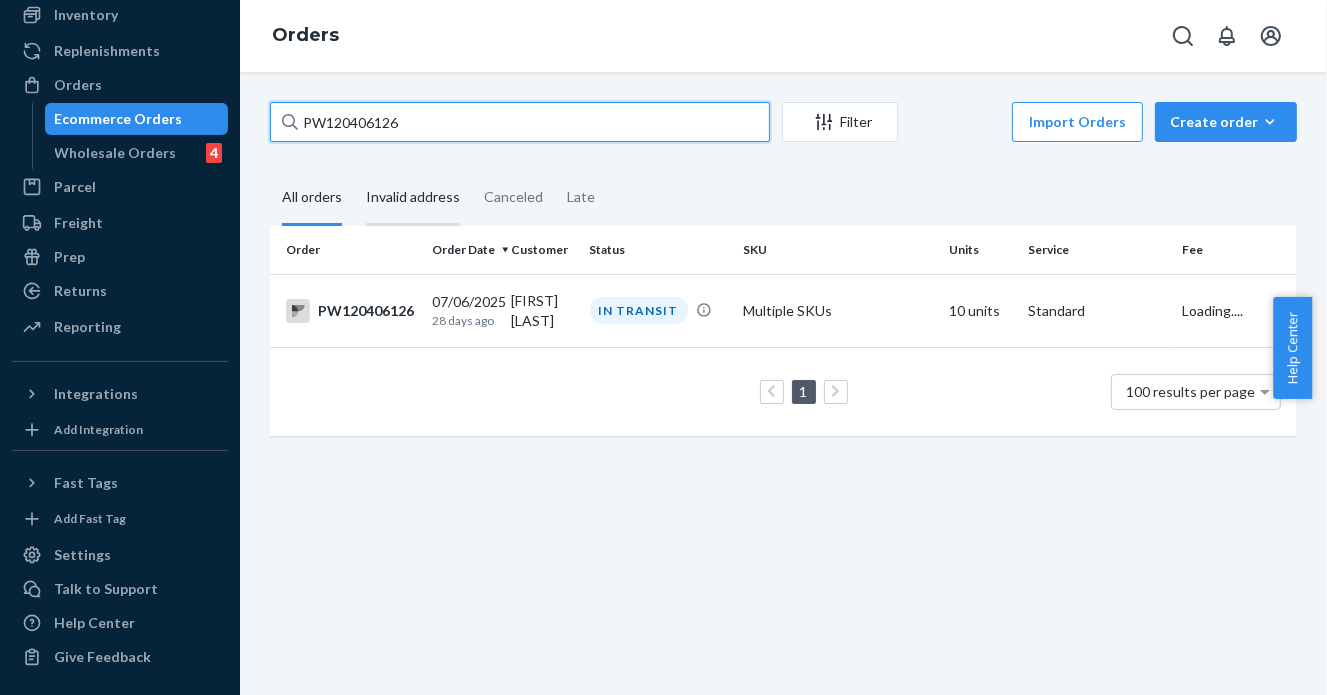 paste on "[PRODUCT_ID]" 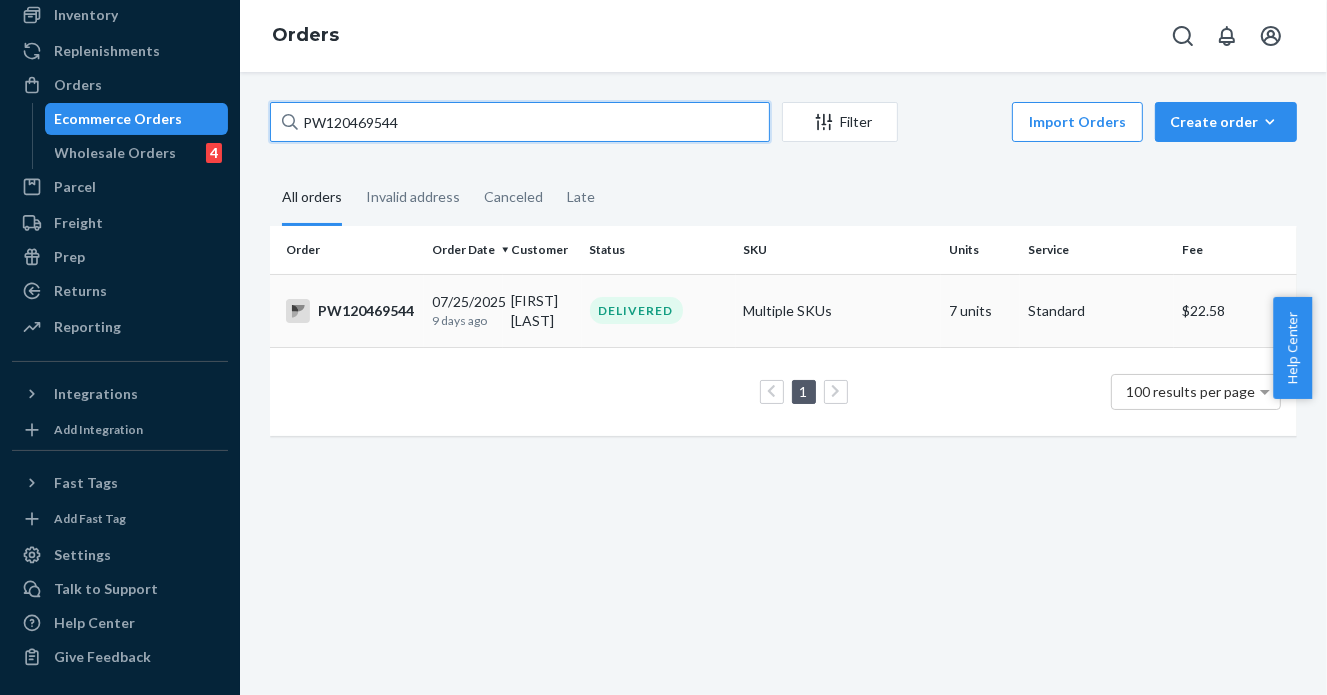 type on "PW120469544" 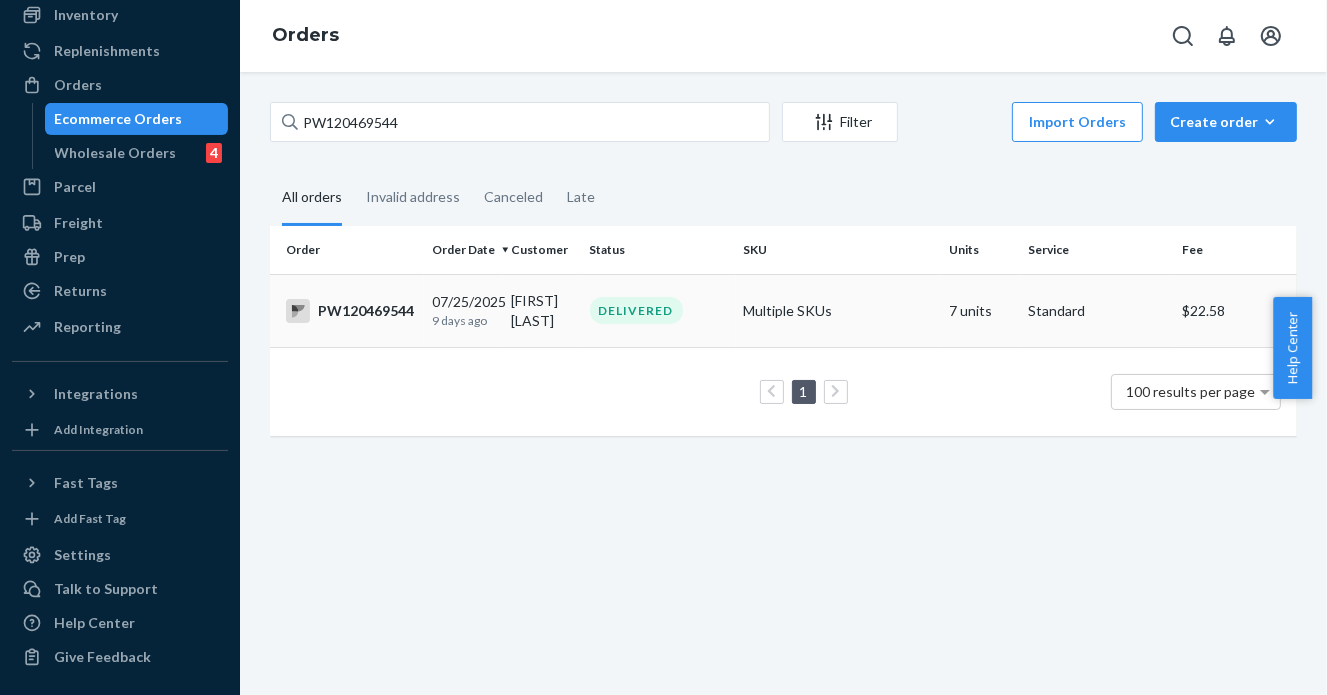 click on "DELIVERED" at bounding box center [636, 310] 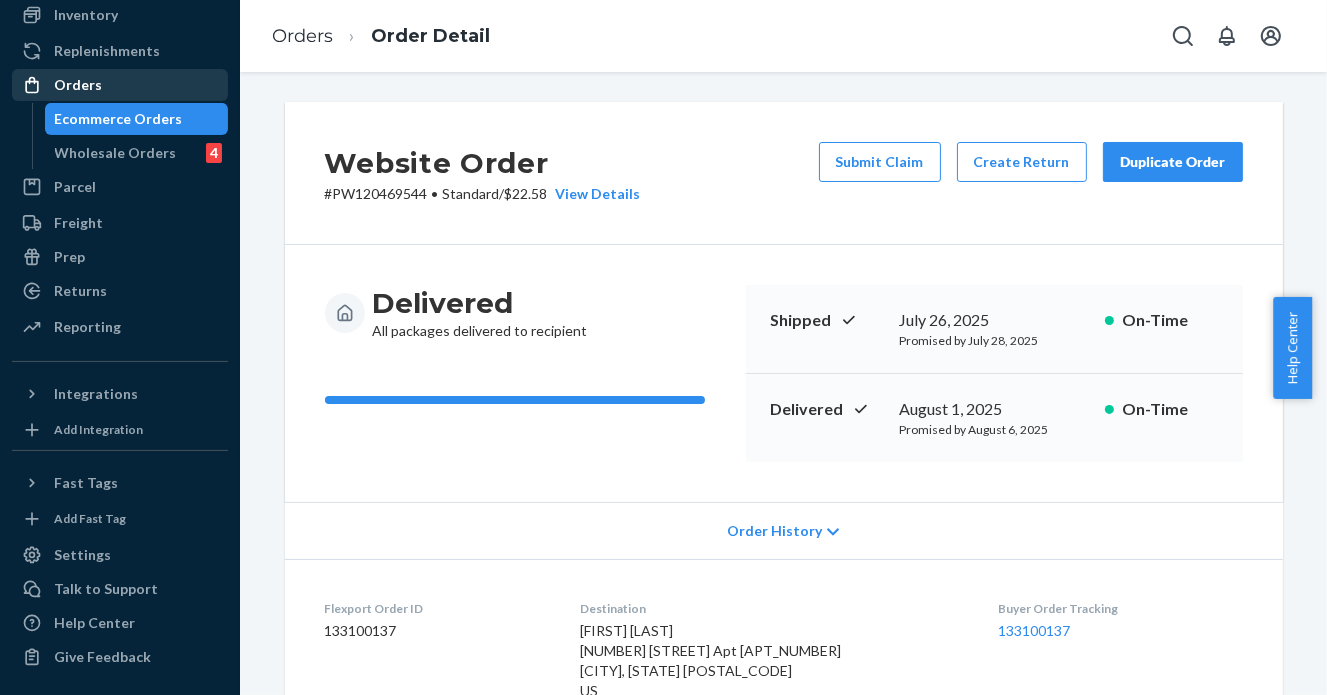 click on "Orders" at bounding box center [78, 85] 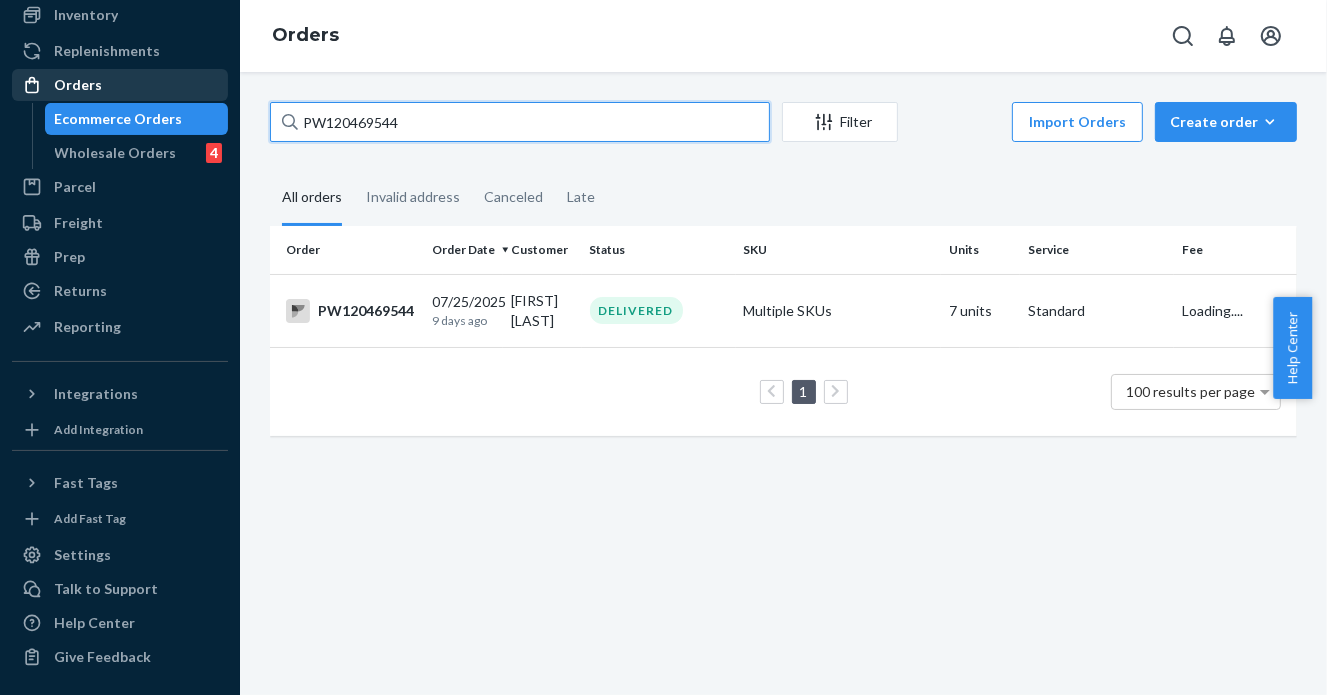 drag, startPoint x: 423, startPoint y: 122, endPoint x: 160, endPoint y: 72, distance: 267.71066 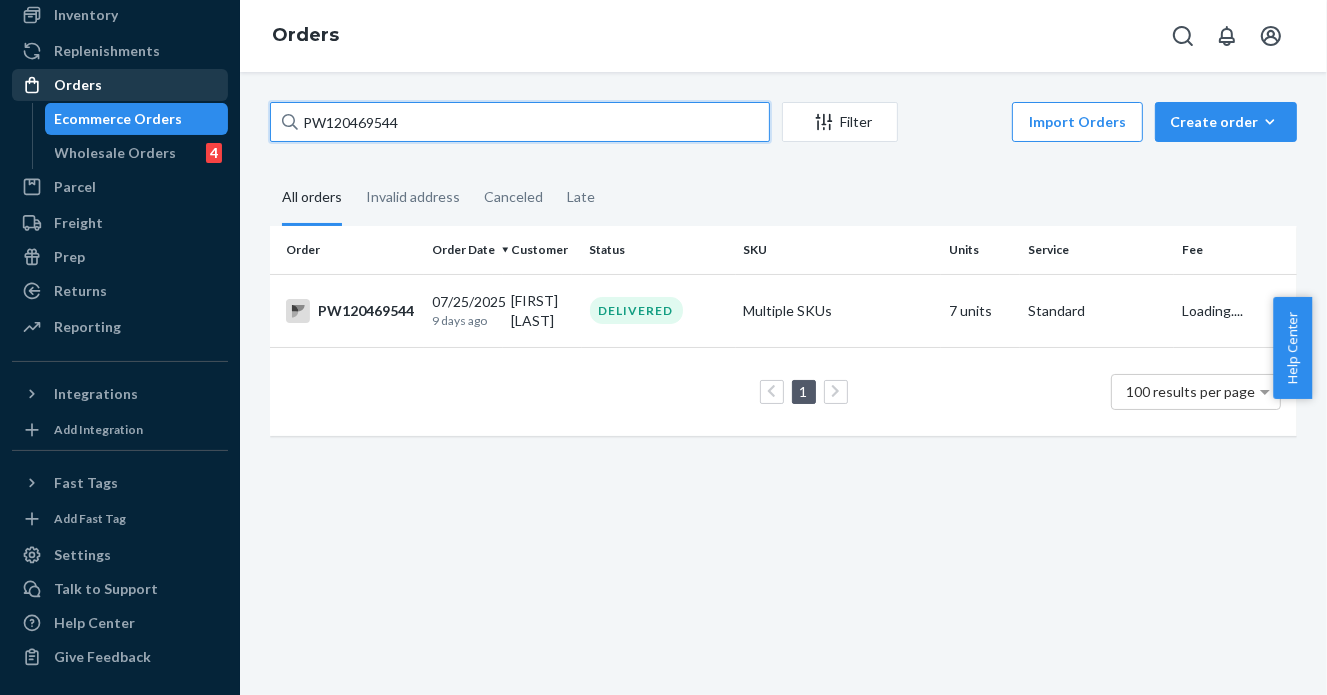 click on "Home Inbounds 15 Shipping Plans Problems 15 Inventory Products Branded Packaging Replenishments Orders Ecommerce Orders Wholesale Orders 4 Parcel Parcel orders Integrations Freight Prep Returns All Returns Settings Packages Reporting Reports Analytics Integrations Add Integration Fast Tags Add Fast Tag Settings Talk to Support Help Center Give Feedback Orders PW120469544 Filter Import Orders Create order Ecommerce order Removal order All orders Invalid address Canceled Late Order Order Date Customer Status SKU Units Service Fee PW120469544 07/25/2025 9 days ago [FIRST] [LAST] DELIVERED Multiple SKUs 7 units Standard Loading.... 1 100 results per page" at bounding box center [663, 347] 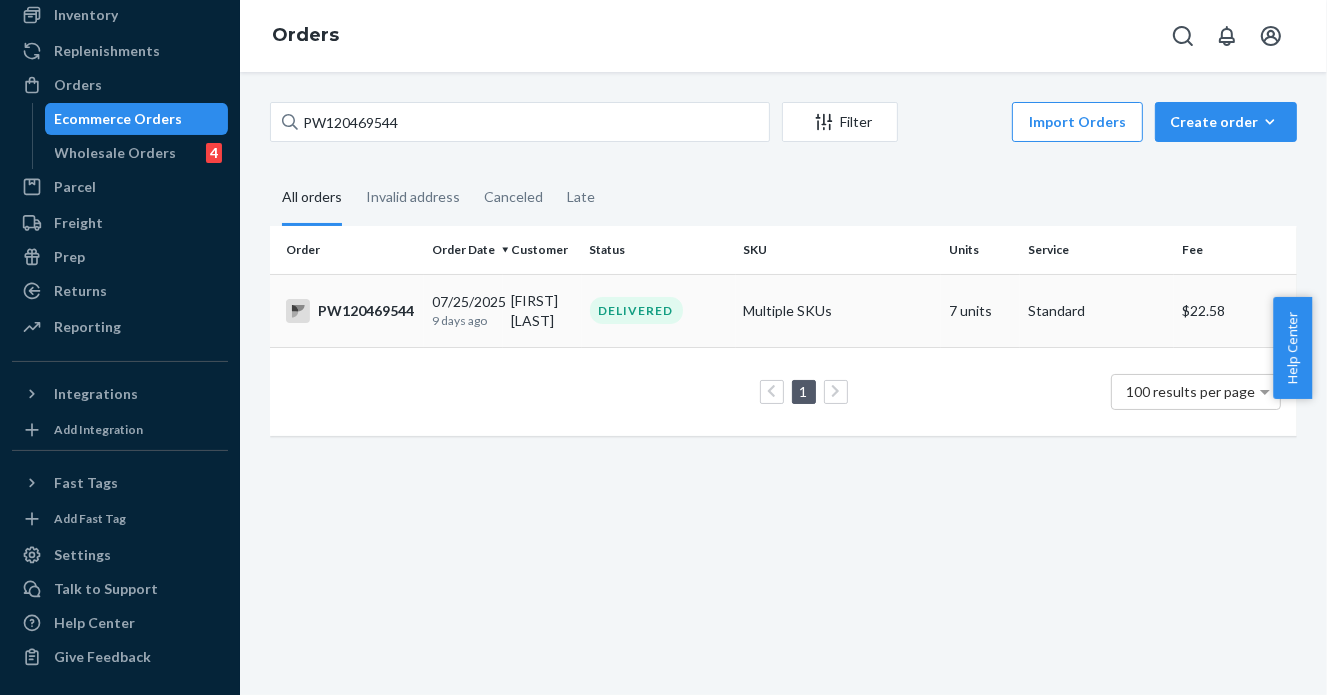 click on "DELIVERED" at bounding box center [636, 310] 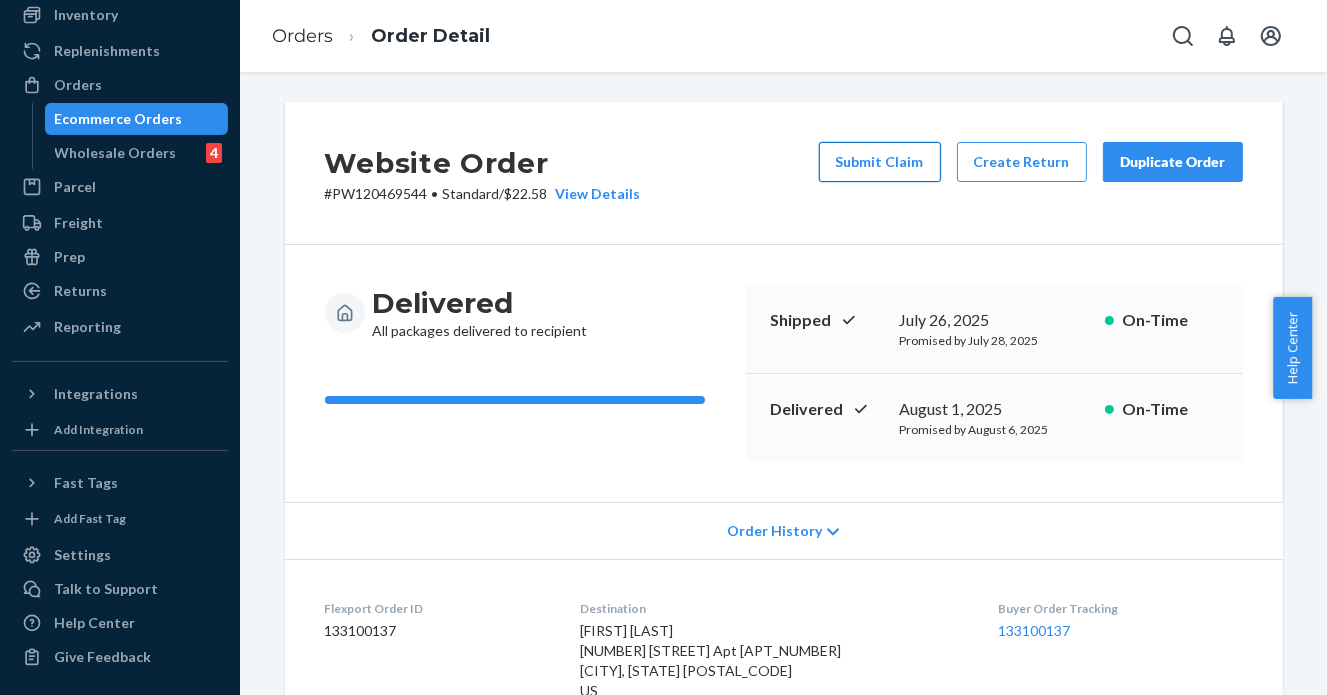 click on "Submit Claim" at bounding box center [880, 162] 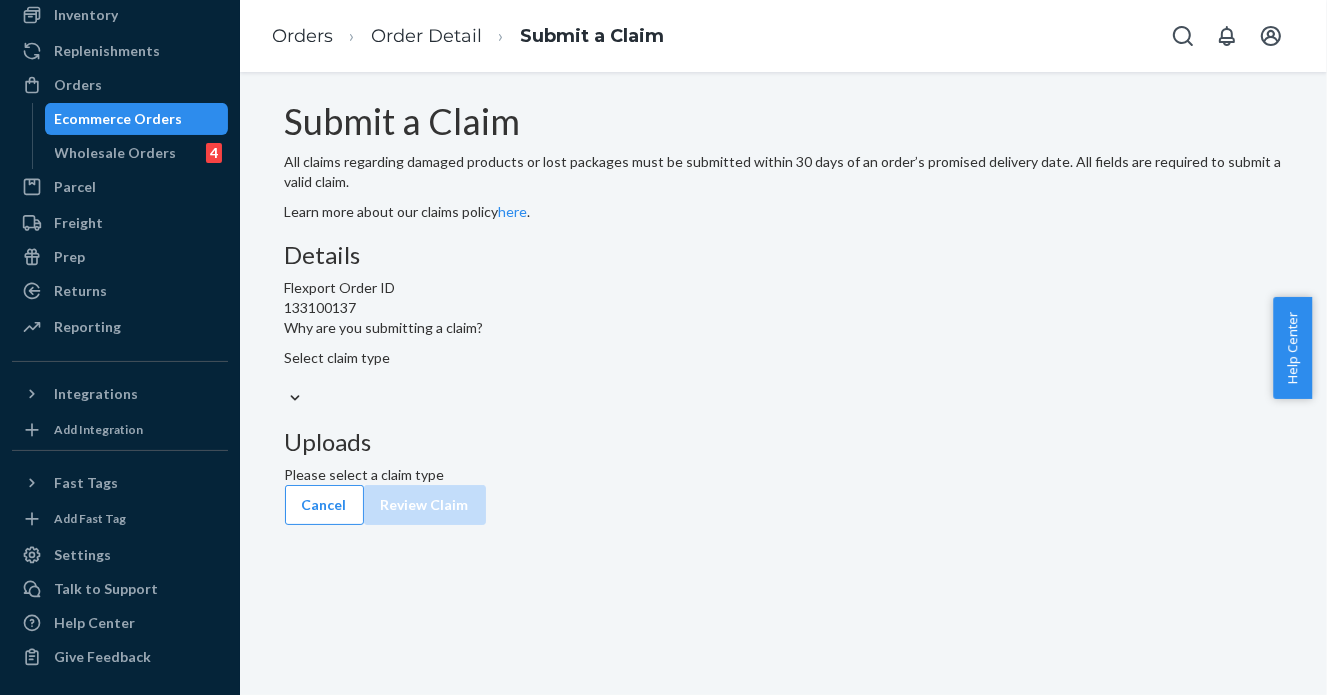 click at bounding box center (784, 398) 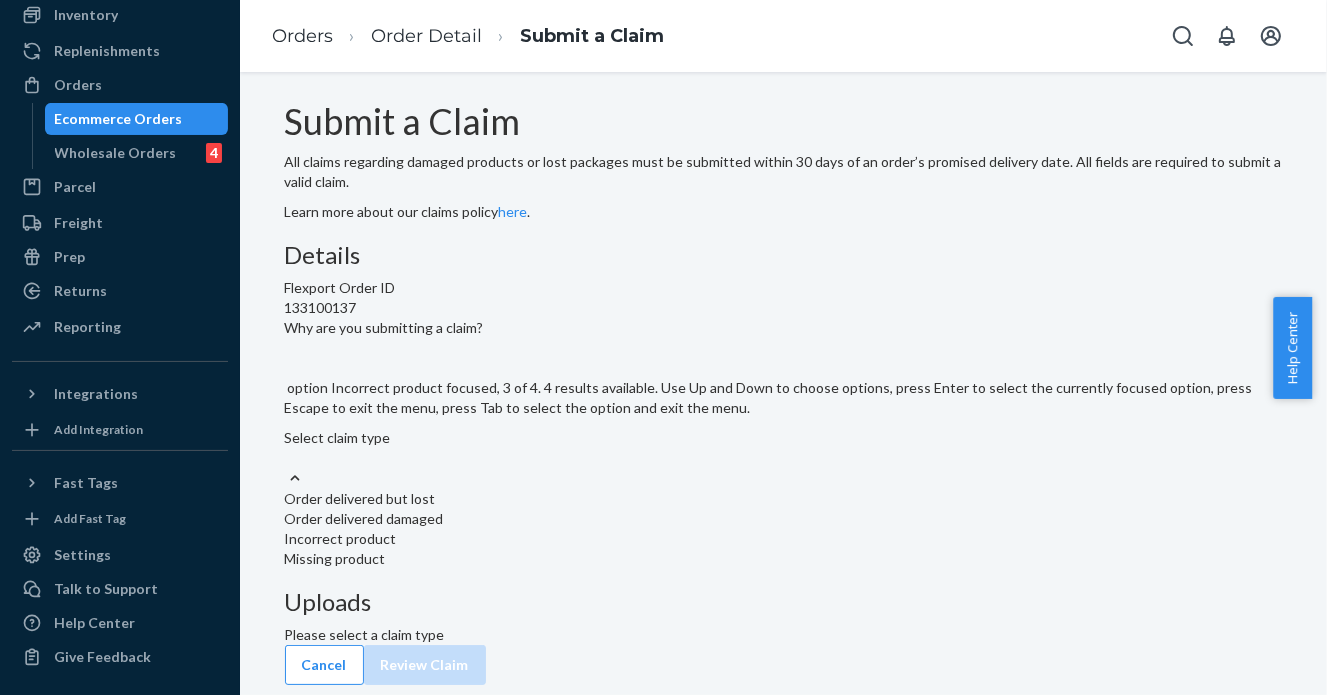 click on "Incorrect product" at bounding box center [784, 539] 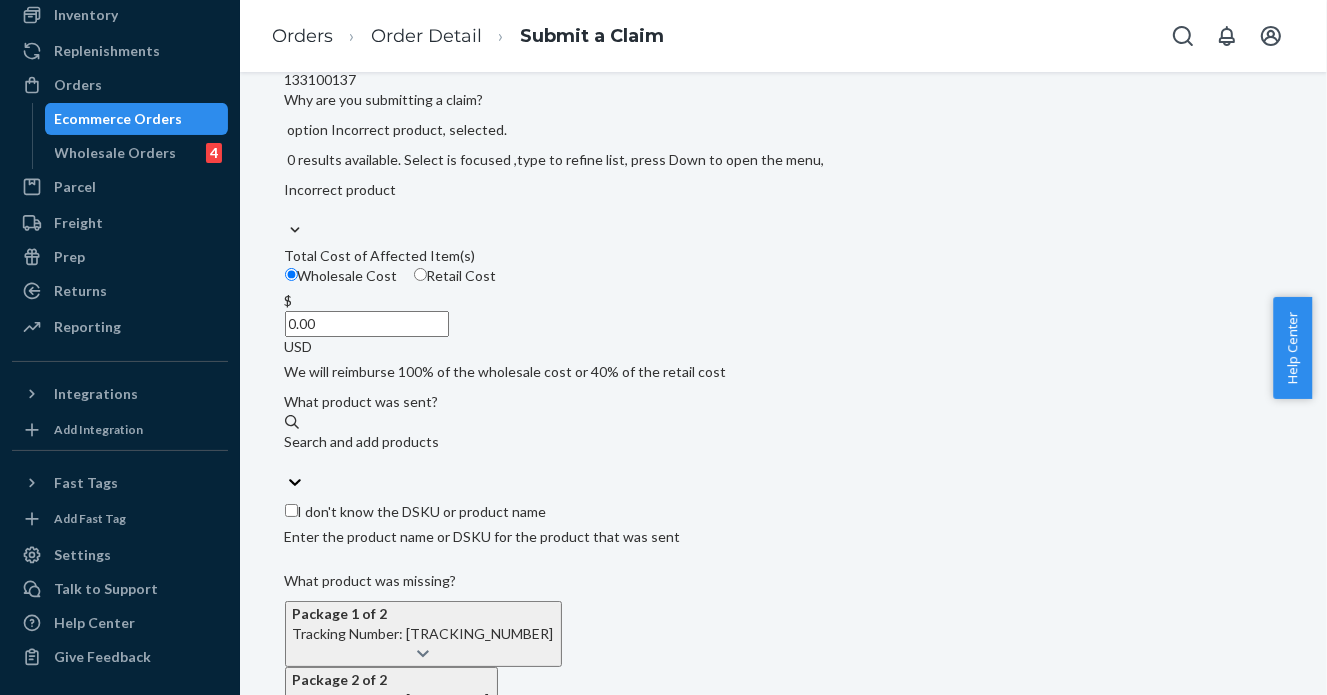 scroll, scrollTop: 400, scrollLeft: 0, axis: vertical 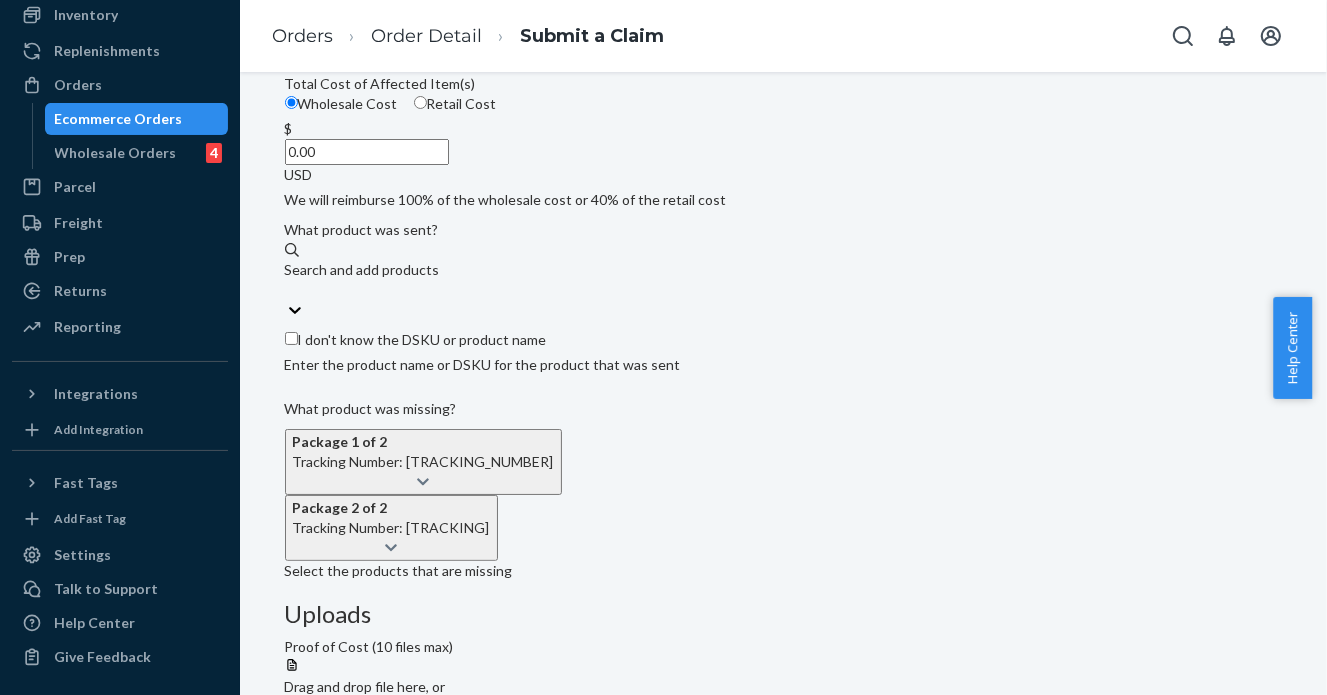 click on "0.00" at bounding box center [367, 152] 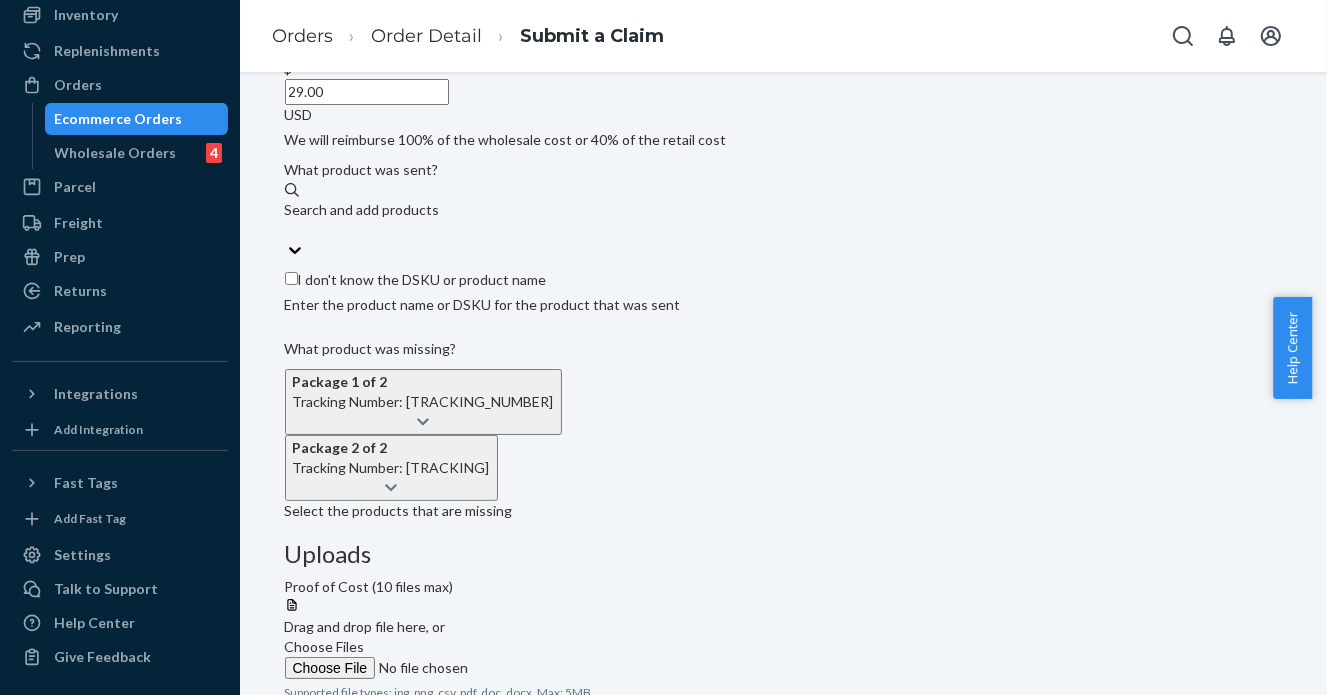 type on "29.00" 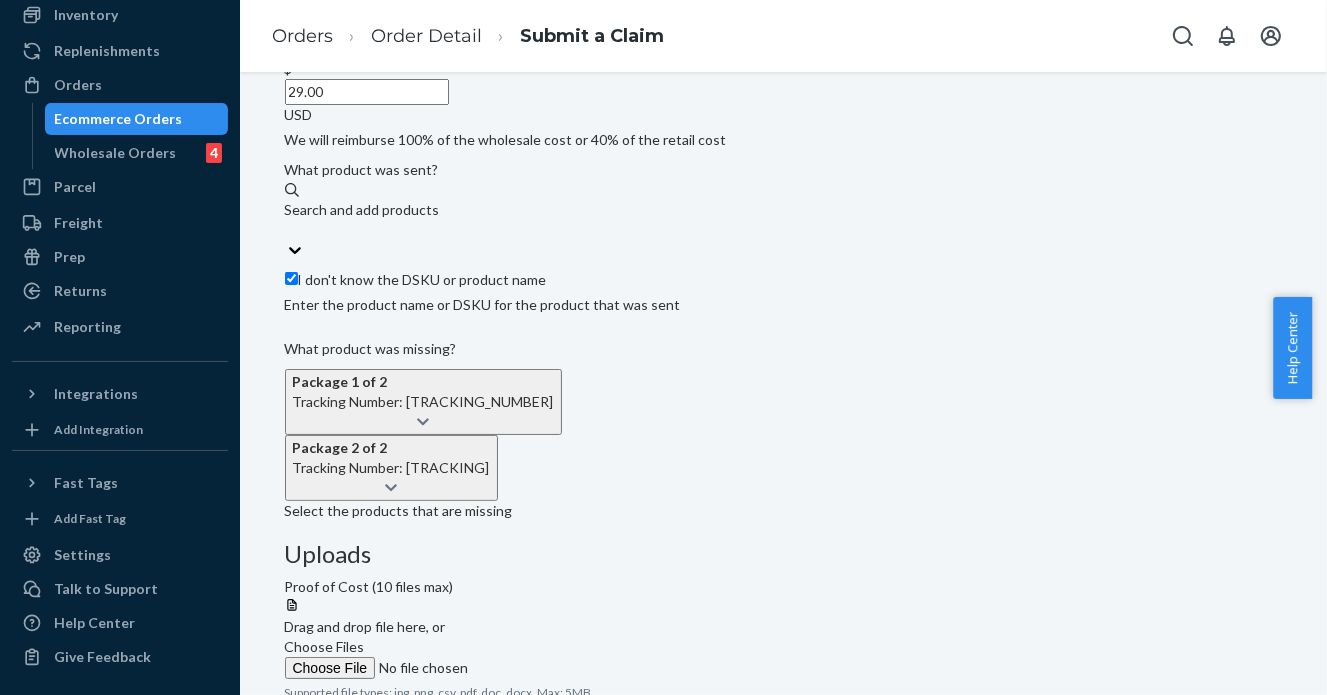 checkbox on "true" 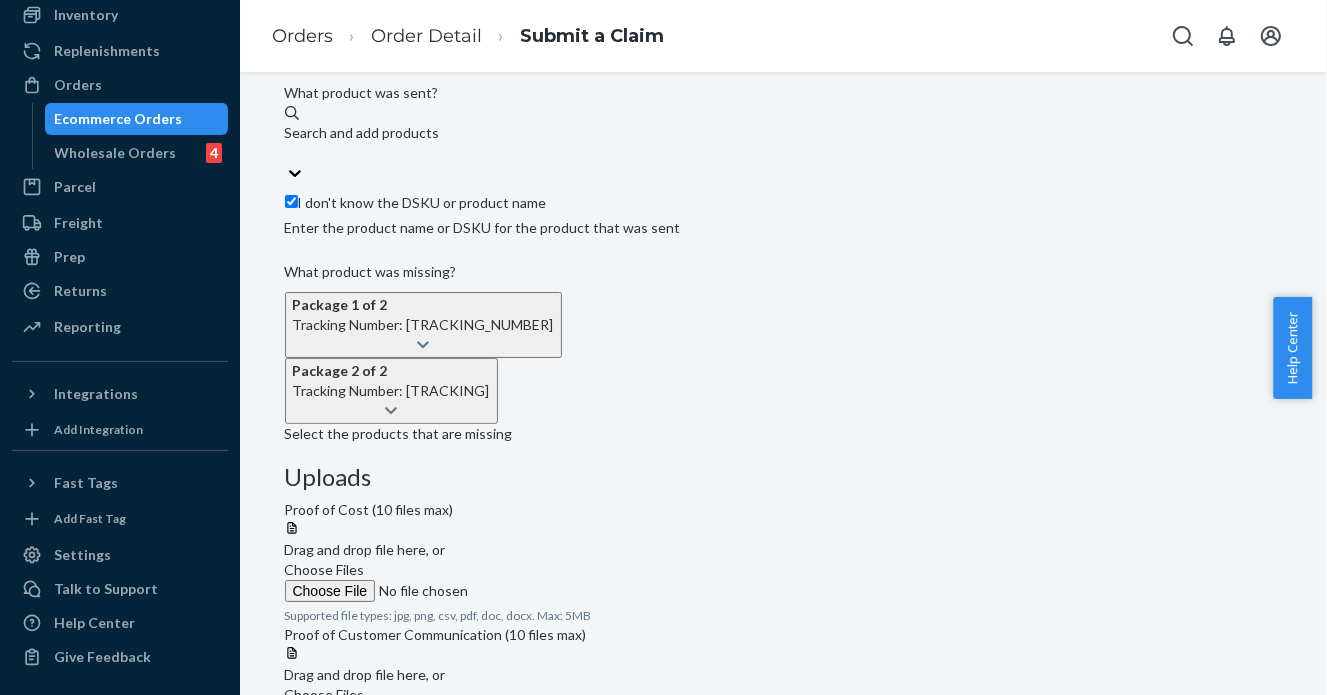 scroll, scrollTop: 570, scrollLeft: 0, axis: vertical 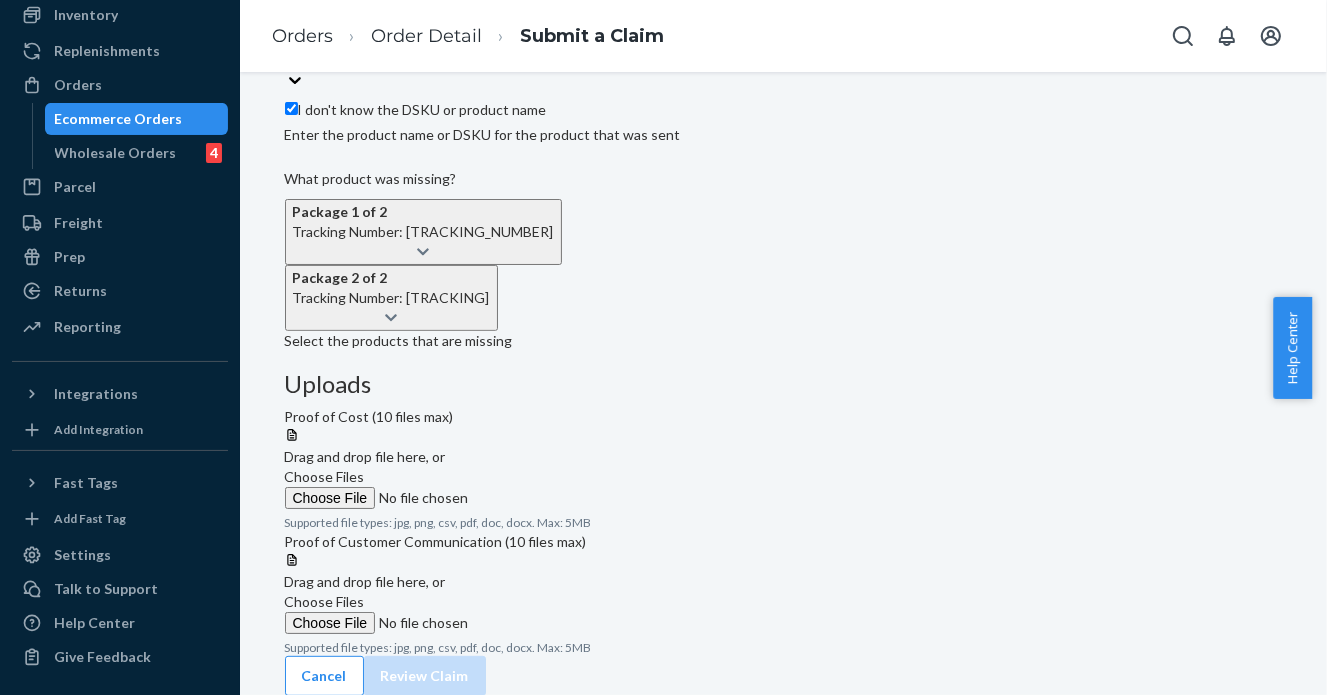 click at bounding box center (423, 252) 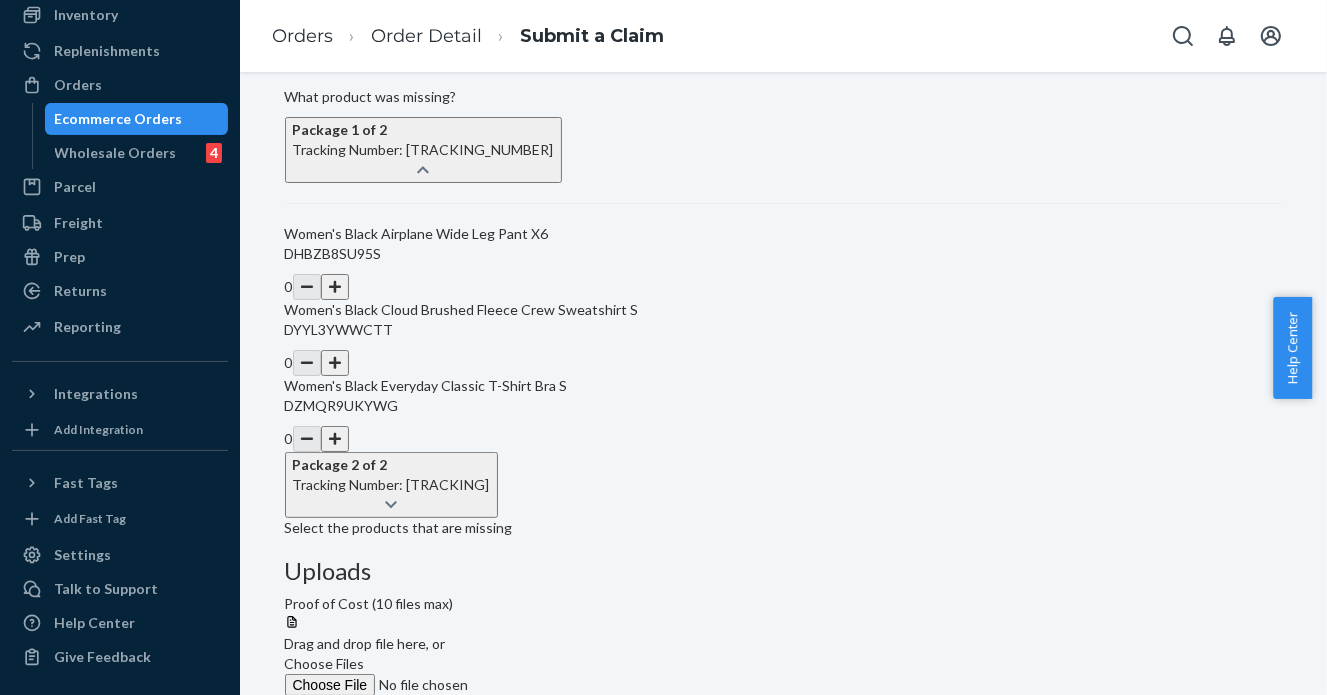 scroll, scrollTop: 870, scrollLeft: 0, axis: vertical 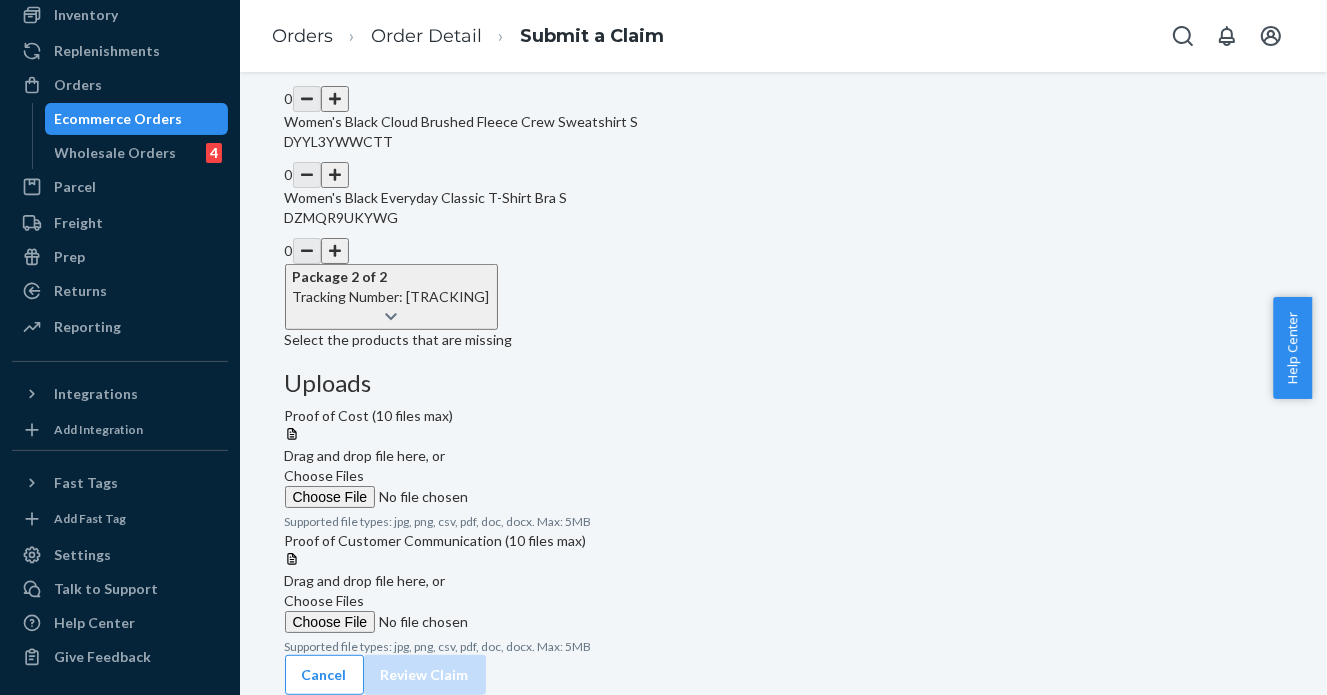 click at bounding box center [335, 175] 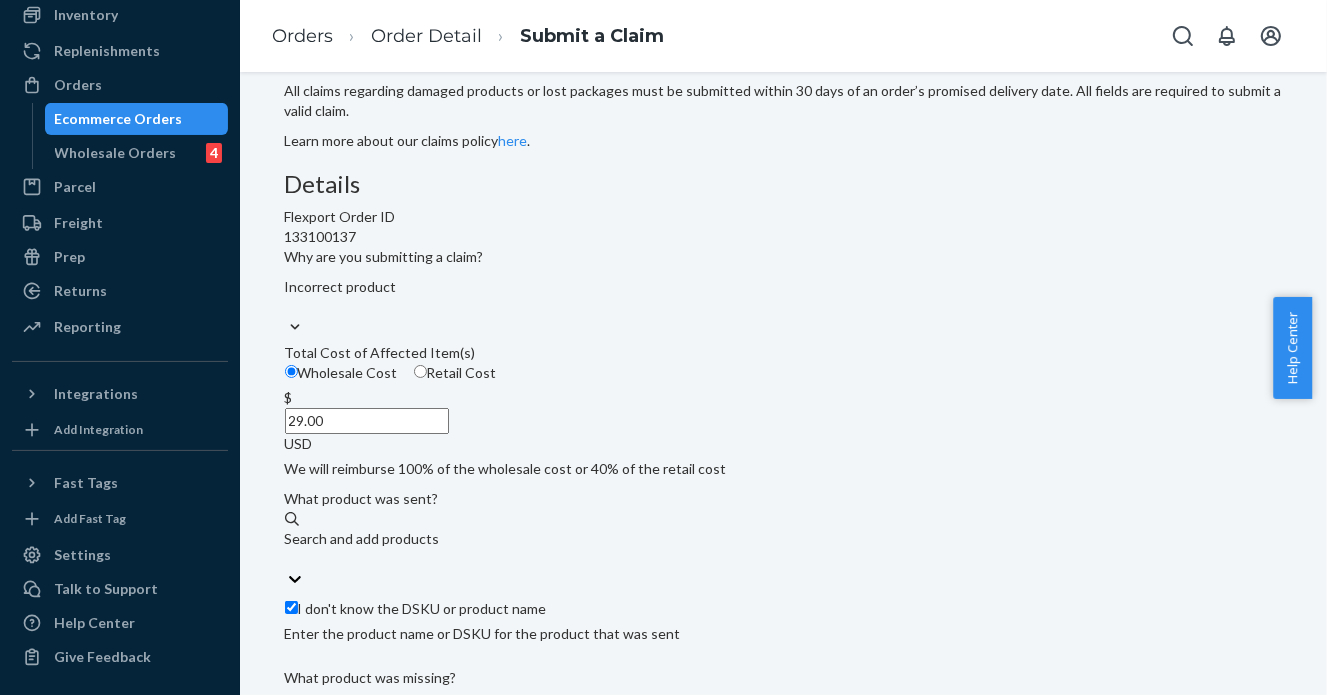 scroll, scrollTop: 70, scrollLeft: 0, axis: vertical 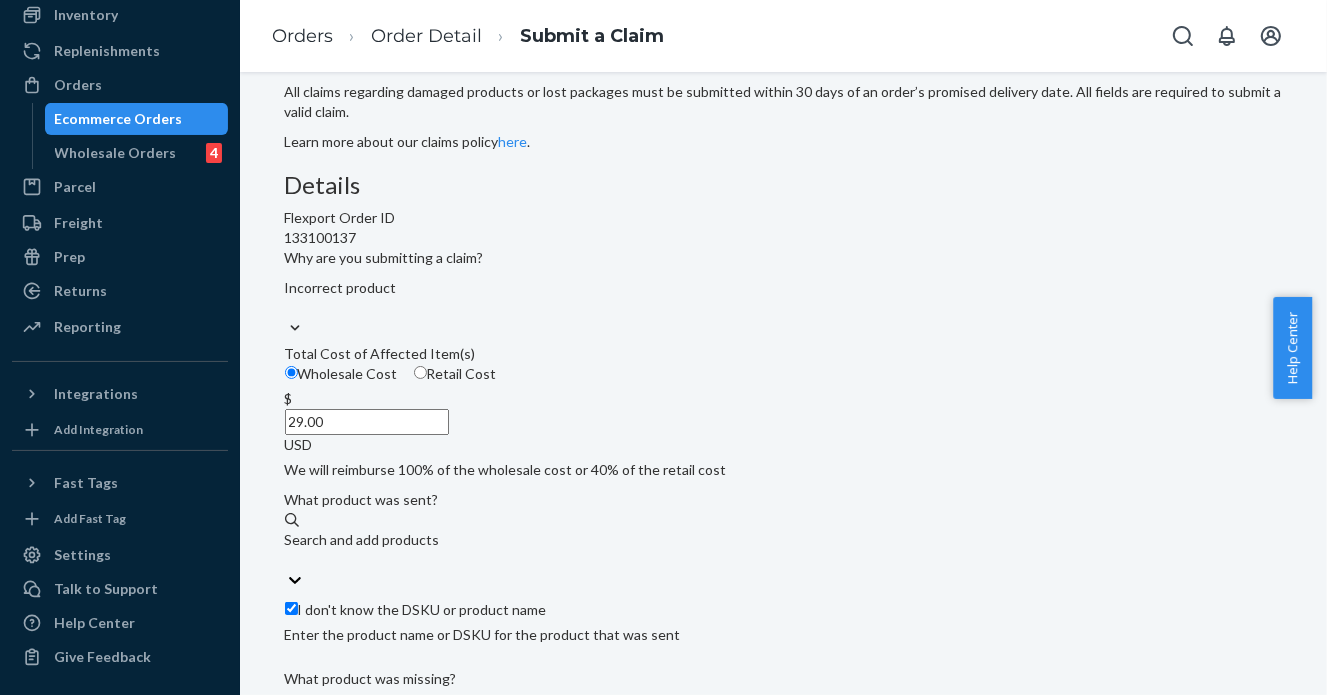 click on "Choose Files" at bounding box center (421, 1257) 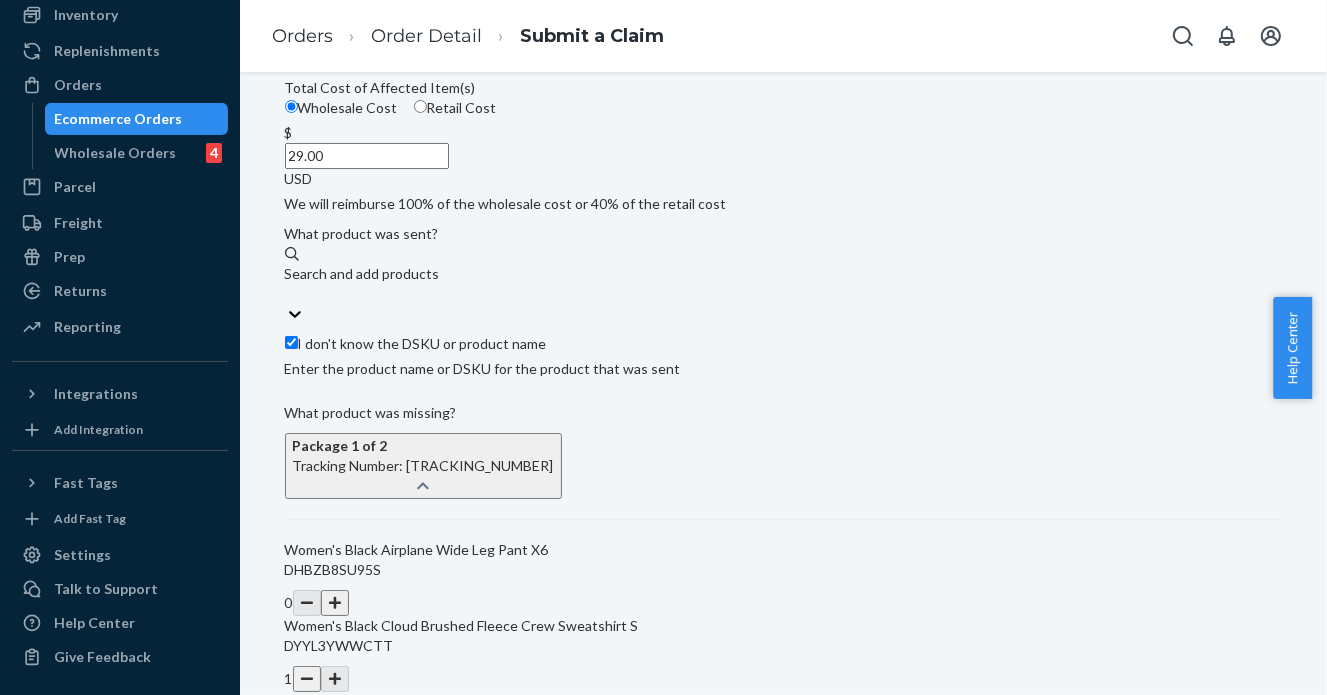 scroll, scrollTop: 470, scrollLeft: 0, axis: vertical 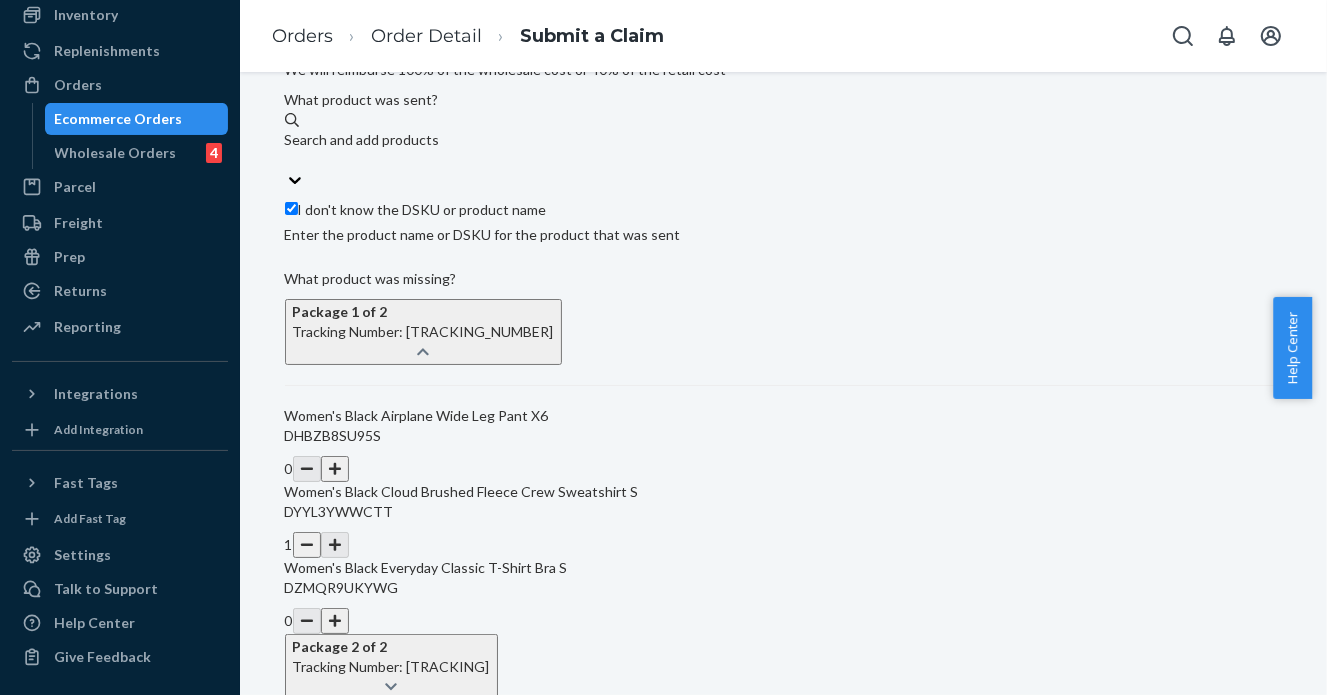 click on "Choose Files" at bounding box center (325, 990) 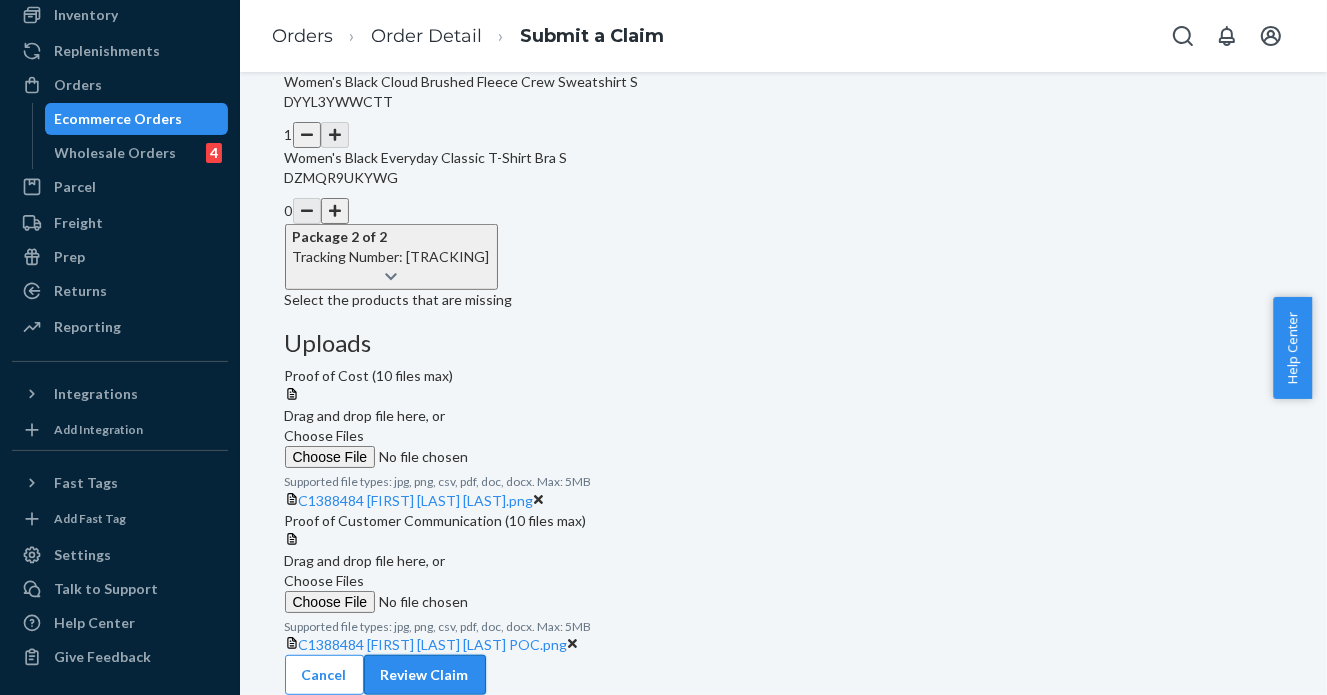 click on "Review Claim" at bounding box center (425, 675) 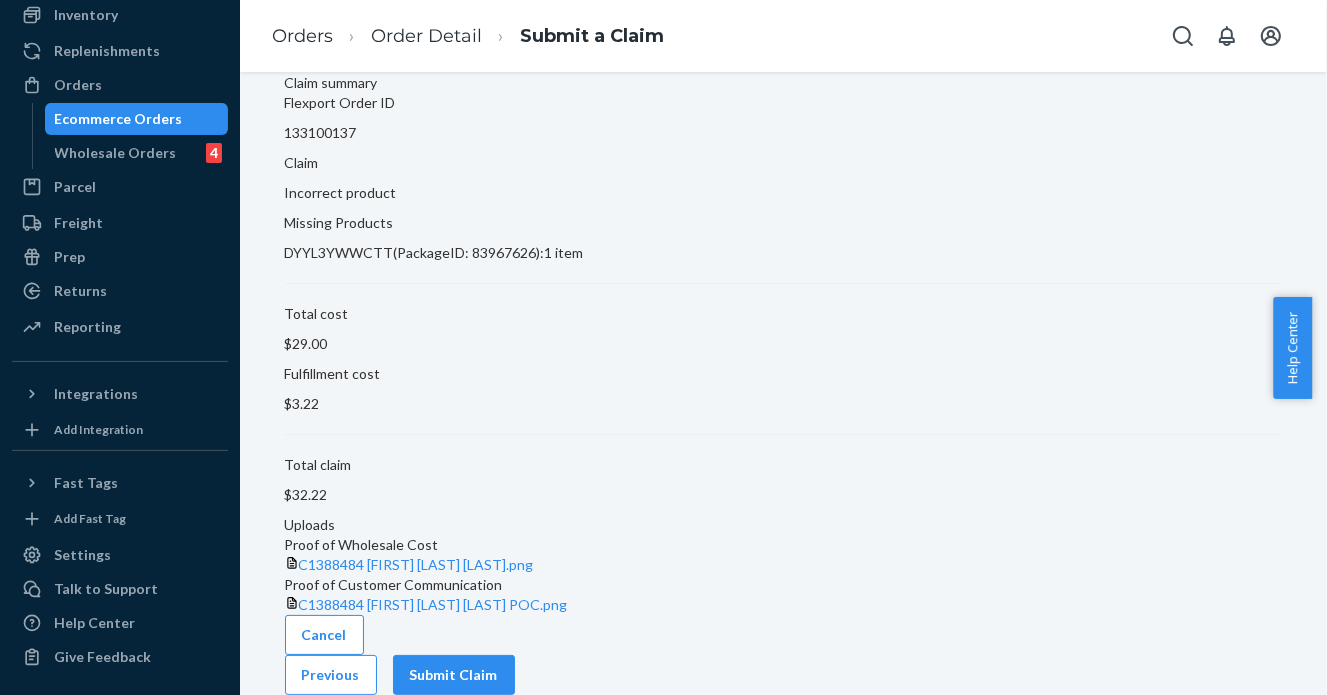 scroll, scrollTop: 160, scrollLeft: 0, axis: vertical 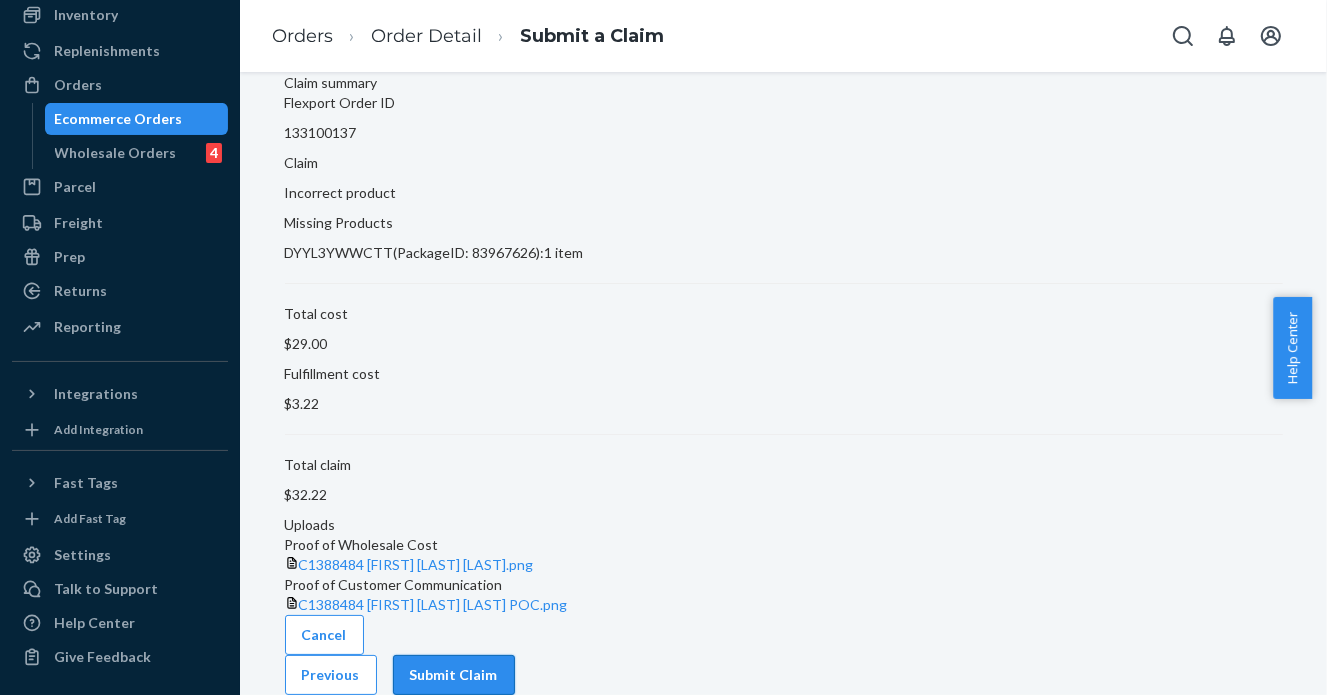 click on "Submit Claim" at bounding box center (454, 675) 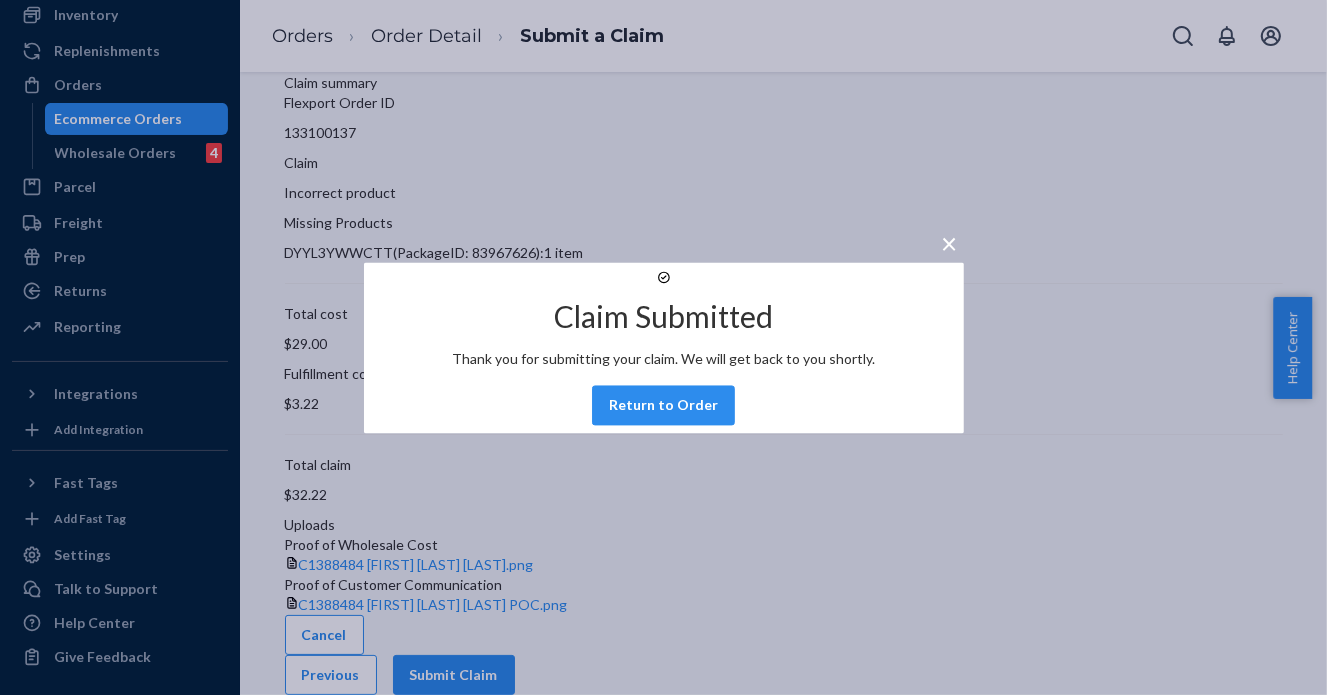 click on "×" at bounding box center [950, 243] 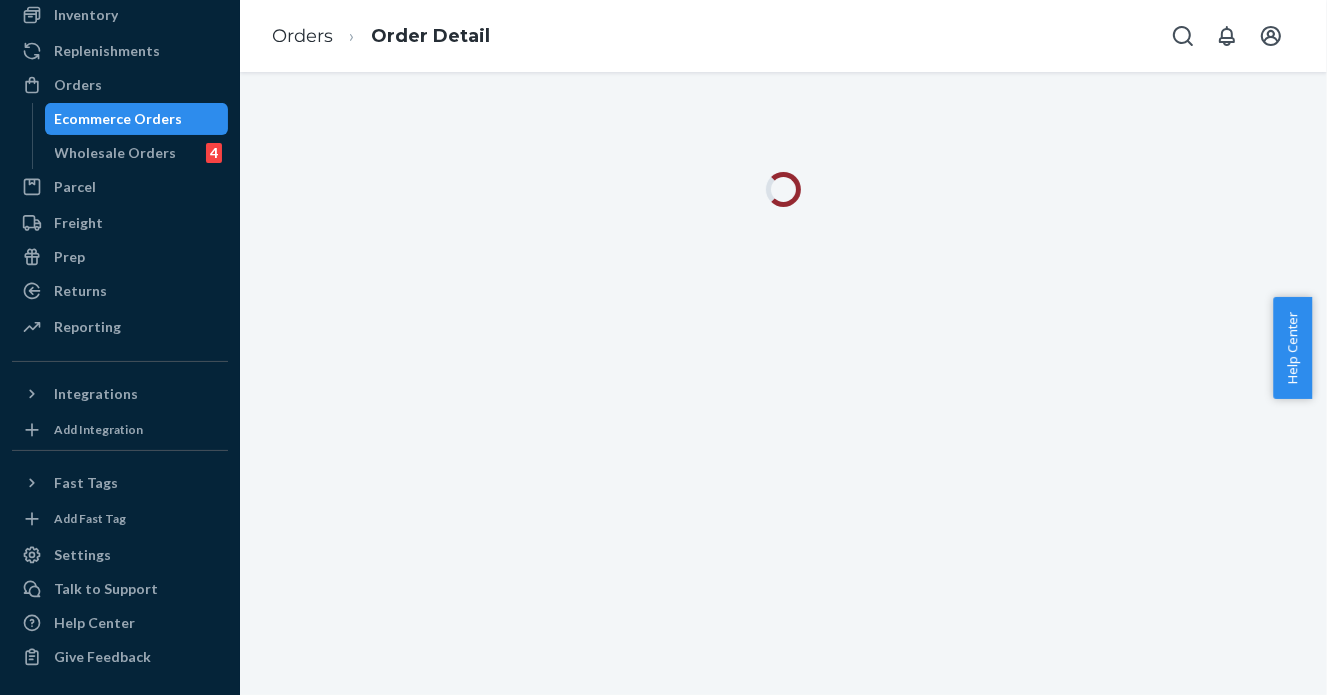 scroll, scrollTop: 0, scrollLeft: 0, axis: both 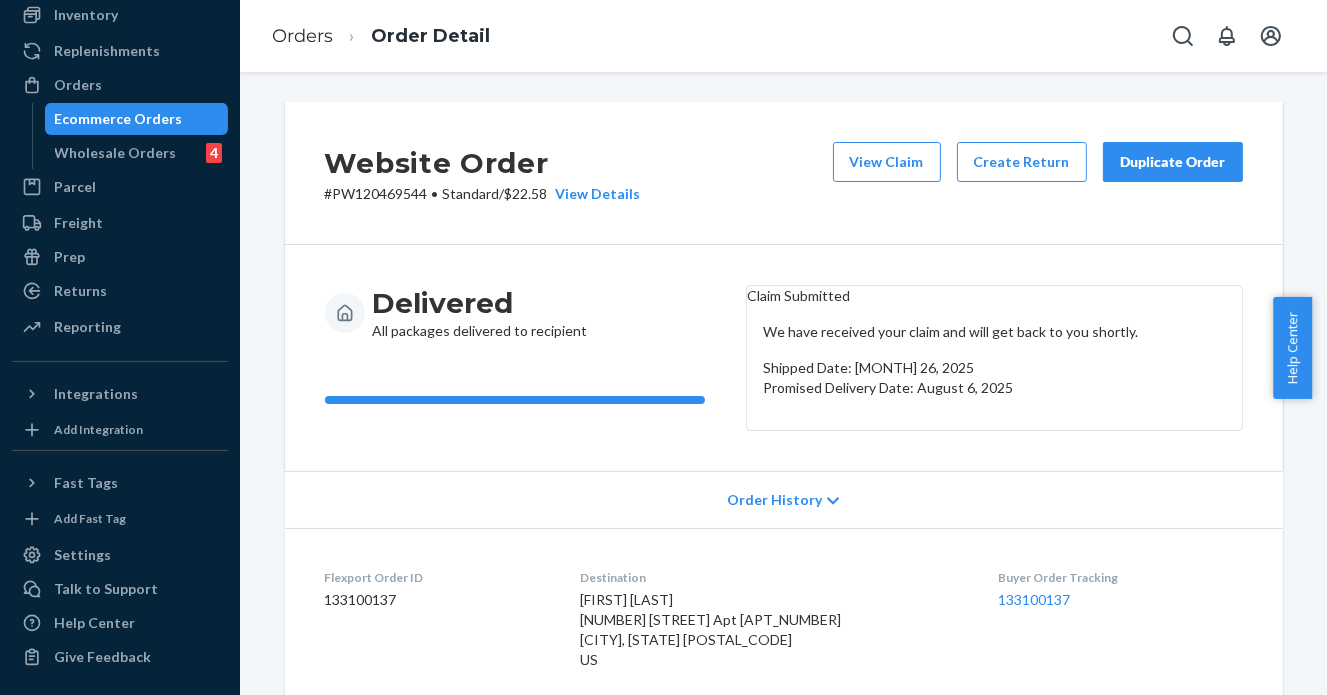 click on "Delivered All packages delivered to recipient Claim Submitted We have received your claim and will get back to you shortly. Shipped Date: July 26, 2025 Promised Delivery Date: August 6, 2025" at bounding box center (784, 358) 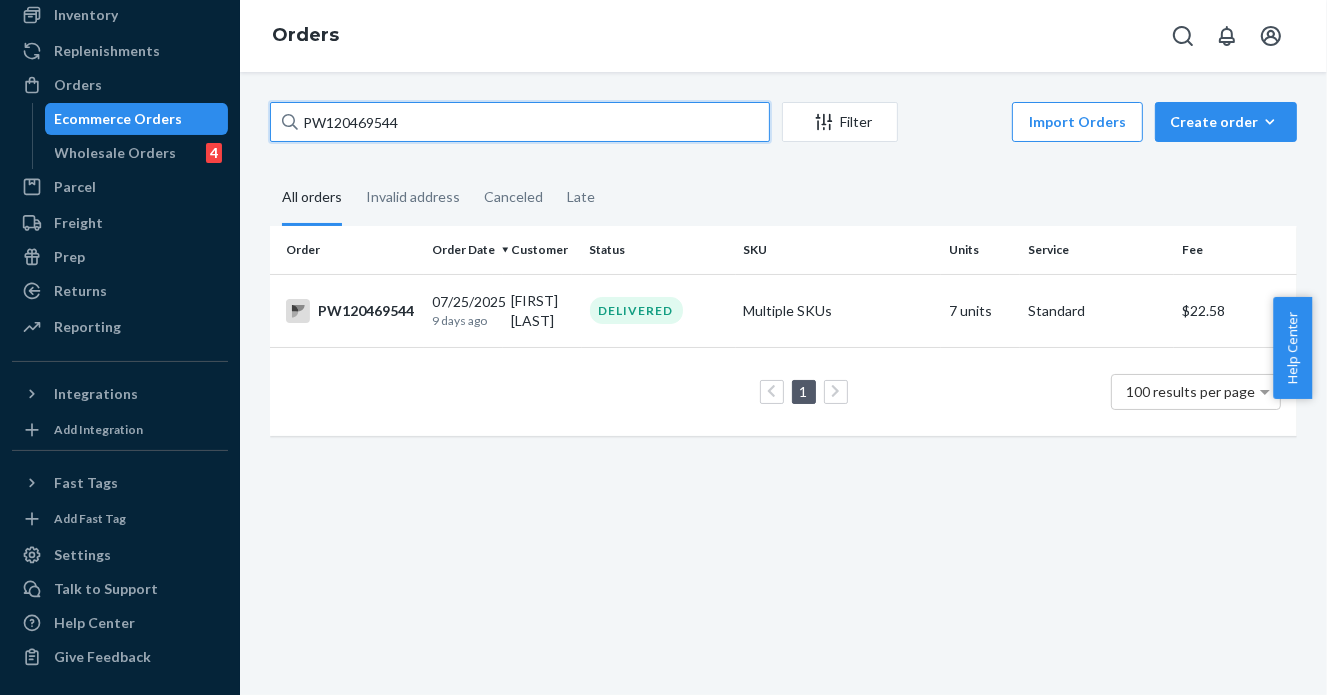 drag, startPoint x: 338, startPoint y: 117, endPoint x: 186, endPoint y: 111, distance: 152.11838 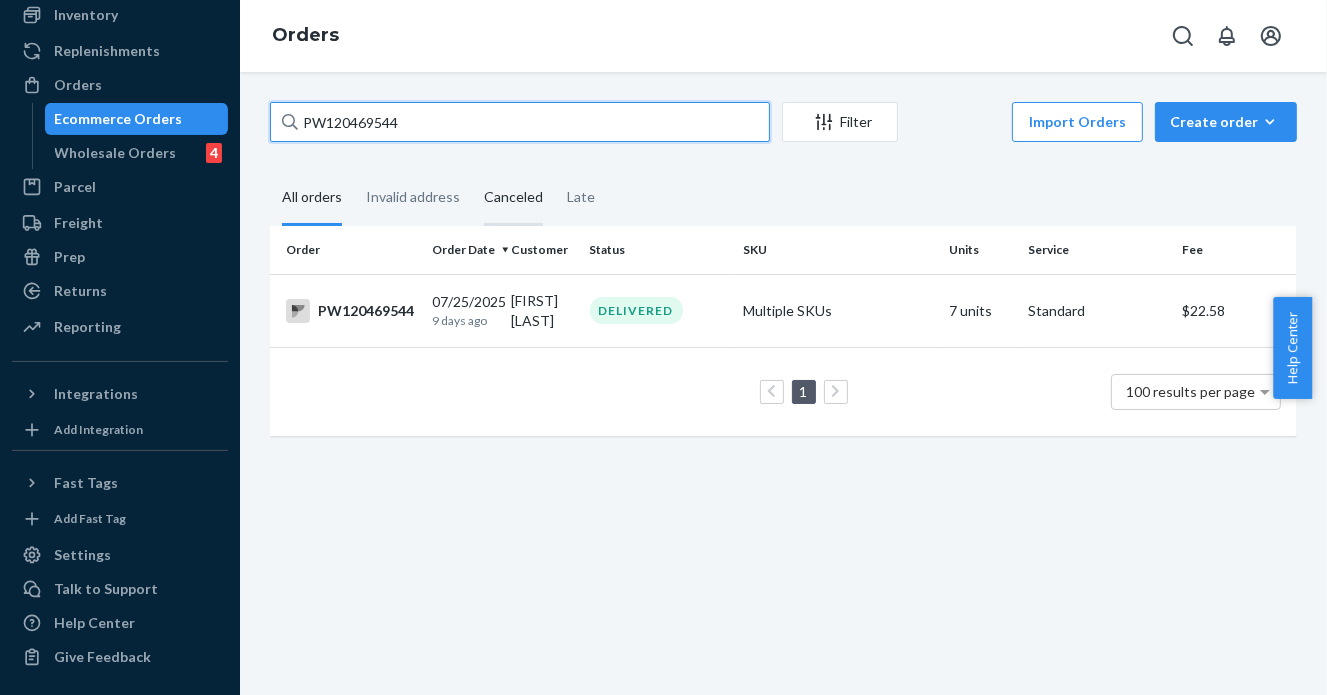 paste on "[PRODUCT_ID]" 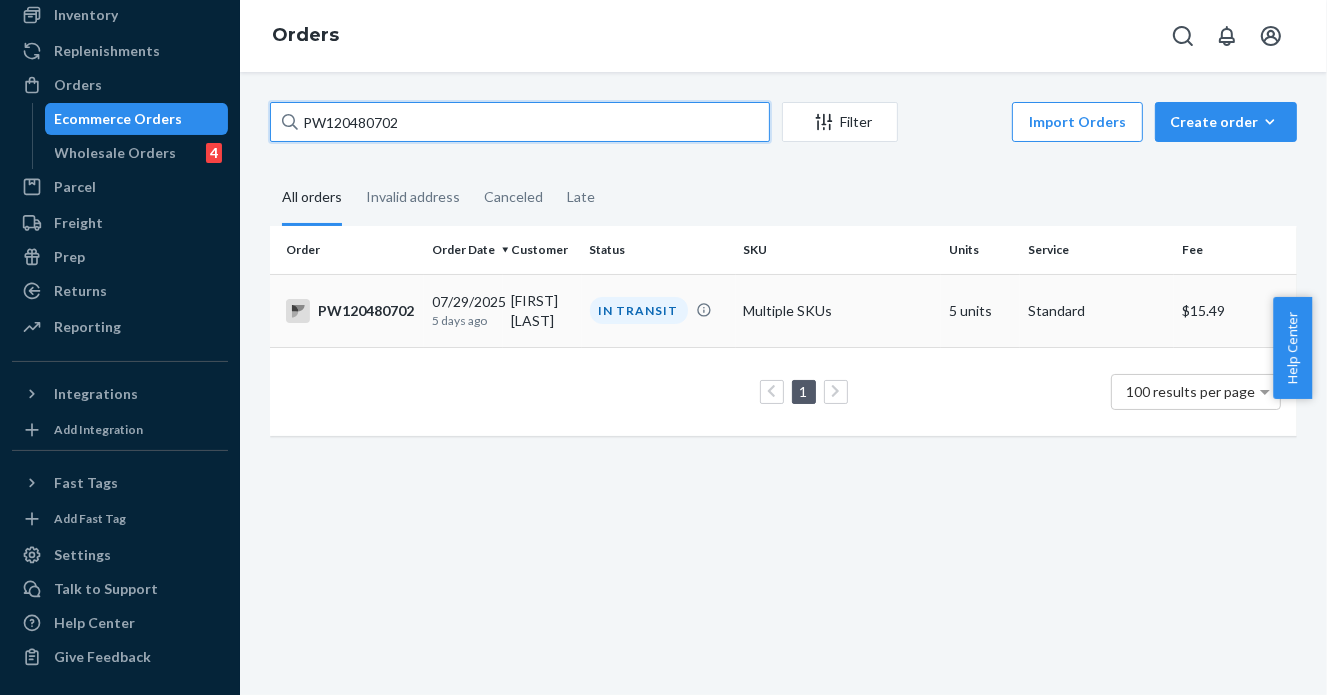 type on "PW120480702" 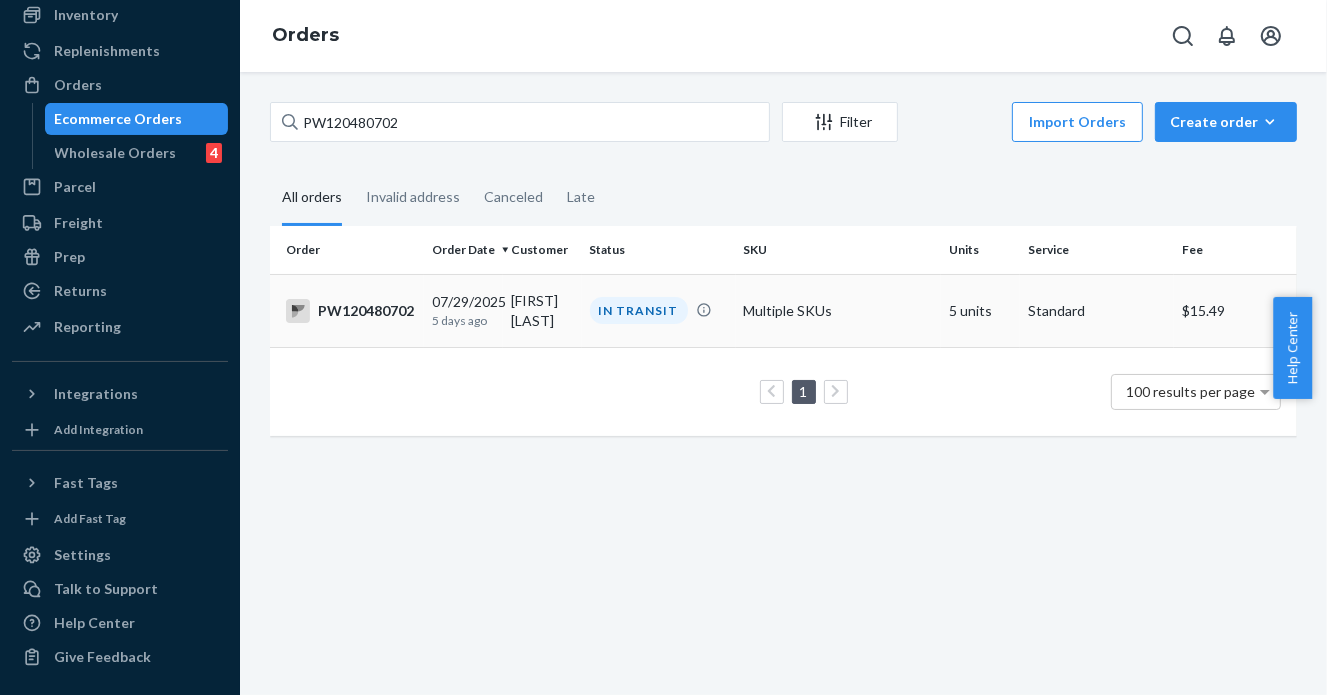 click on "IN TRANSIT" at bounding box center (639, 310) 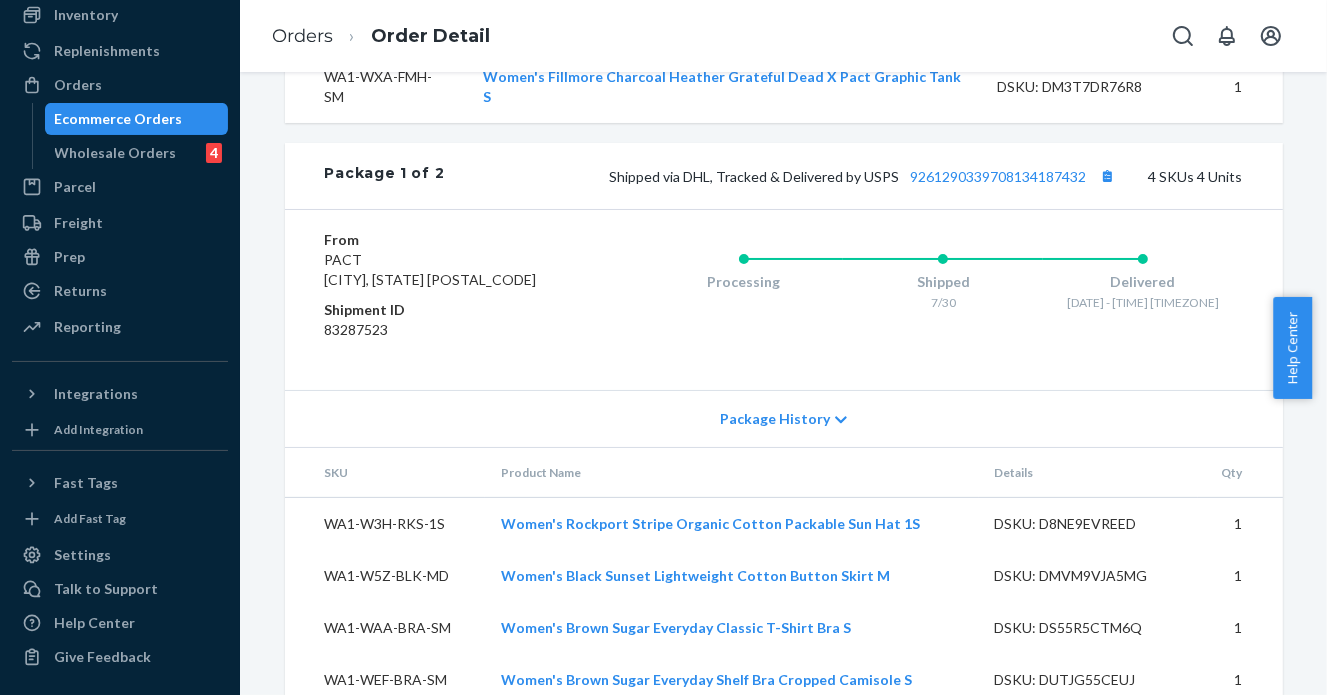 scroll, scrollTop: 1419, scrollLeft: 0, axis: vertical 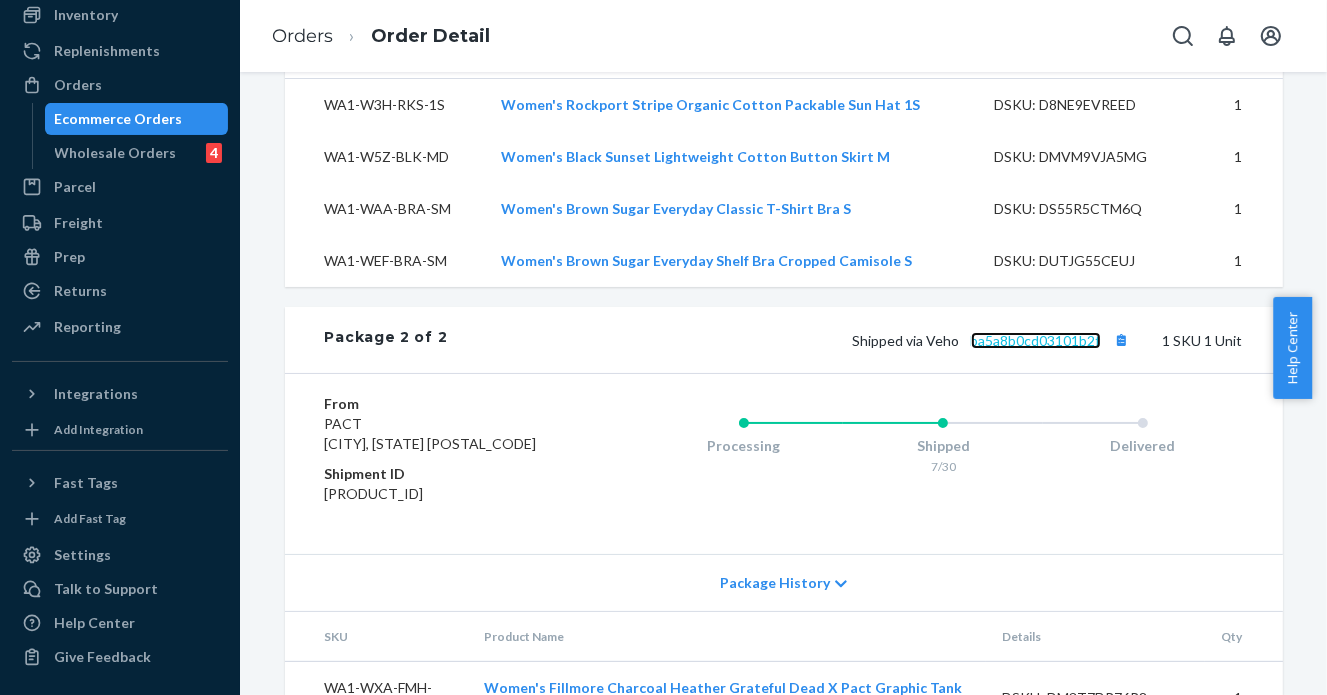 click on "ba5a8b0cd03101b2f" at bounding box center (1036, 340) 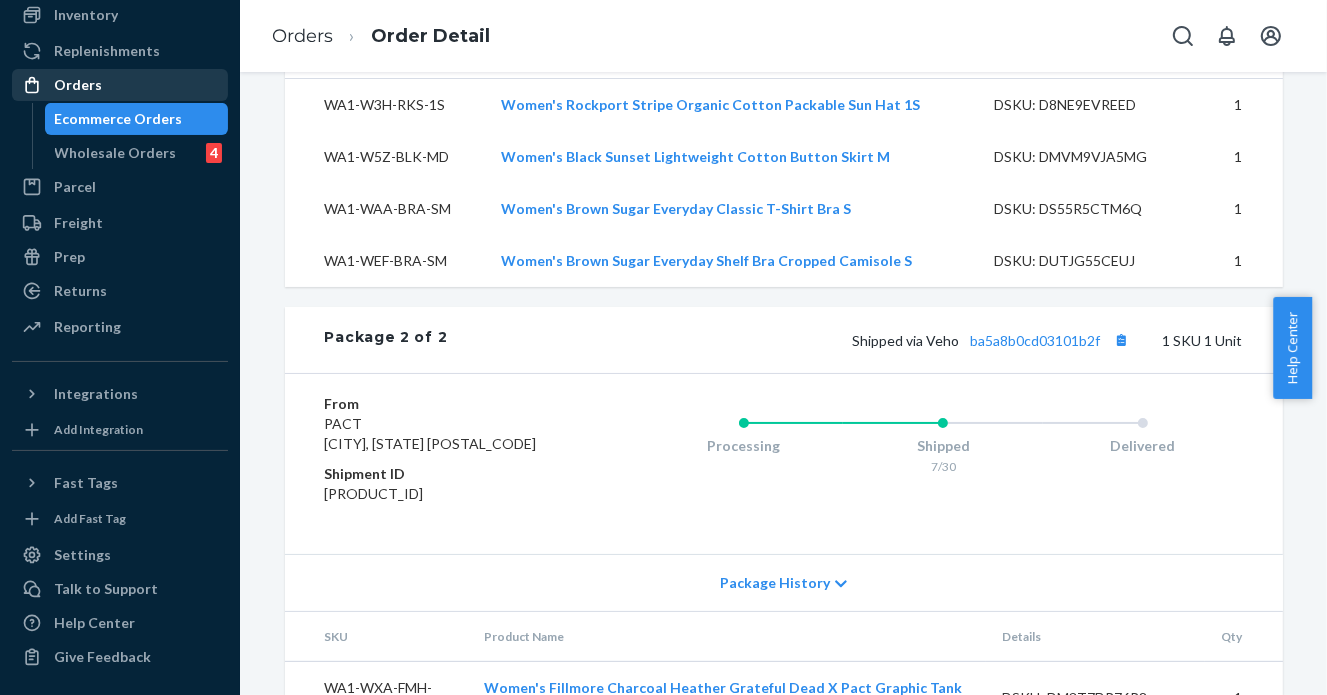 click on "Orders" at bounding box center (120, 85) 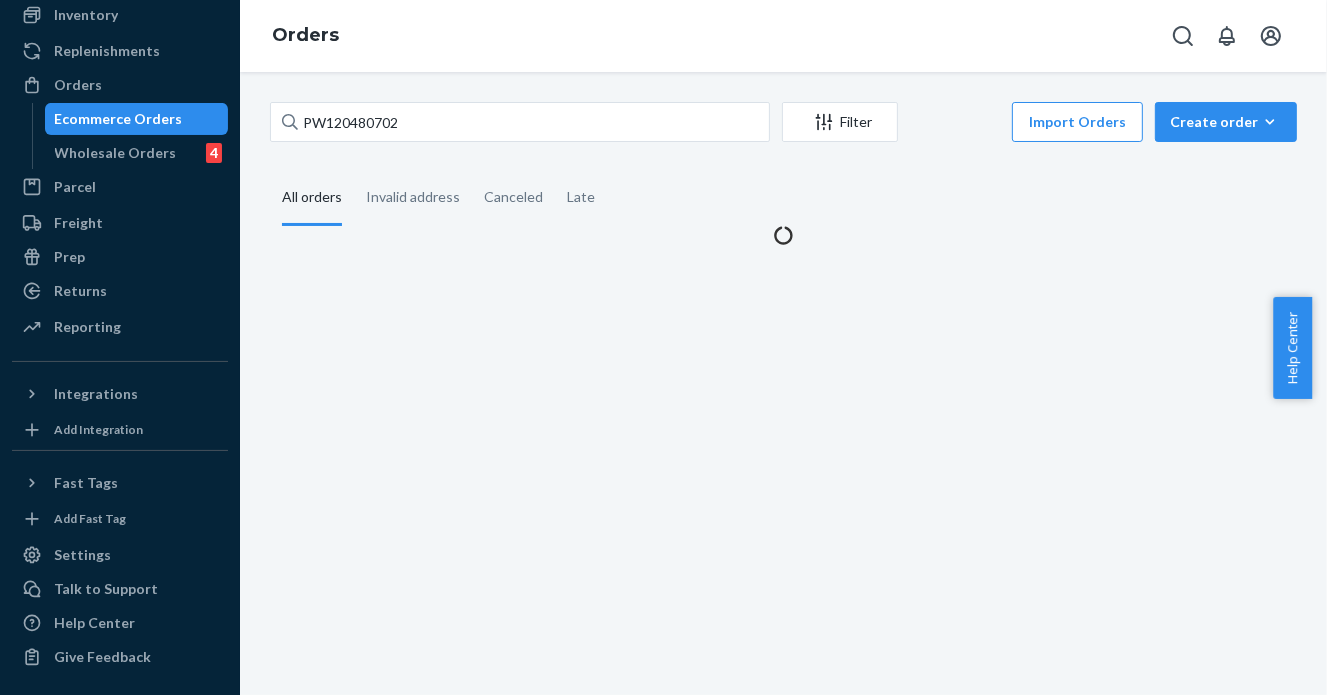 scroll, scrollTop: 0, scrollLeft: 0, axis: both 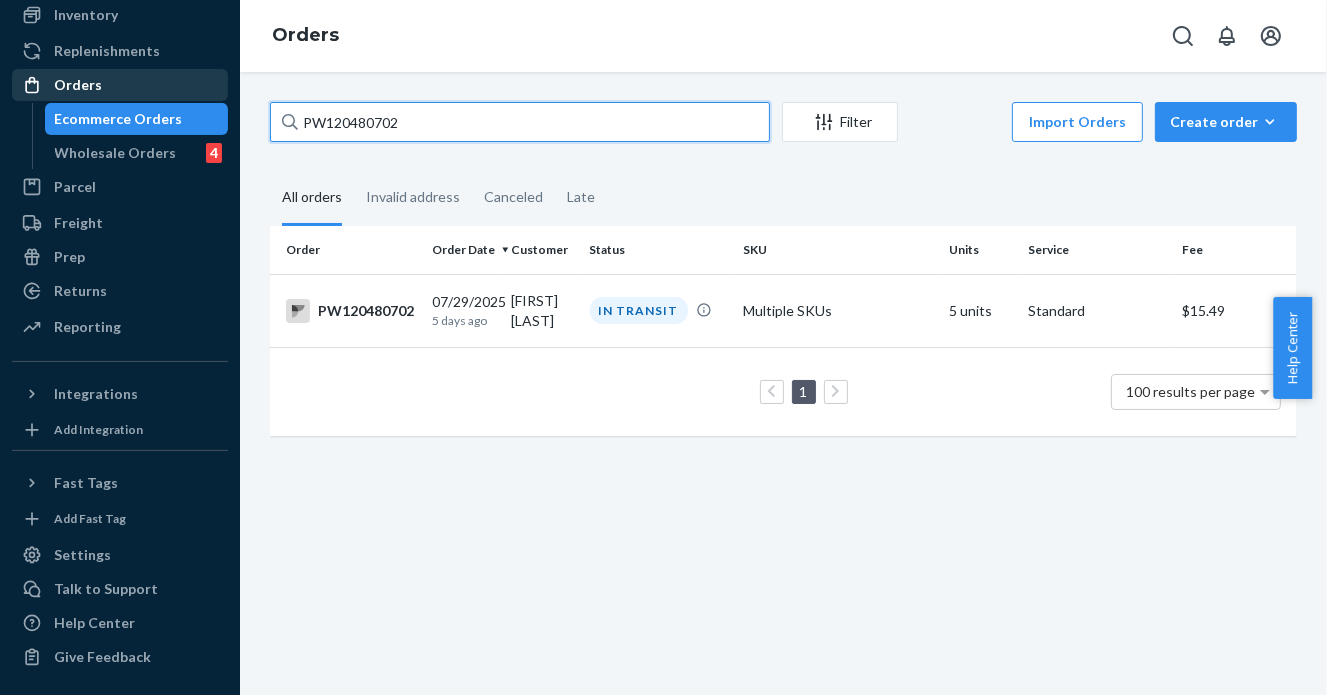 drag, startPoint x: 433, startPoint y: 110, endPoint x: 205, endPoint y: 91, distance: 228.7903 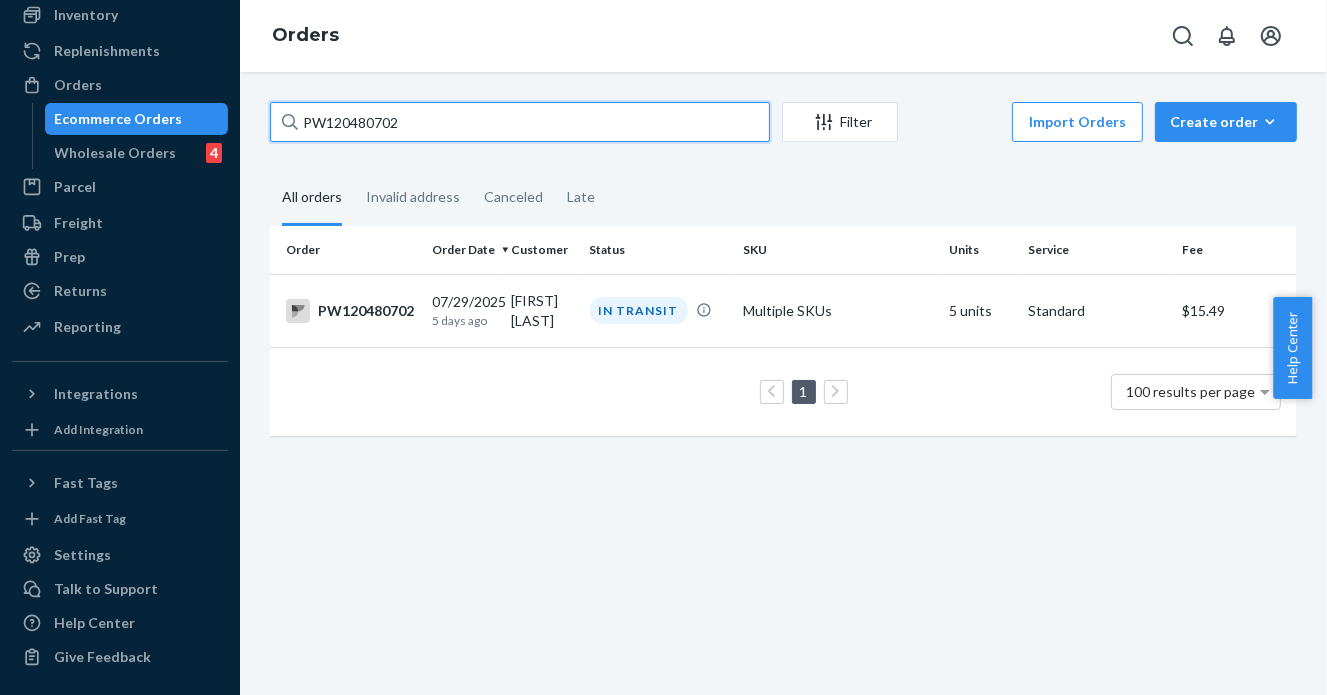 paste on "[PRODUCT_ID]" 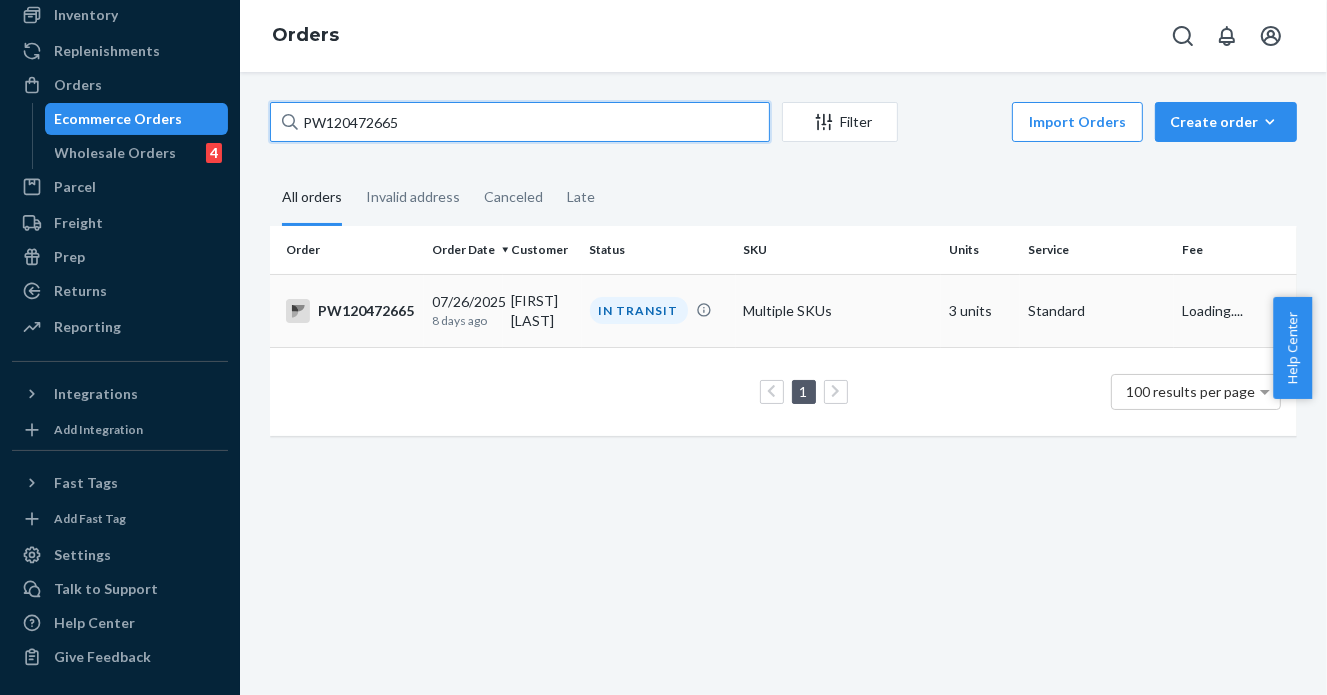 type on "PW120472665" 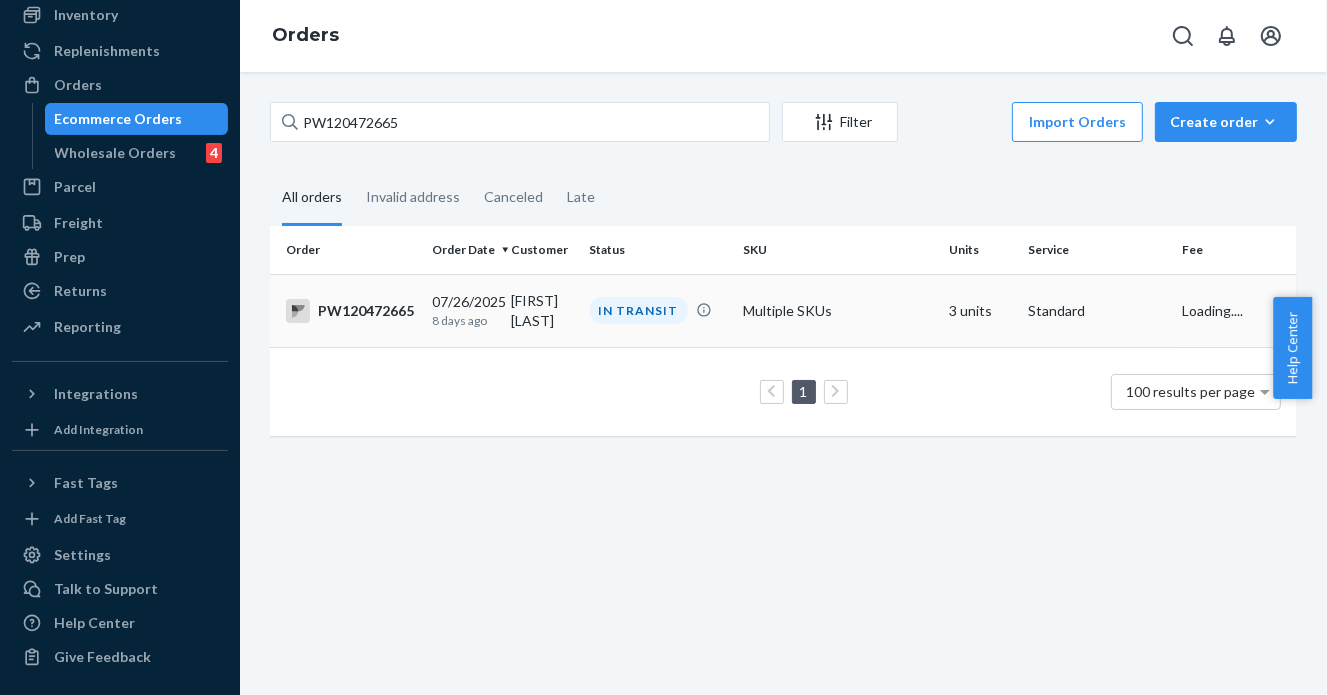click on "IN TRANSIT" at bounding box center (639, 310) 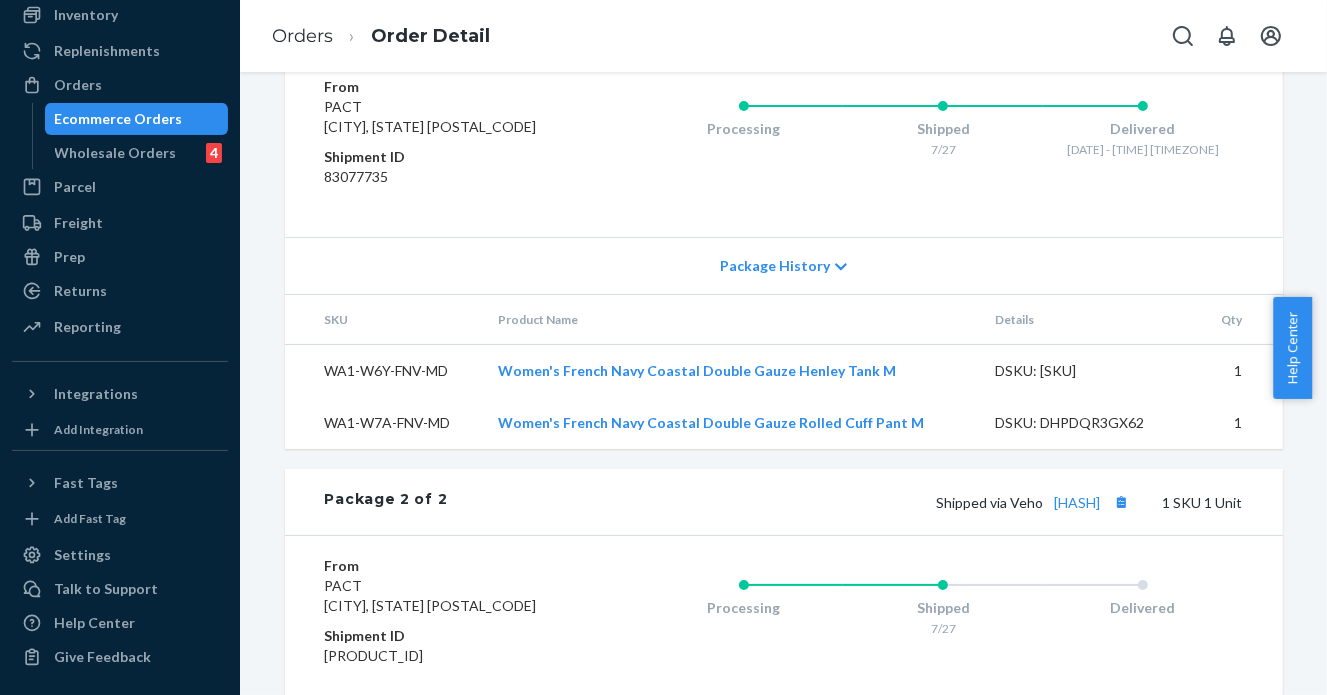 scroll, scrollTop: 1211, scrollLeft: 0, axis: vertical 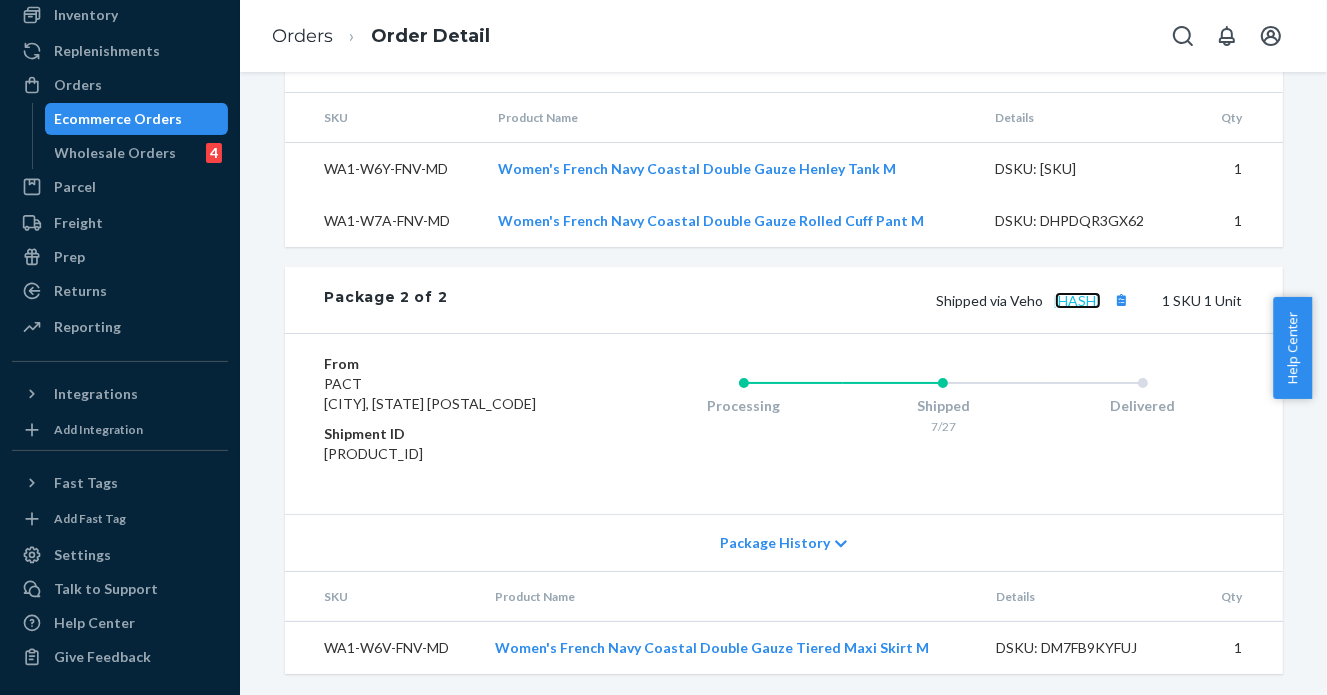 click on "[HASH]" at bounding box center [1078, 300] 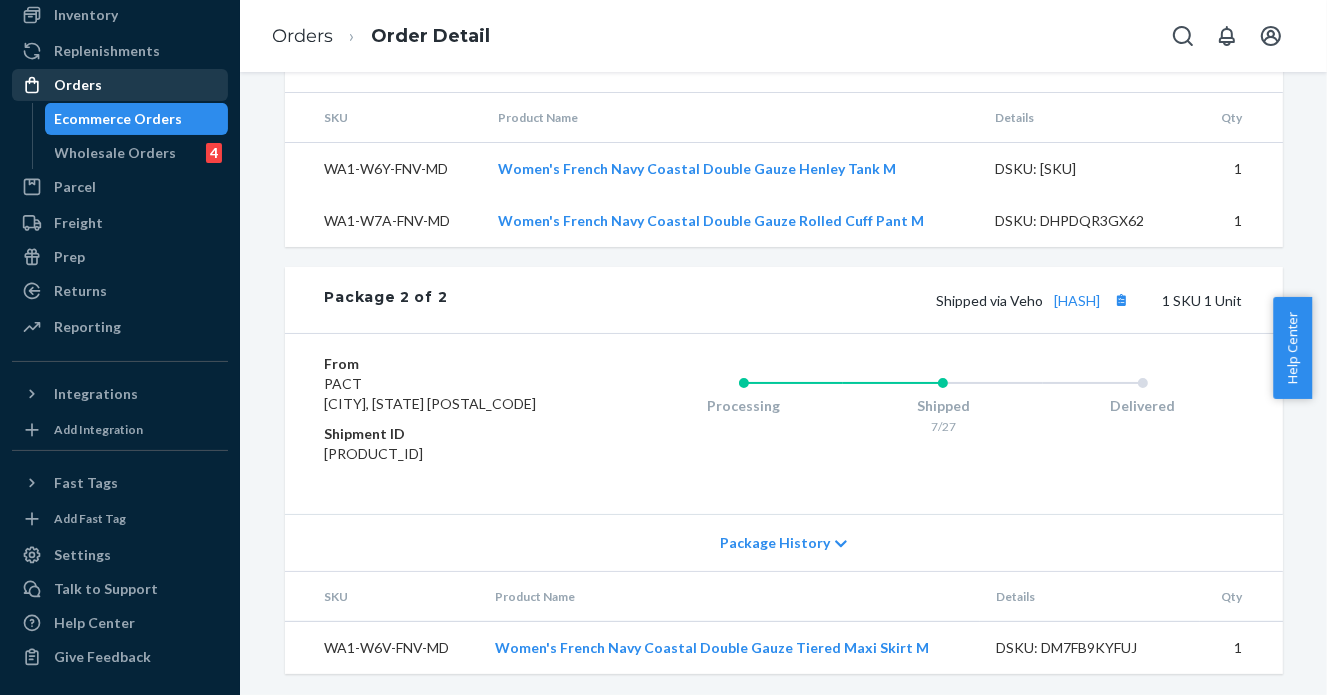 drag, startPoint x: 128, startPoint y: 79, endPoint x: 176, endPoint y: 91, distance: 49.47727 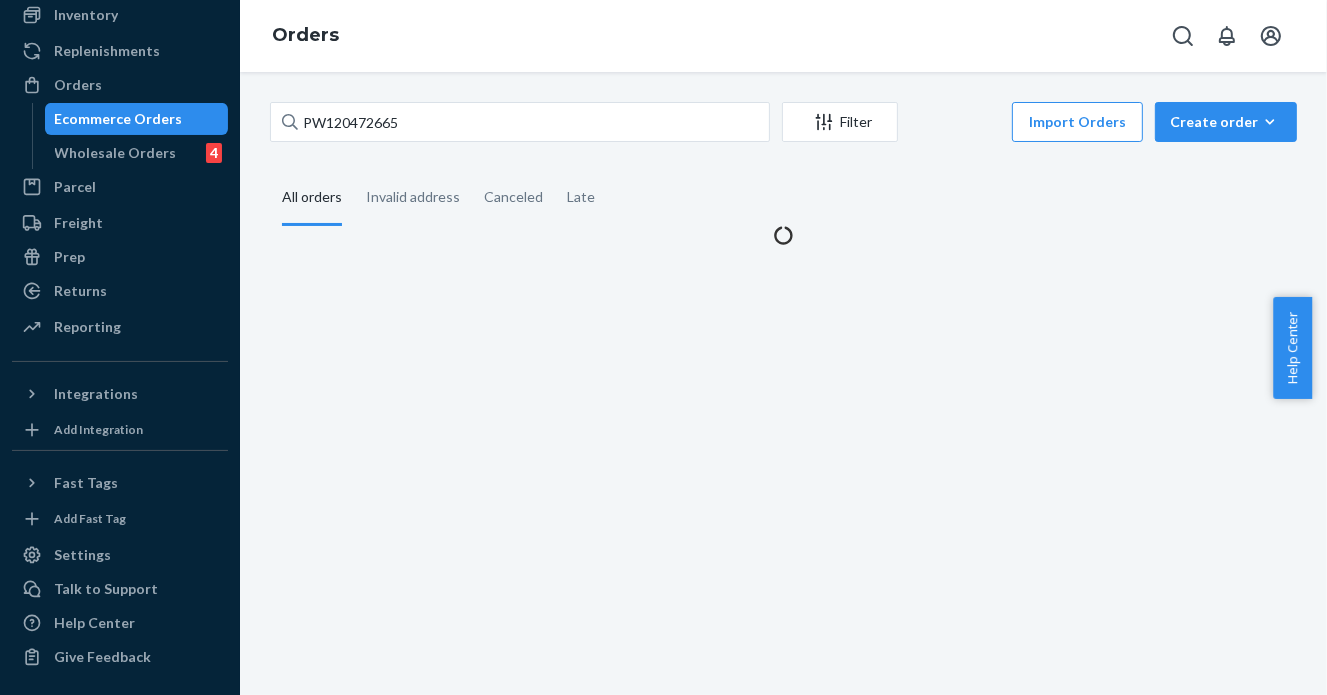 scroll, scrollTop: 0, scrollLeft: 0, axis: both 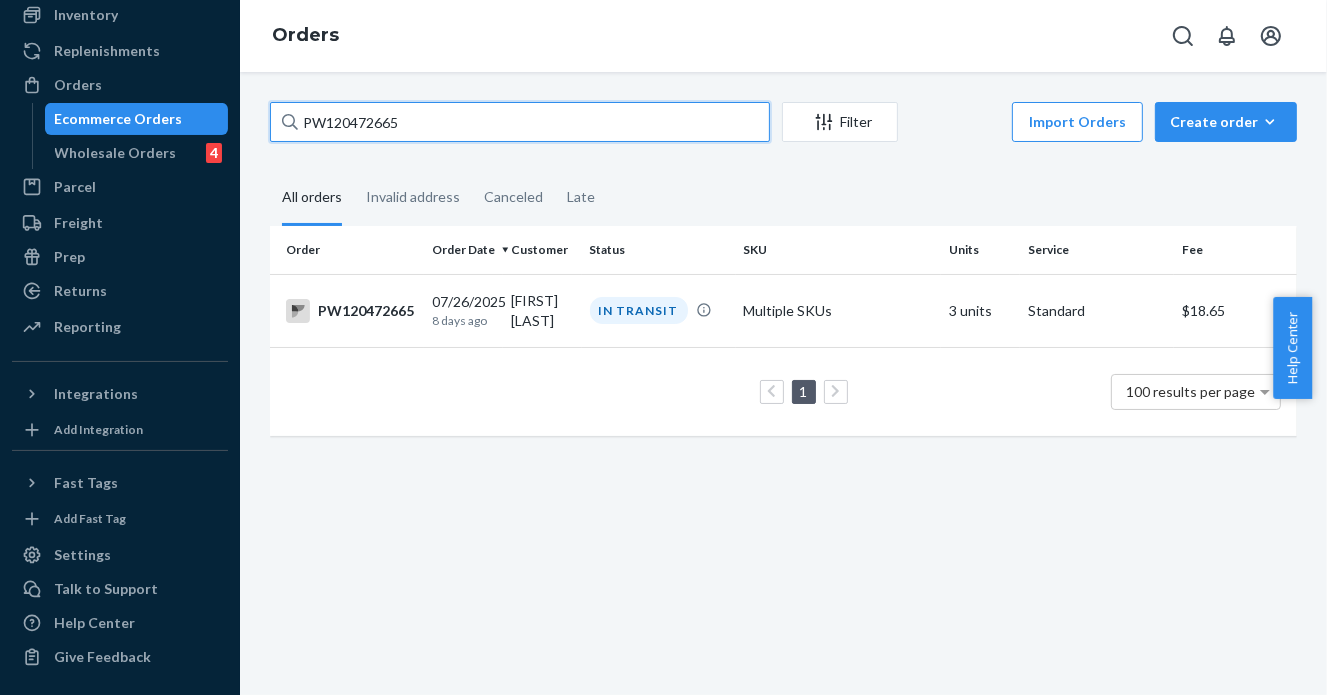 drag, startPoint x: 376, startPoint y: 115, endPoint x: 280, endPoint y: 117, distance: 96.02083 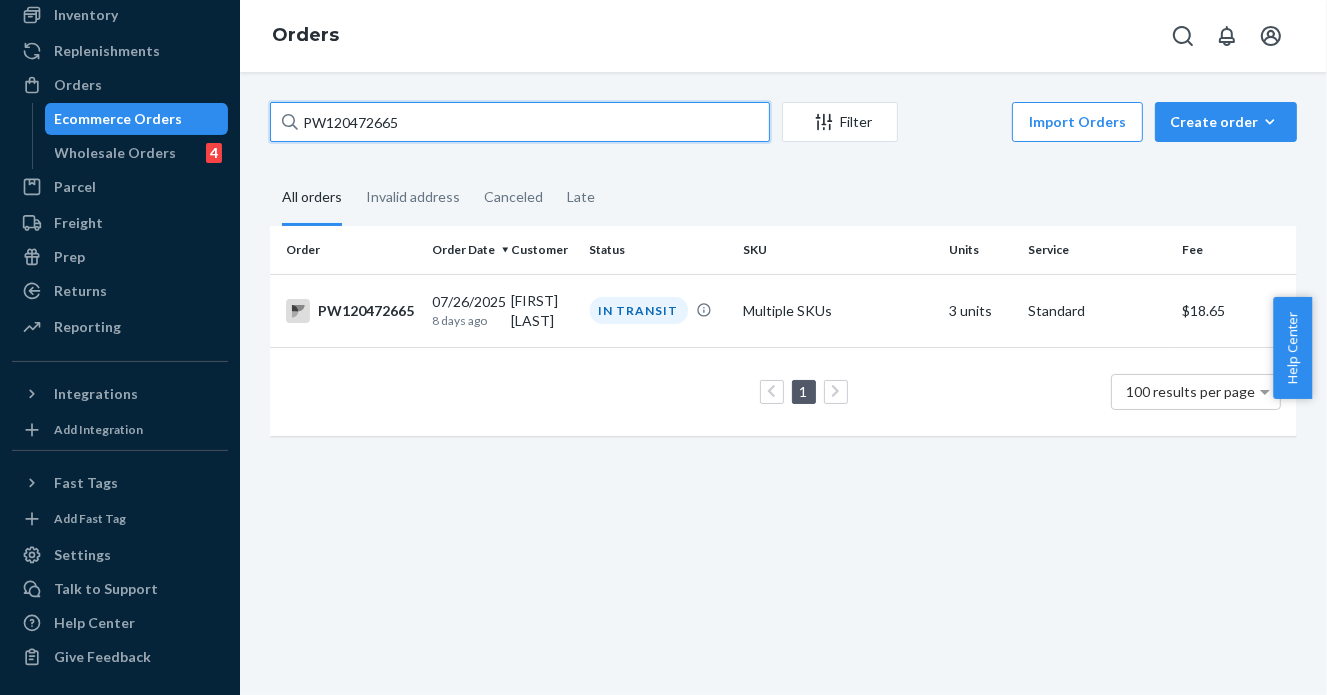 paste on "[PRODUCT_ID]" 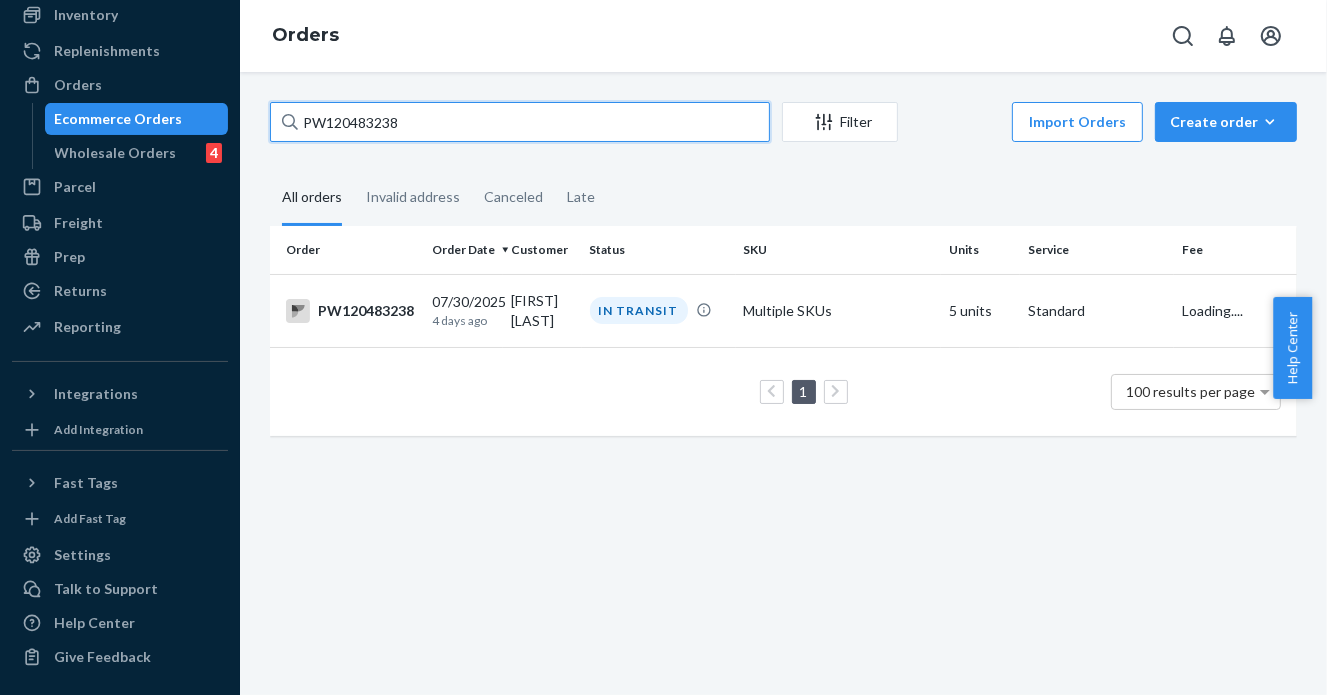 type on "PW120483238" 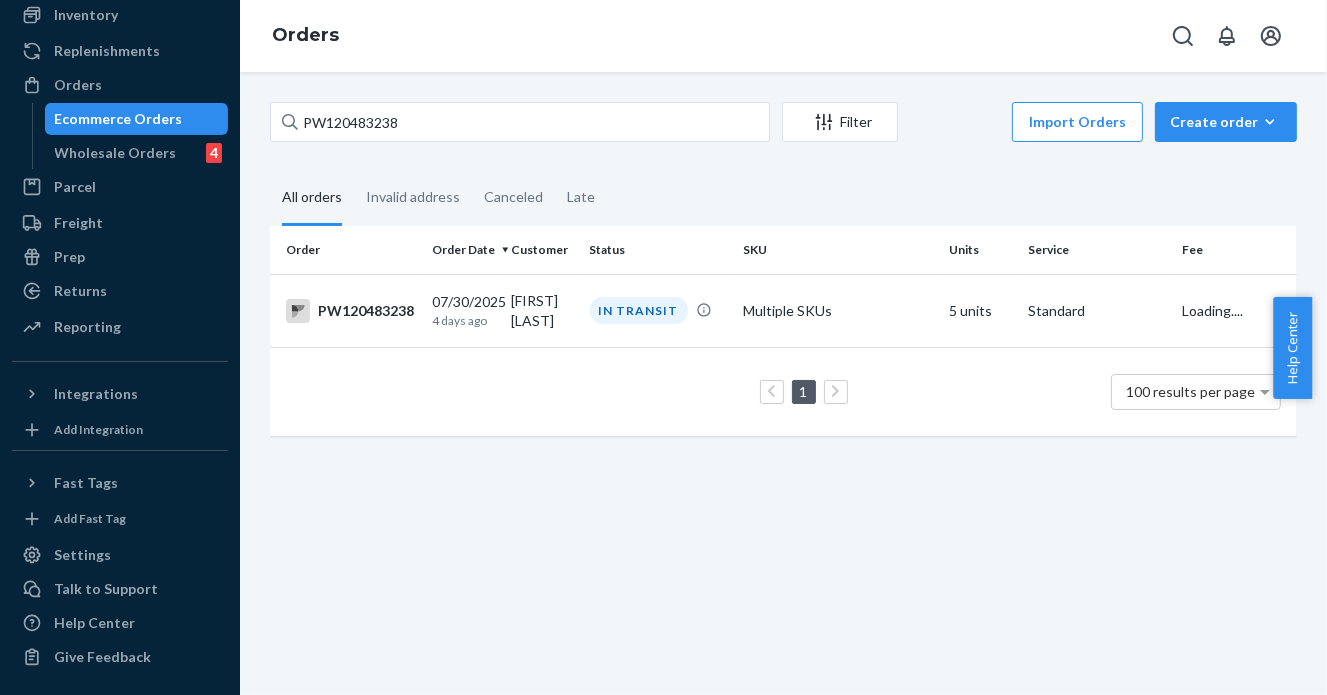 click on "IN TRANSIT" at bounding box center (659, 310) 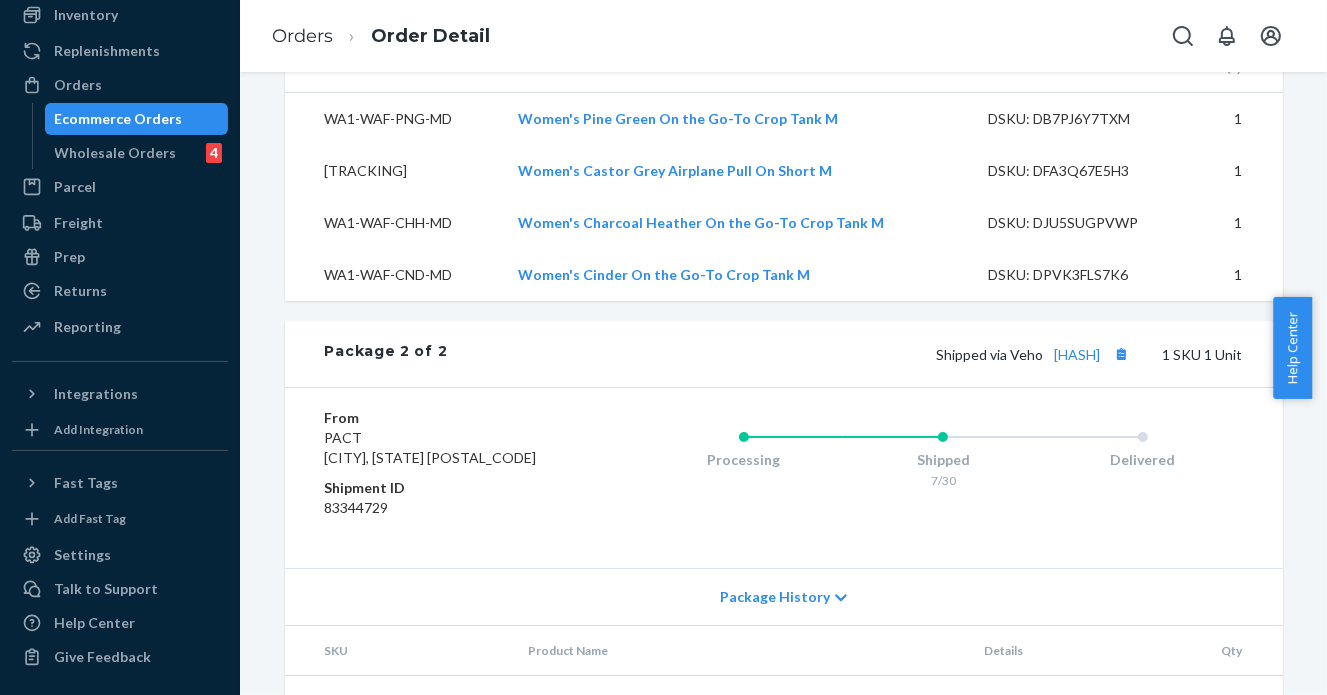 scroll, scrollTop: 1400, scrollLeft: 0, axis: vertical 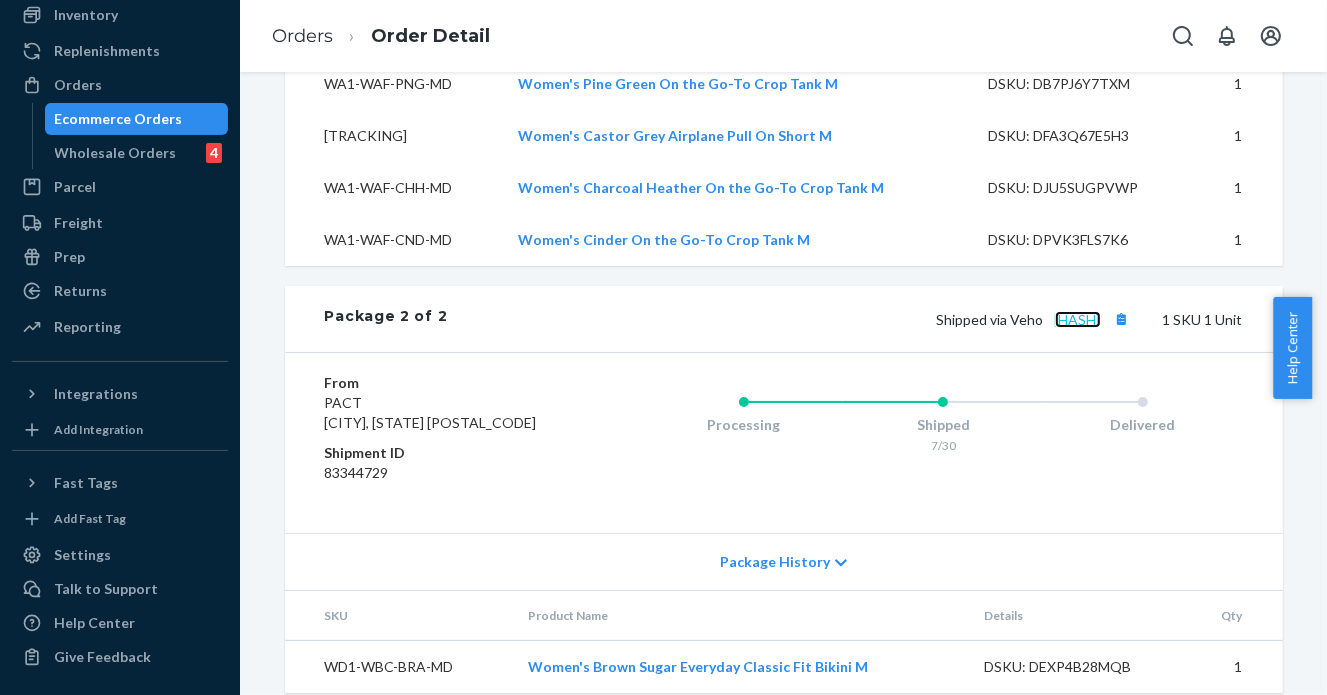 click on "[HASH]" at bounding box center (1078, 319) 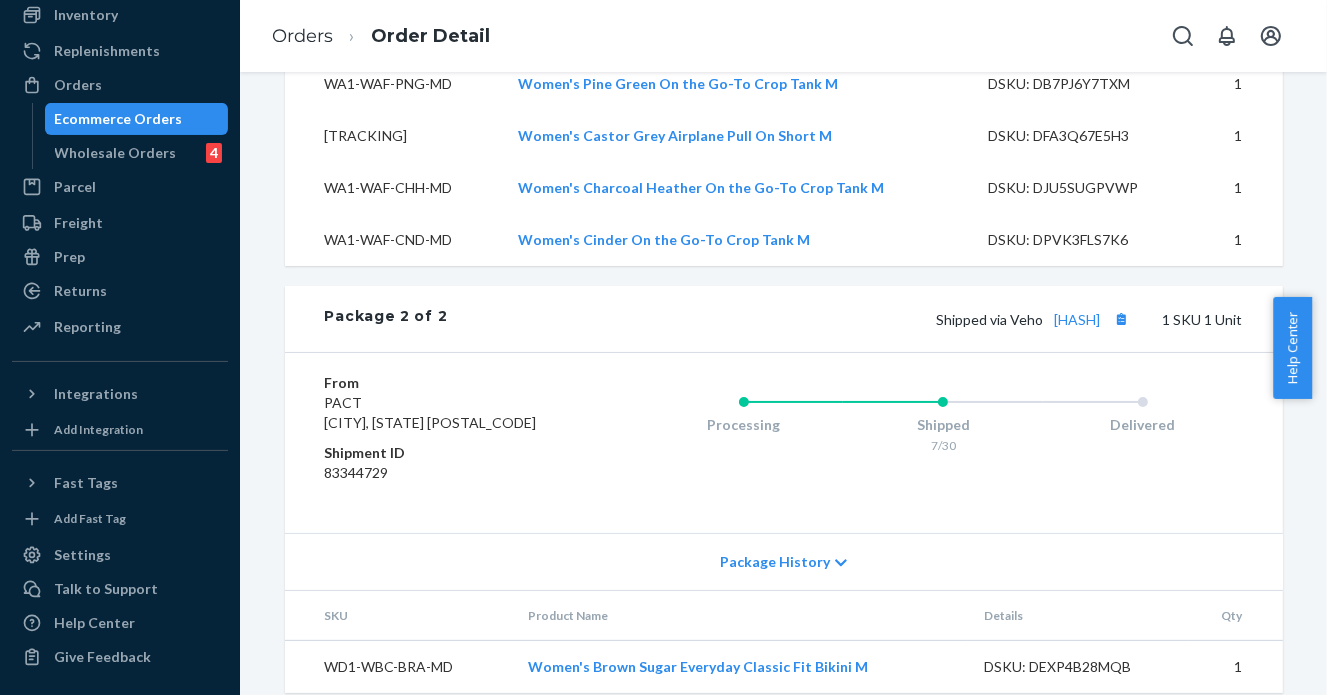 drag, startPoint x: 112, startPoint y: 83, endPoint x: 176, endPoint y: 169, distance: 107.200745 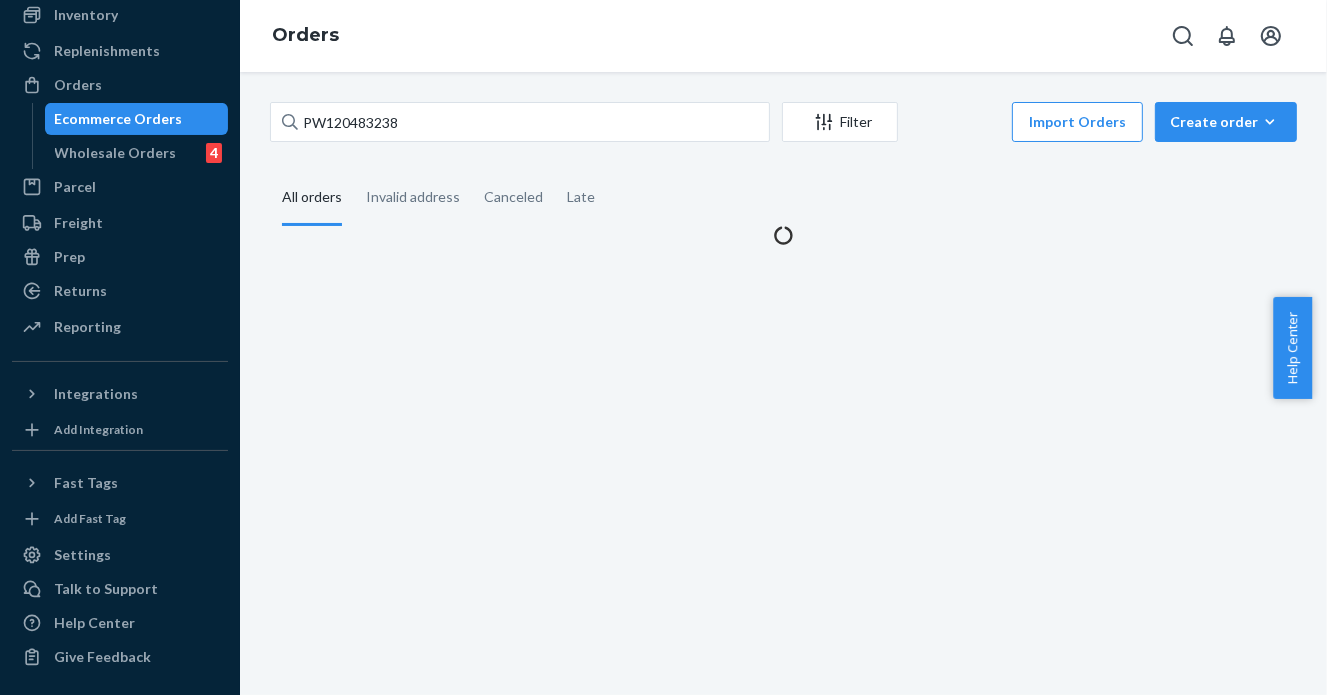 scroll, scrollTop: 0, scrollLeft: 0, axis: both 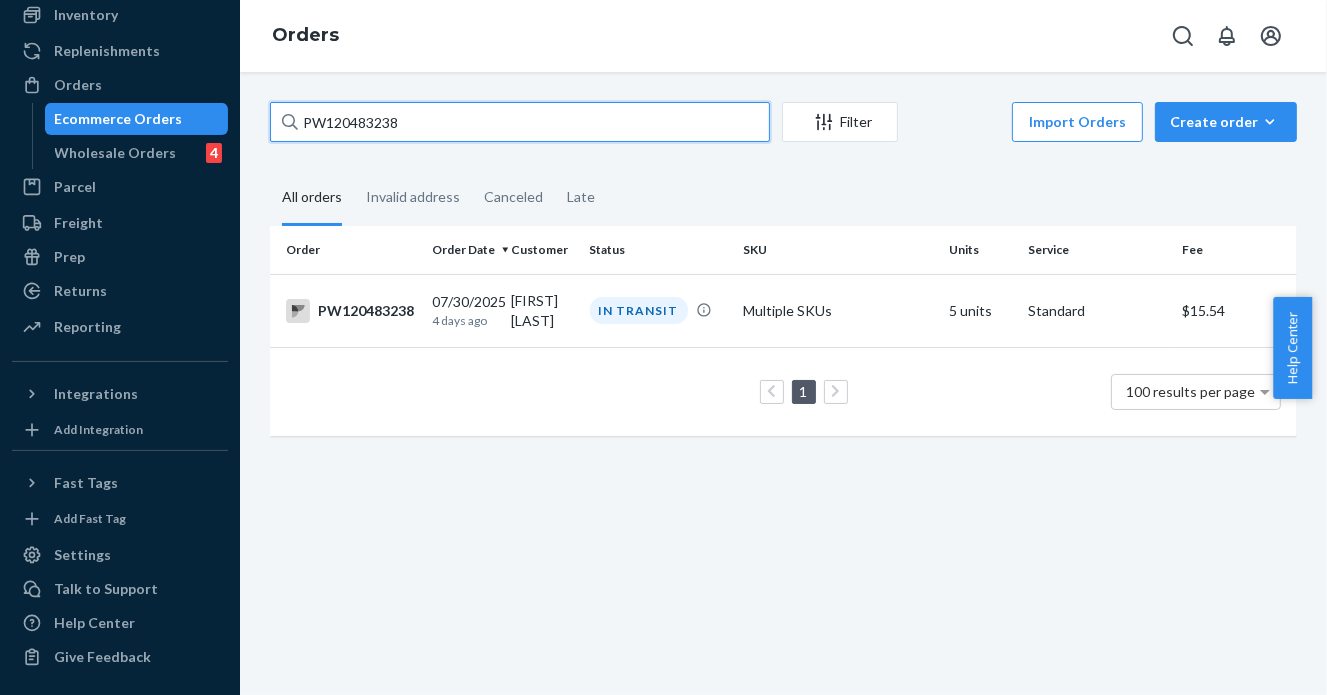drag, startPoint x: 396, startPoint y: 118, endPoint x: 234, endPoint y: 107, distance: 162.37303 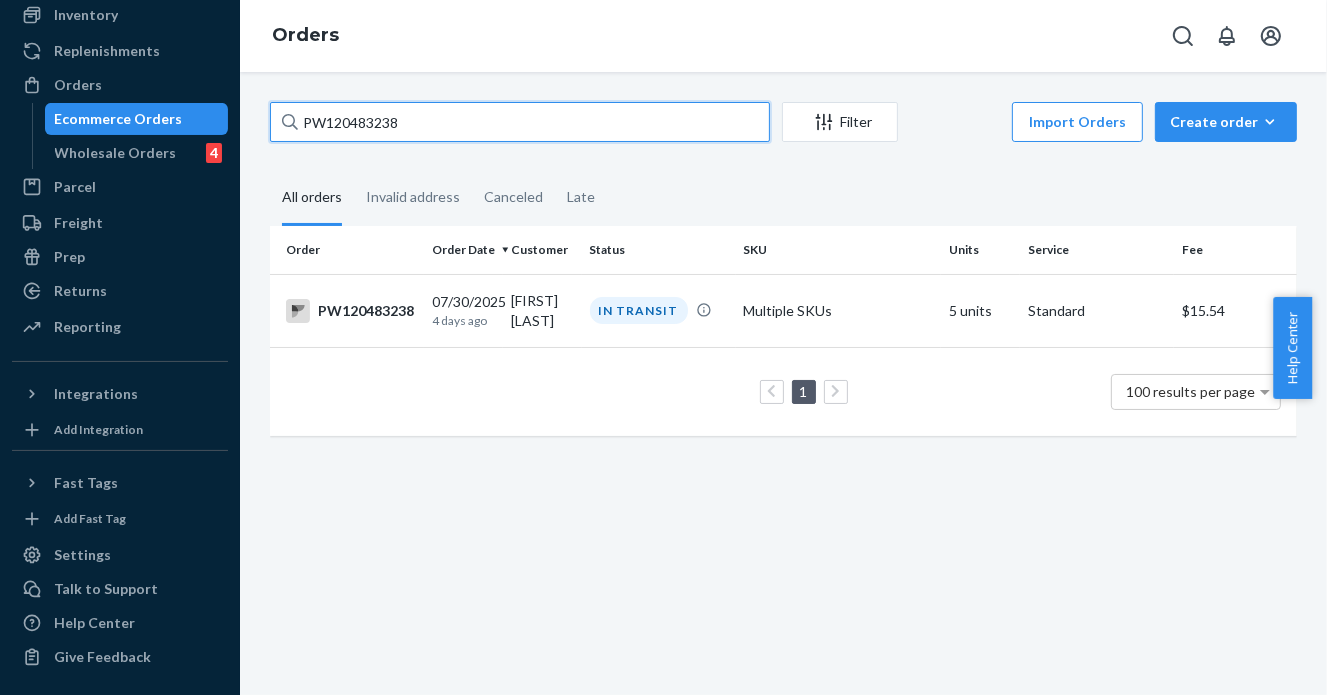 click on "Home Inbounds 15 Shipping Plans Problems 15 Inventory Products Branded Packaging Replenishments Orders Ecommerce Orders Wholesale Orders 4 Parcel Parcel orders Integrations Freight Prep Returns All Returns Settings Packages Reporting Reports Analytics Integrations Add Integration Fast Tags Add Fast Tag Settings Talk to Support Help Center Give Feedback Orders PW120483238 Filter Import Orders Create order Ecommerce order Removal order All orders Invalid address Canceled Late Order Order Date Customer Status SKU Units Service Fee PW120483238 07/30/2025 4 days ago [FIRST] [LAST] IN TRANSIT Multiple SKUs 5 units Standard $15.54 1 100 results per page" at bounding box center [663, 347] 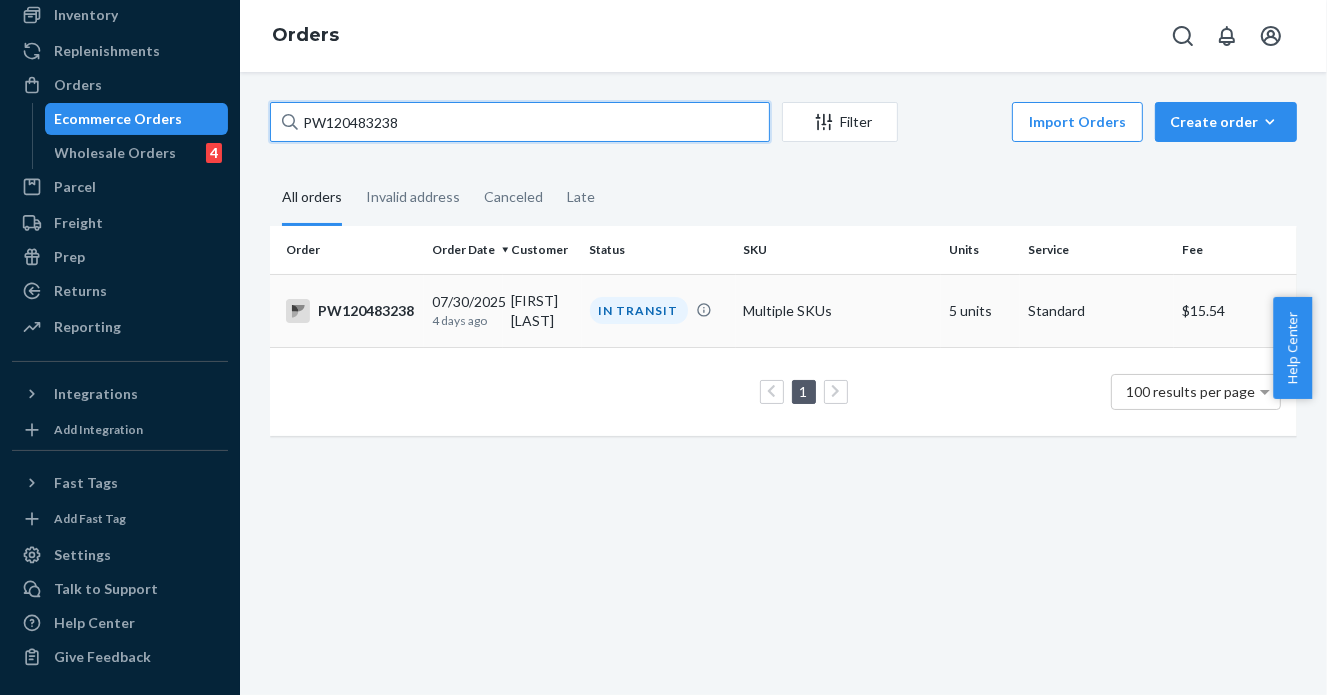 paste on "73975" 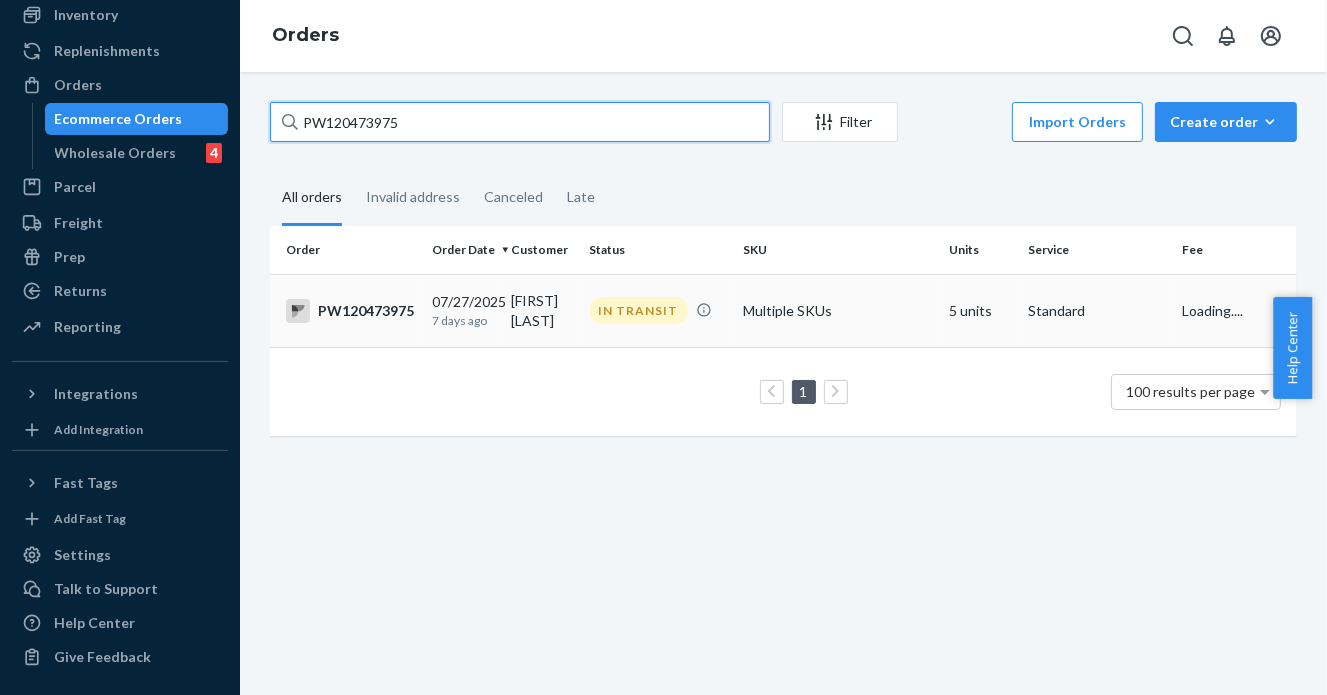 type on "PW120473975" 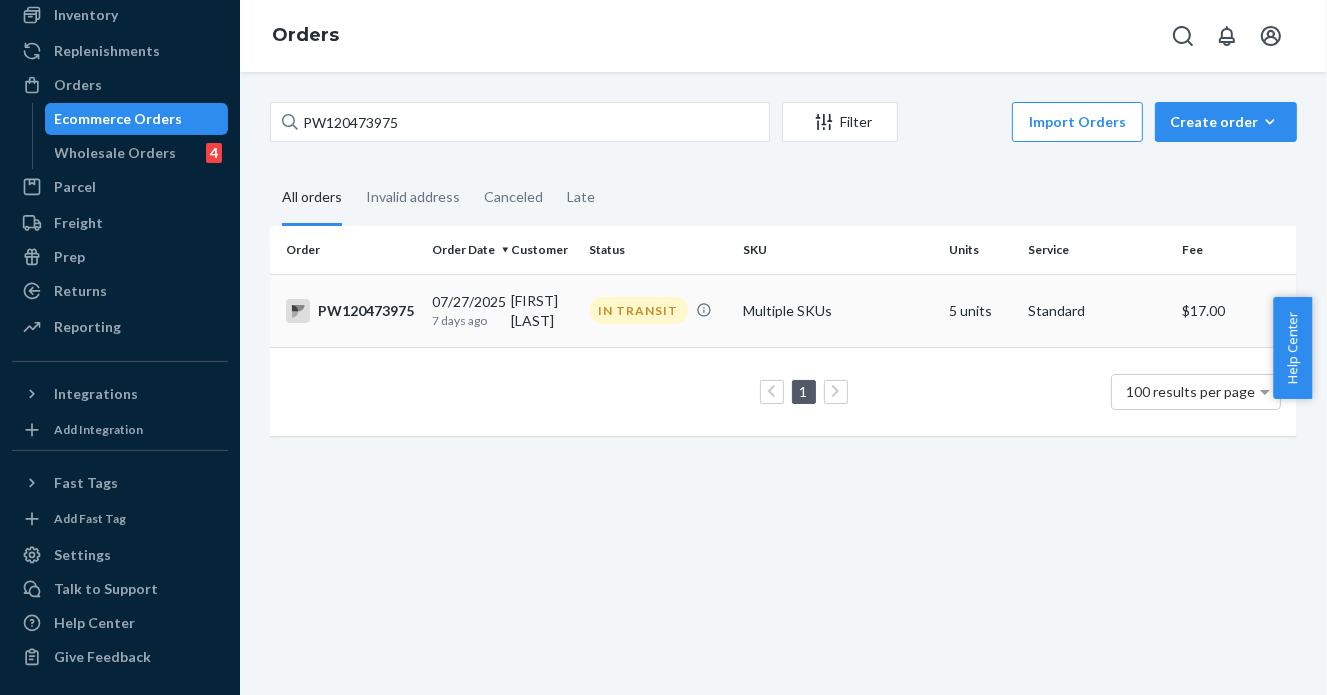 click on "IN TRANSIT" at bounding box center (639, 310) 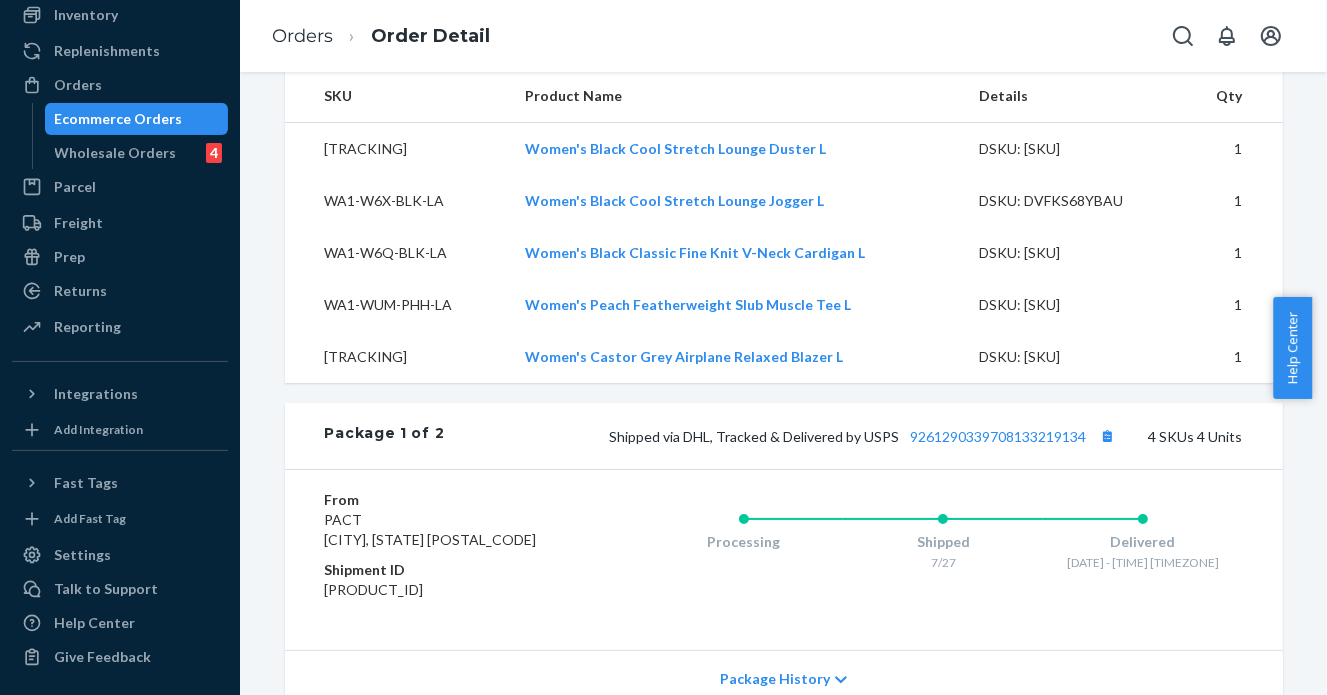 scroll, scrollTop: 1400, scrollLeft: 0, axis: vertical 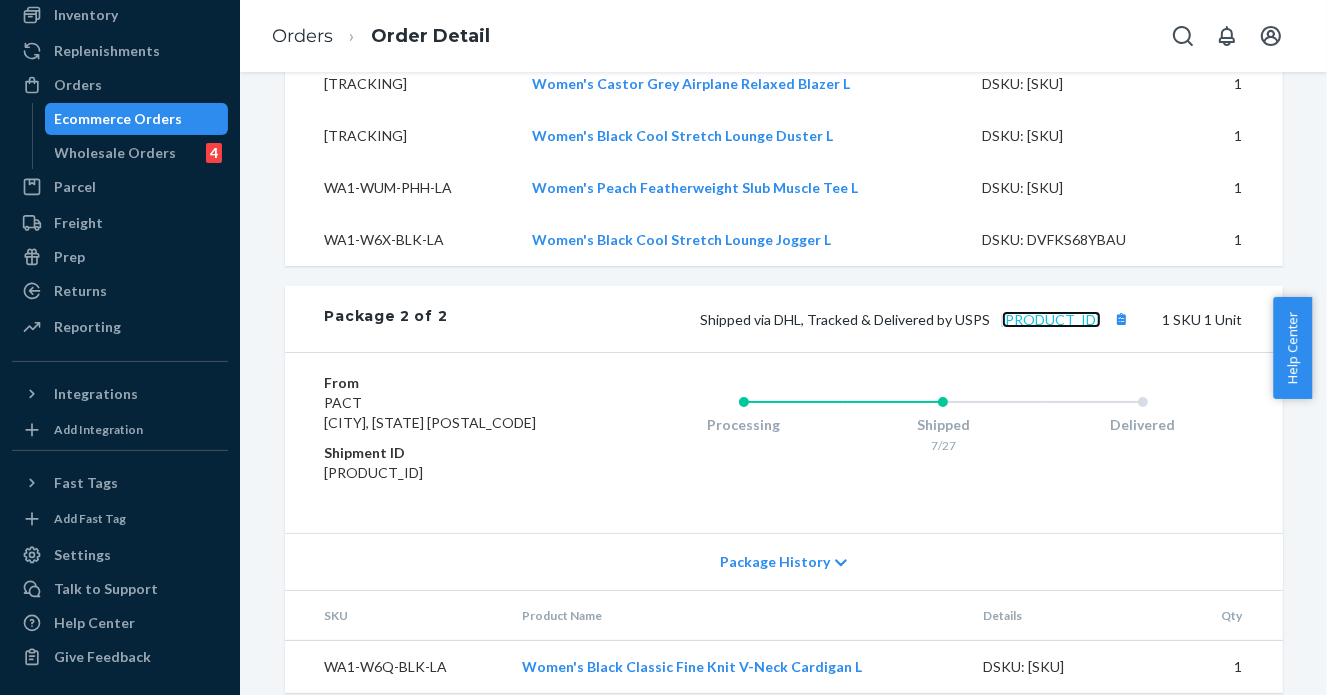 click on "[PRODUCT_ID]" at bounding box center (1051, 319) 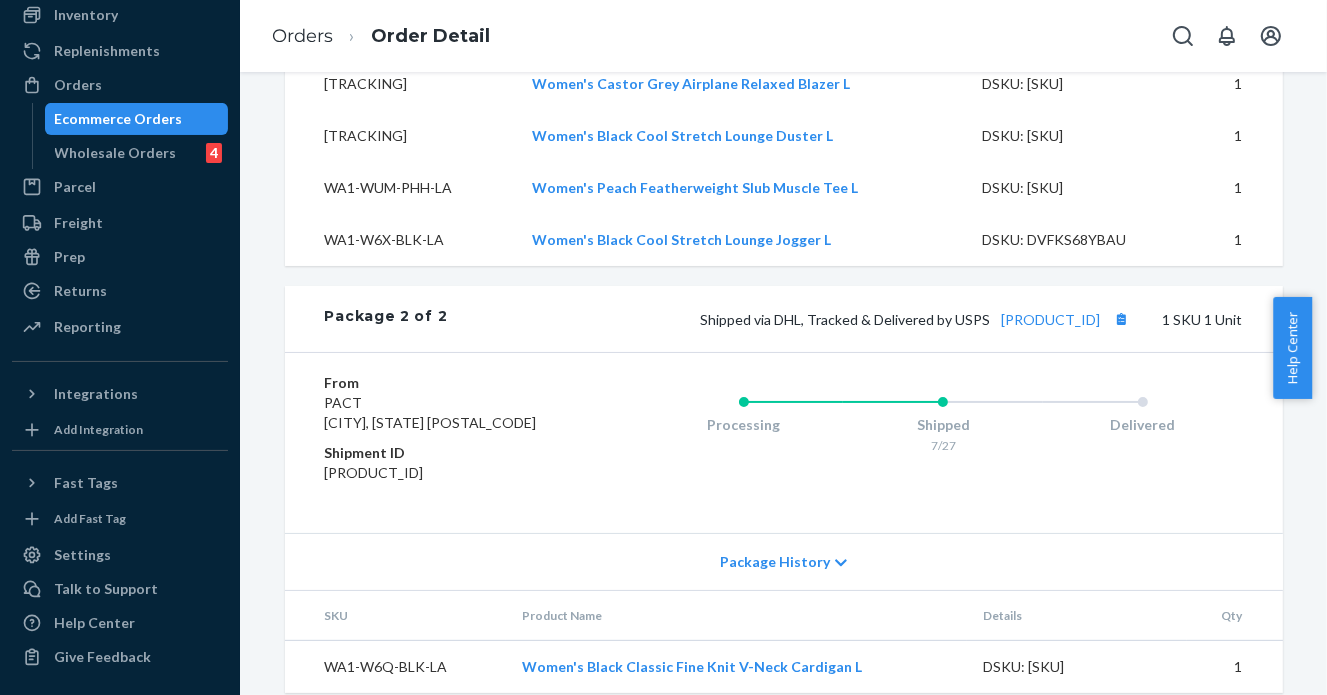 drag, startPoint x: 123, startPoint y: 99, endPoint x: 144, endPoint y: 119, distance: 29 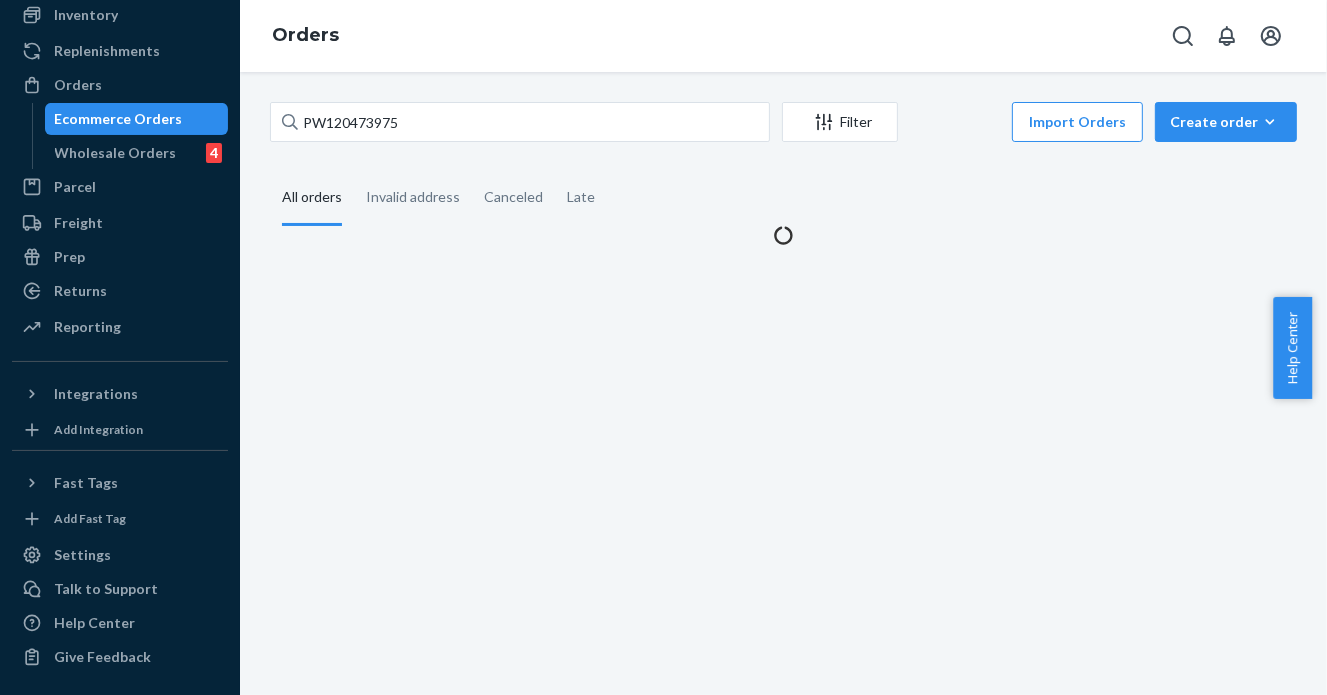 scroll, scrollTop: 0, scrollLeft: 0, axis: both 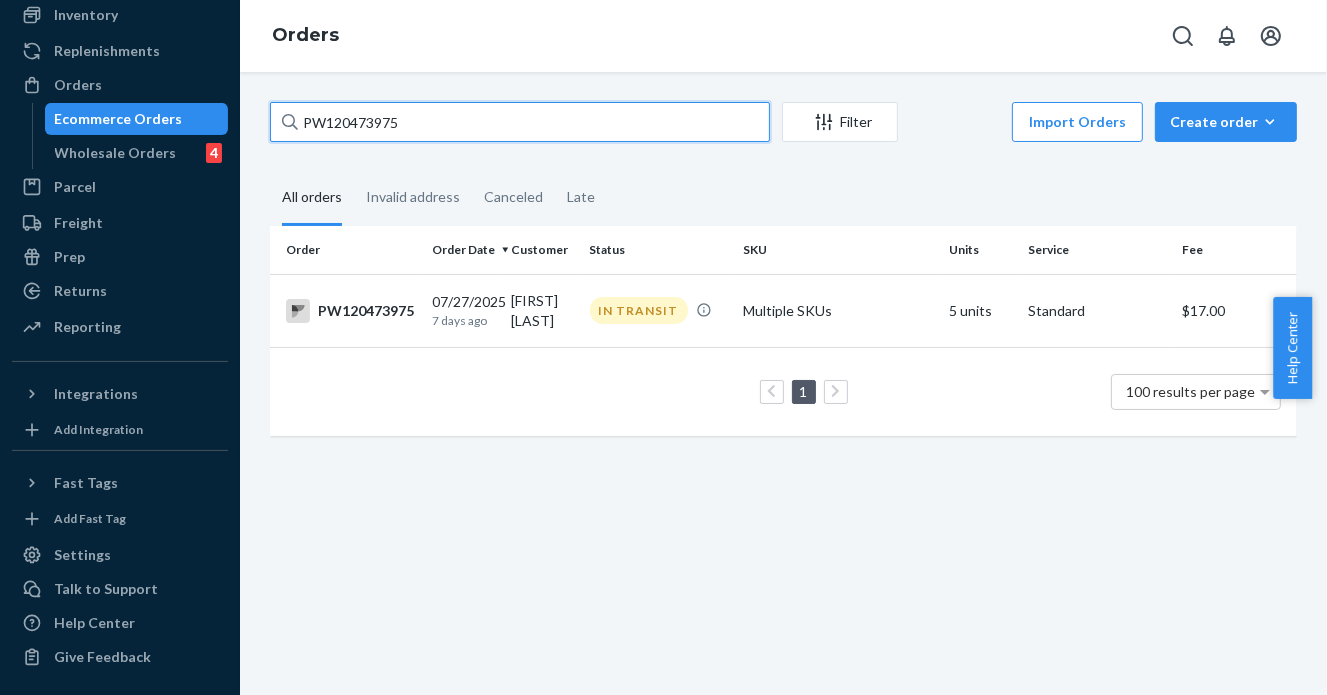 drag, startPoint x: 448, startPoint y: 125, endPoint x: 211, endPoint y: 110, distance: 237.47421 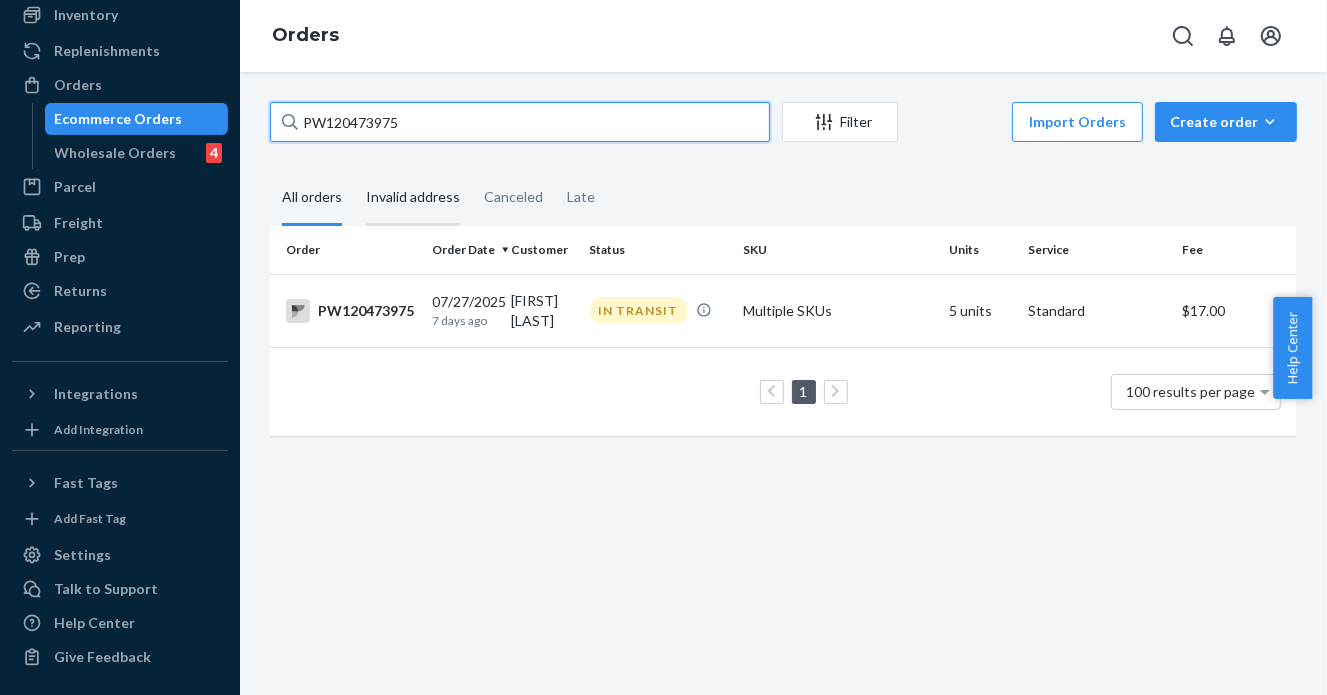 paste on "96199" 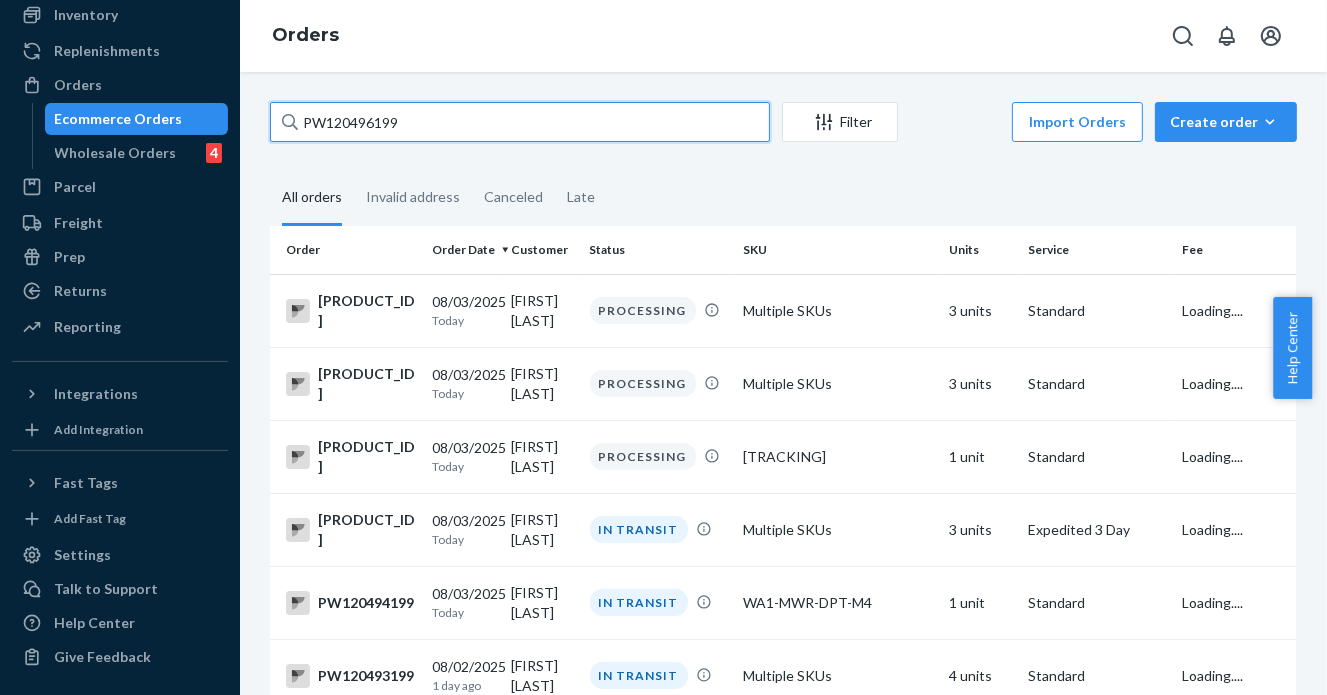 type on "PW120496199" 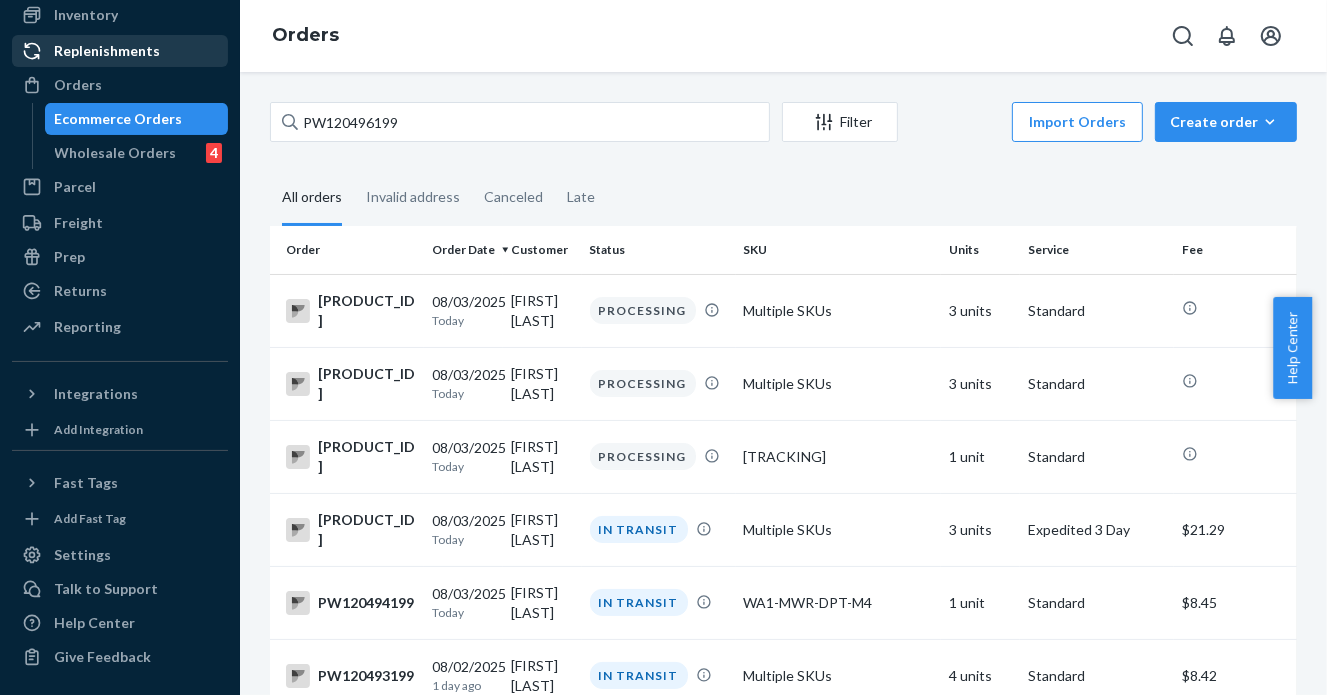 click on "Replenishments" at bounding box center [120, 51] 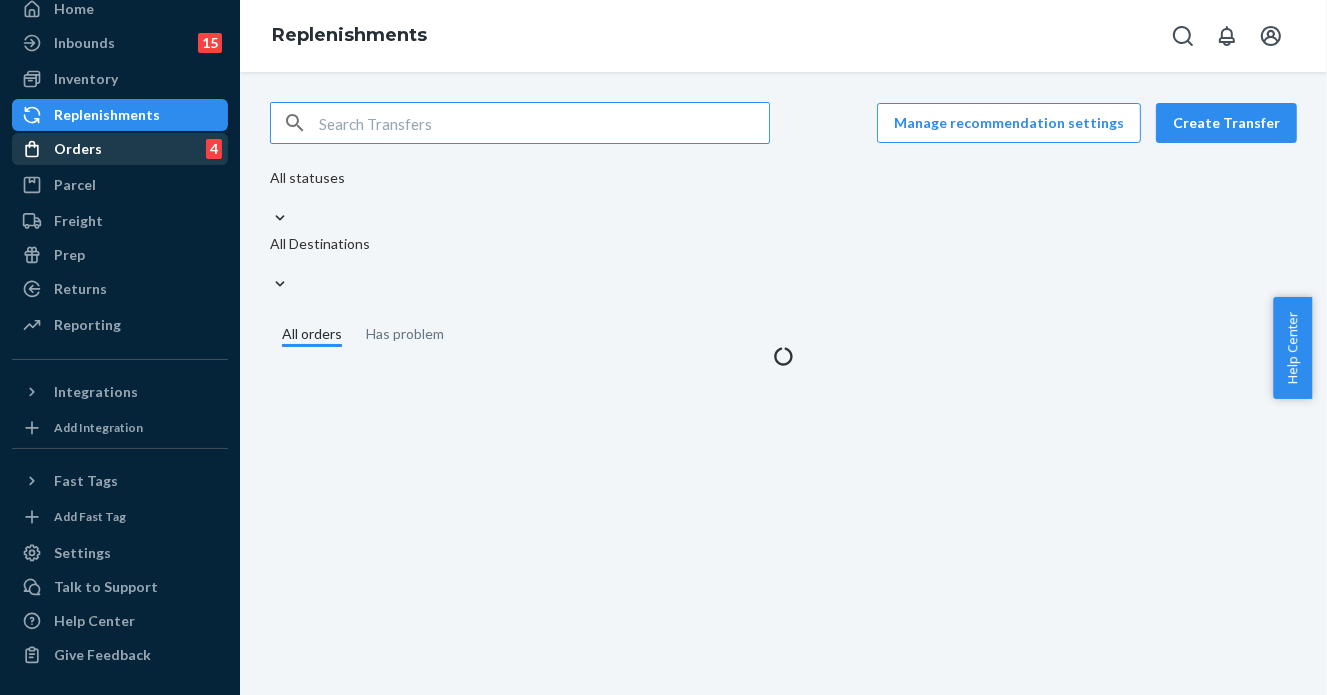 scroll, scrollTop: 84, scrollLeft: 0, axis: vertical 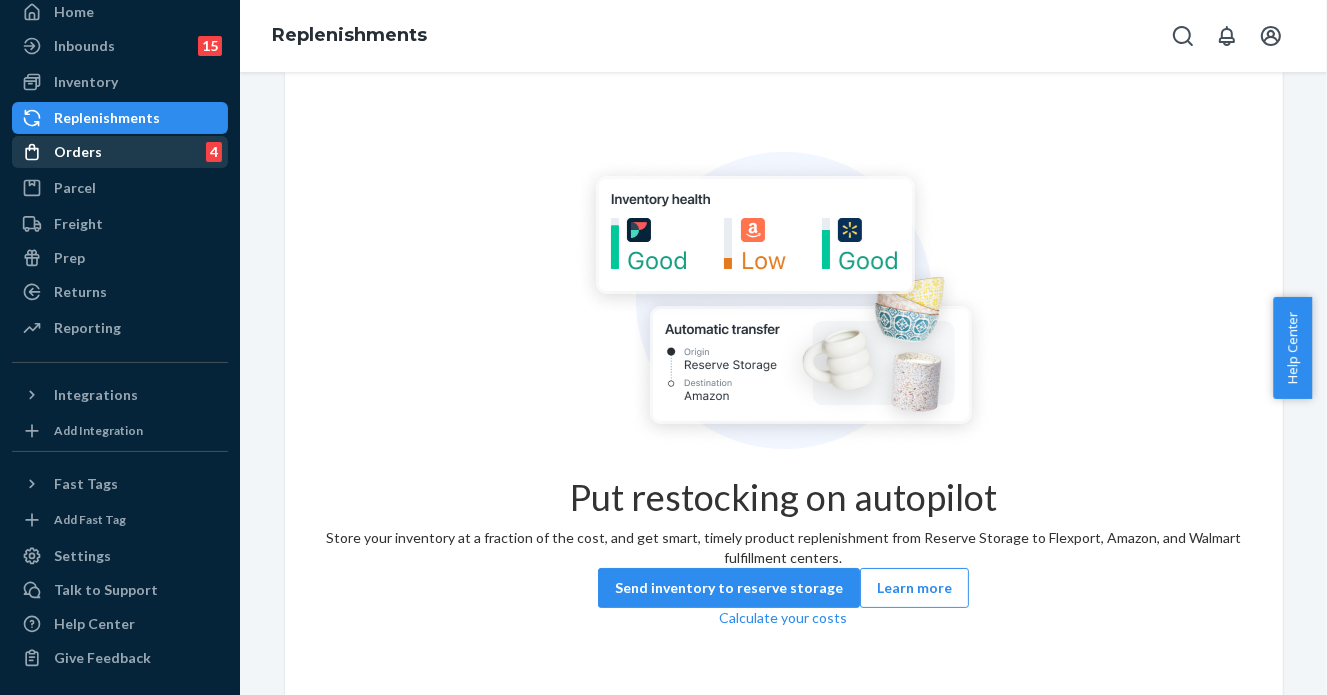 click on "Orders 4" at bounding box center [120, 152] 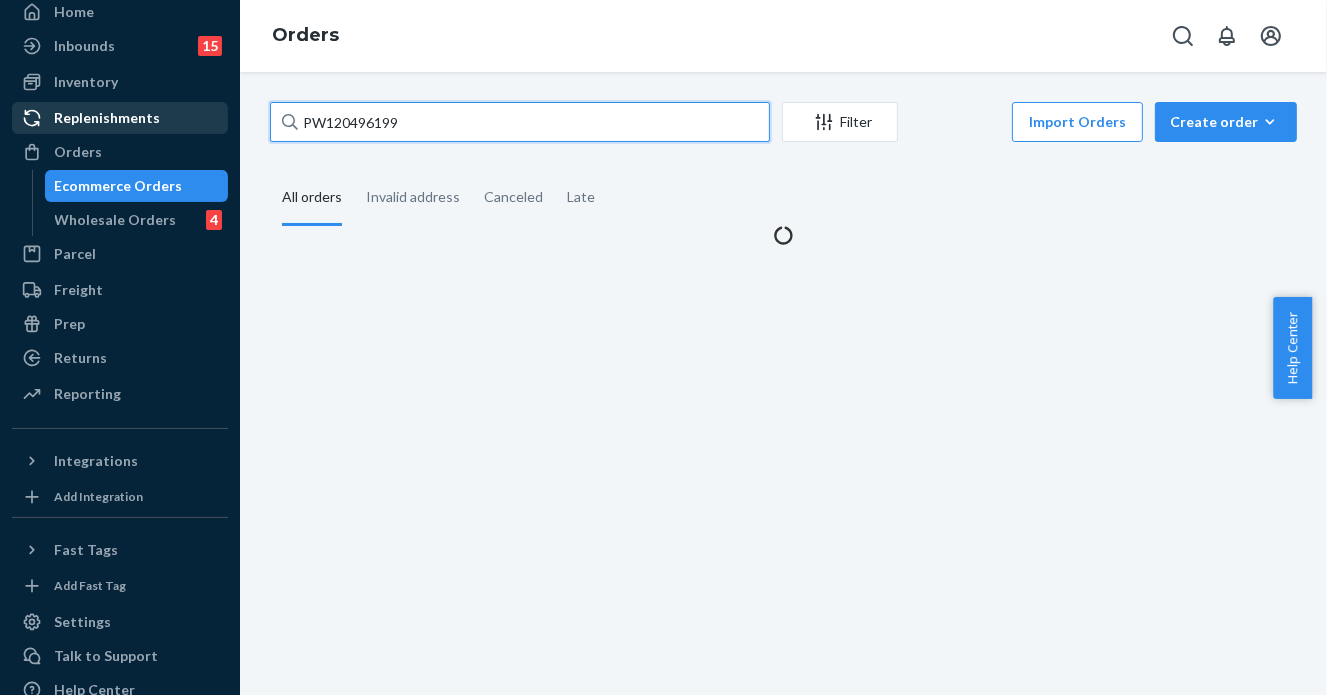 drag, startPoint x: 437, startPoint y: 127, endPoint x: 167, endPoint y: 107, distance: 270.73972 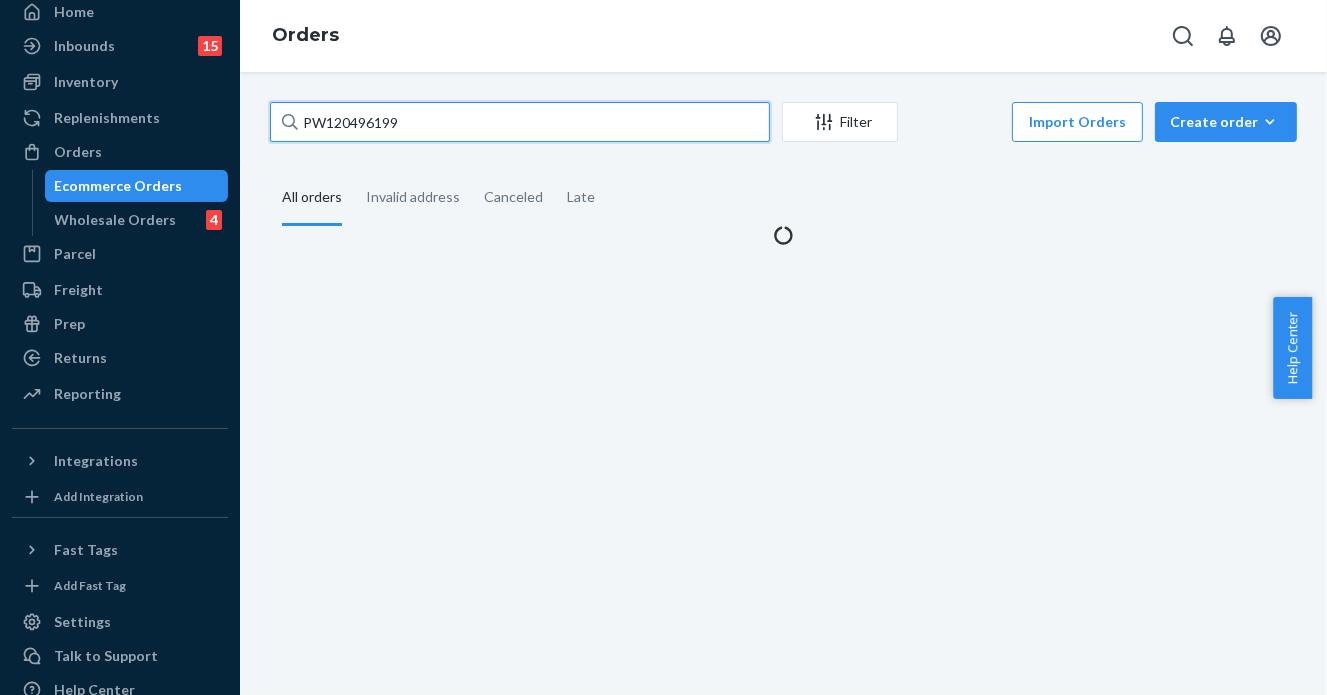 paste on "80110" 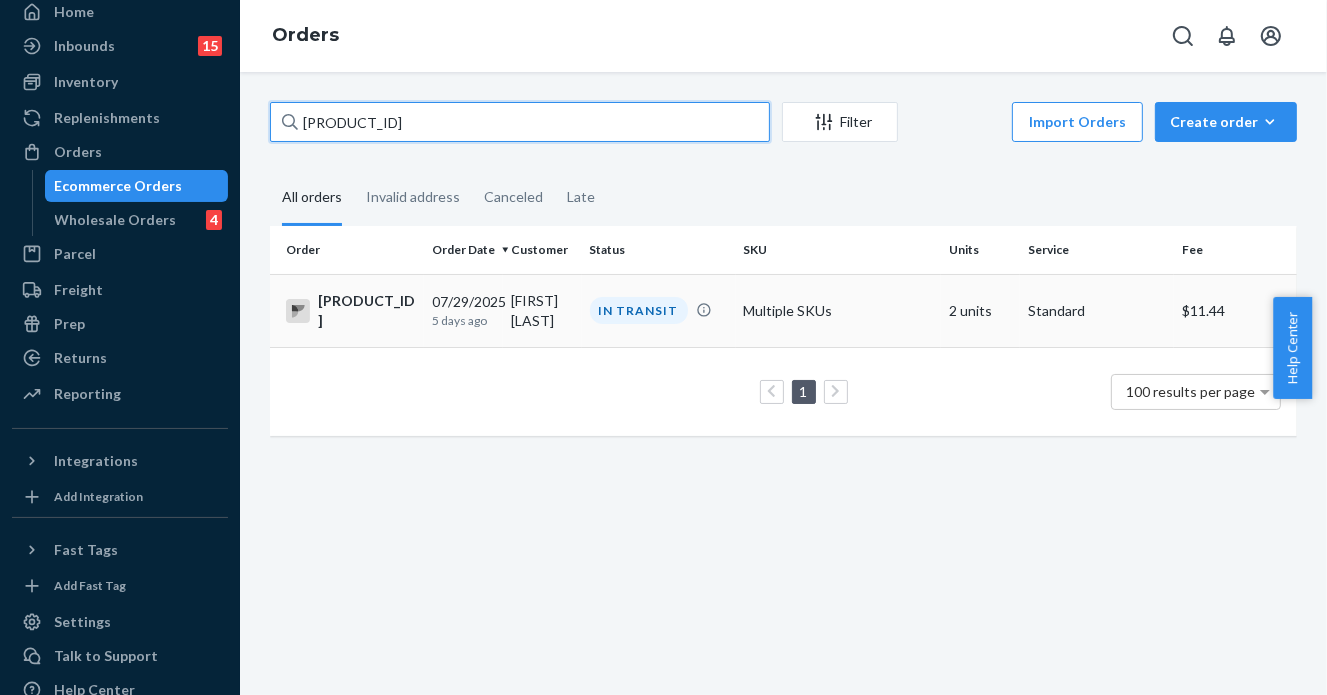type on "[PRODUCT_ID]" 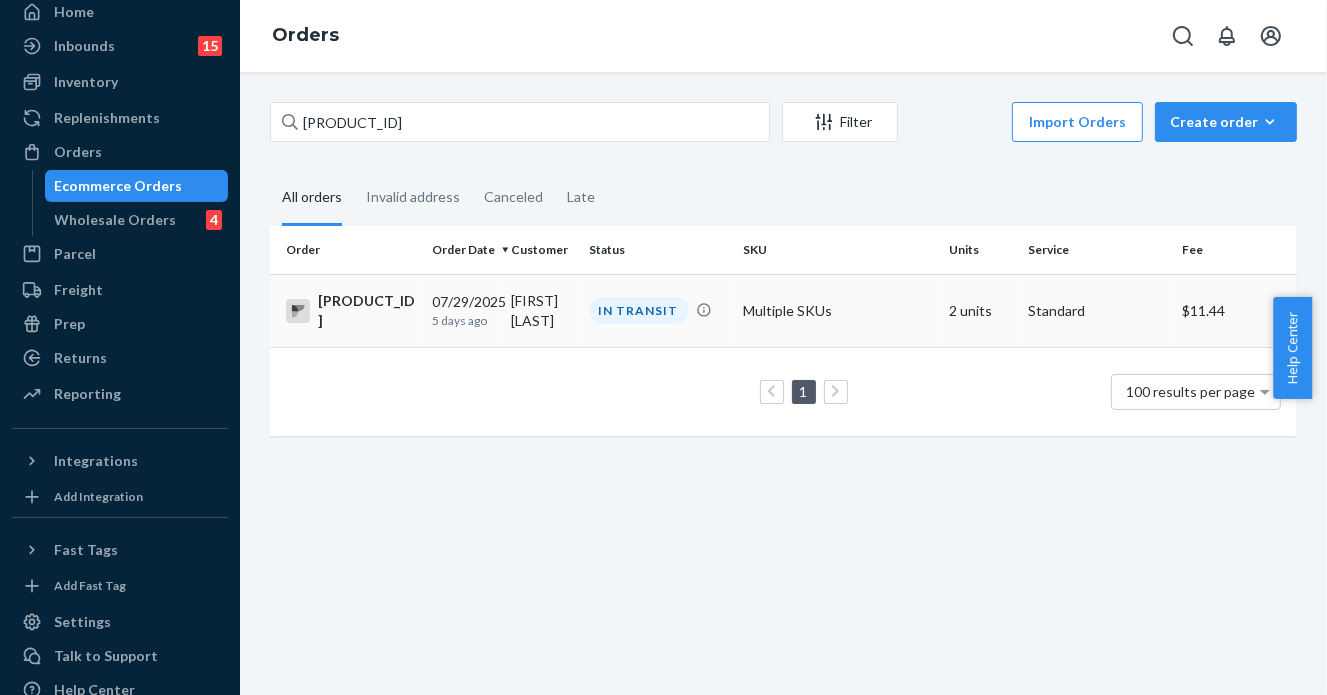 click on "IN TRANSIT" at bounding box center (659, 310) 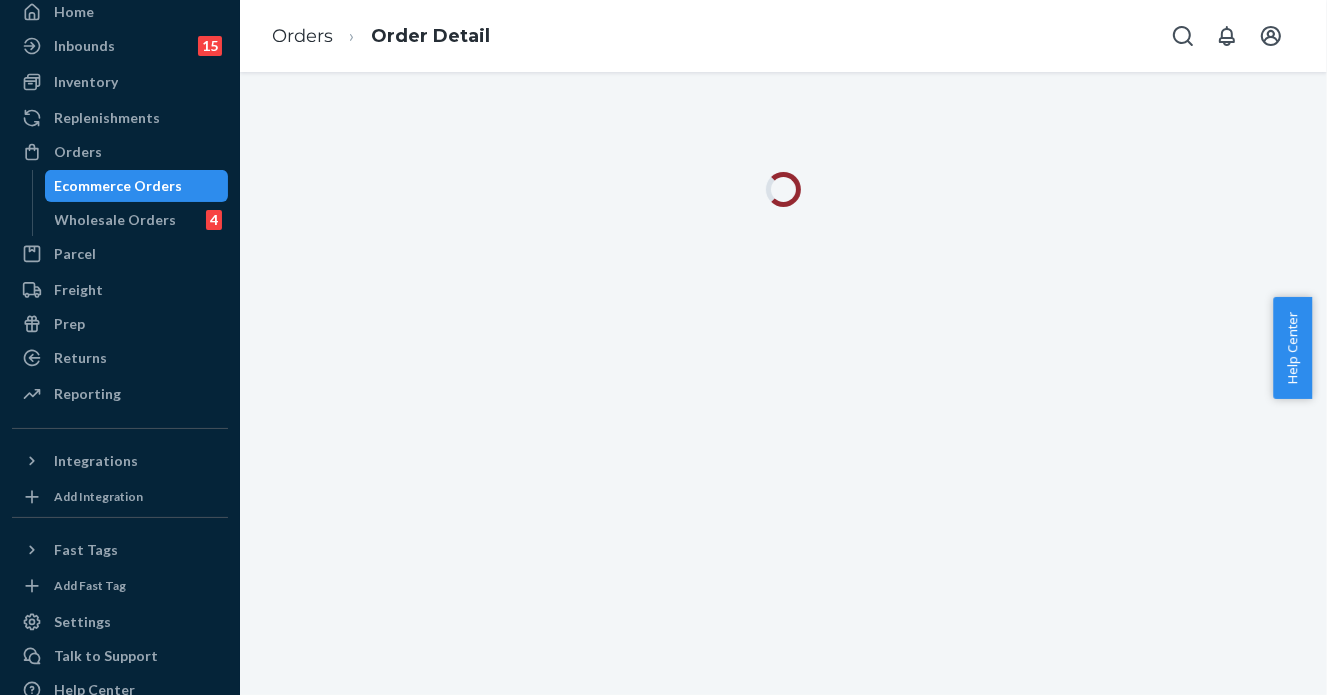 click on "Orders" at bounding box center [120, 152] 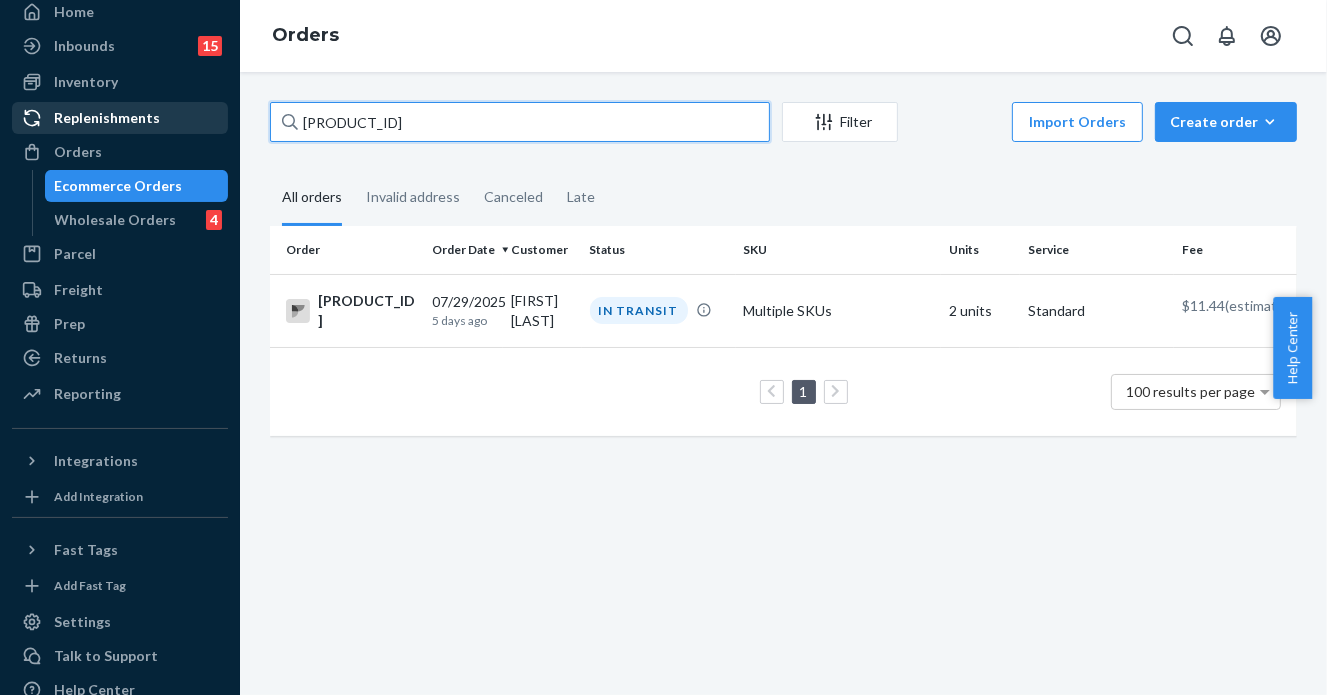 drag, startPoint x: 426, startPoint y: 112, endPoint x: 96, endPoint y: 100, distance: 330.2181 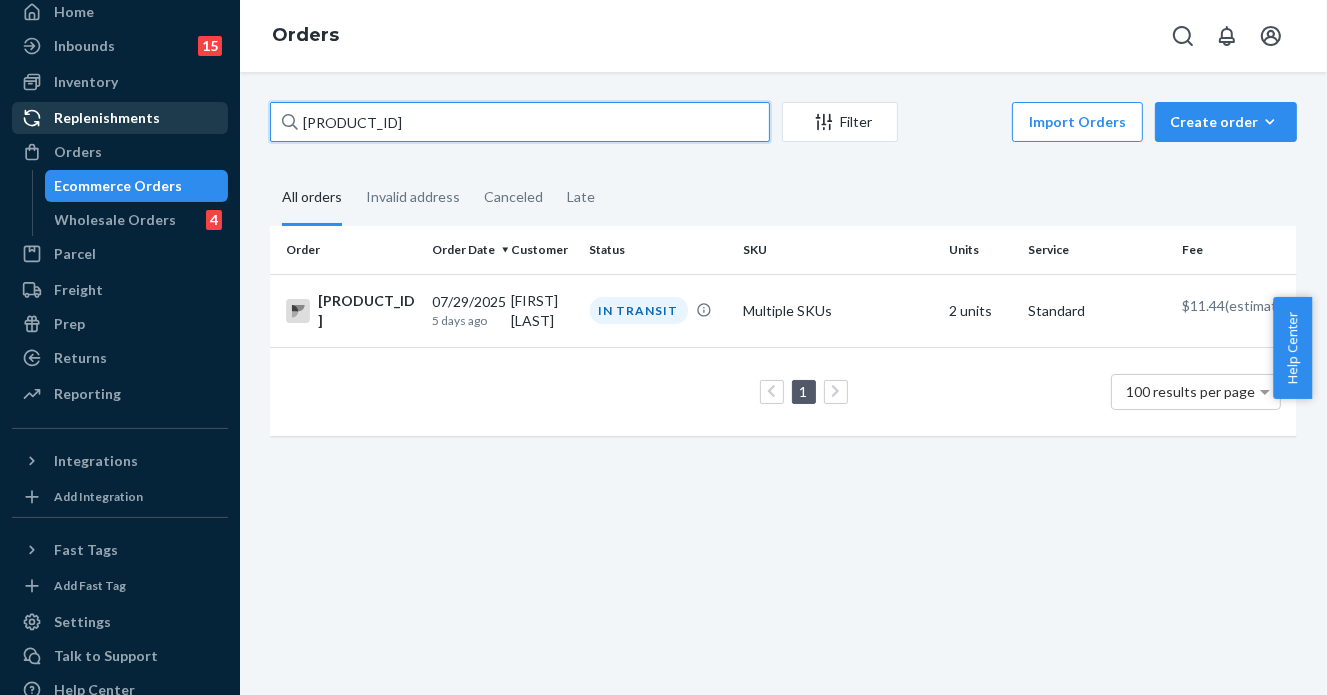 click on "Home Inbounds 15 Shipping Plans Problems 15 Inventory Products Branded Packaging Replenishments Orders Ecommerce Orders Wholesale Orders 4 Parcel Parcel orders Integrations Freight Prep Returns All Returns Settings Packages Reporting Reports Analytics Integrations Add Integration Fast Tags Add Fast Tag Settings Talk to Support Help Center Give Feedback Orders PW120480110 Filter Import Orders Create order Ecommerce order Removal order All orders Invalid address Canceled Late Order Order Date Customer Status SKU Units Service Fee PW120480110 07/29/2025 5 days ago [FIRST] [LAST] IN TRANSIT Multiple SKUs 2 units Standard $11.44  (estimated) 1 100 results per page" at bounding box center [663, 347] 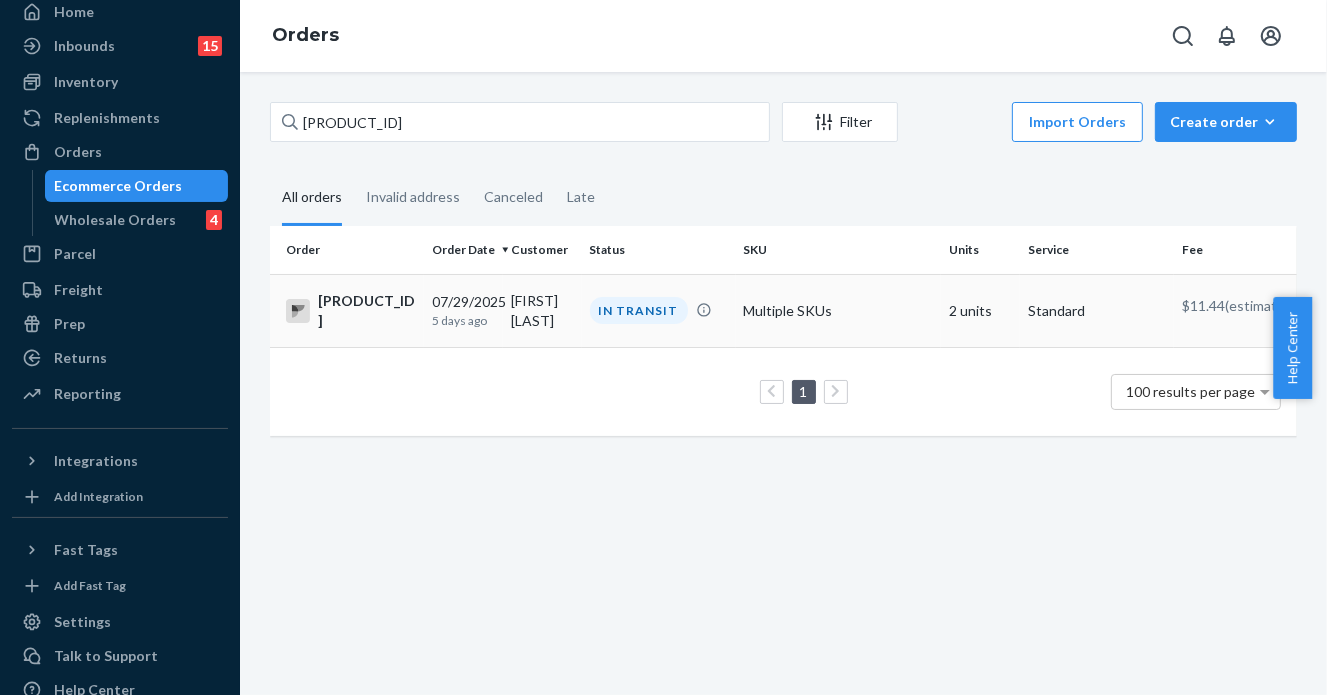 click on "[FIRST] [LAST]" at bounding box center [542, 310] 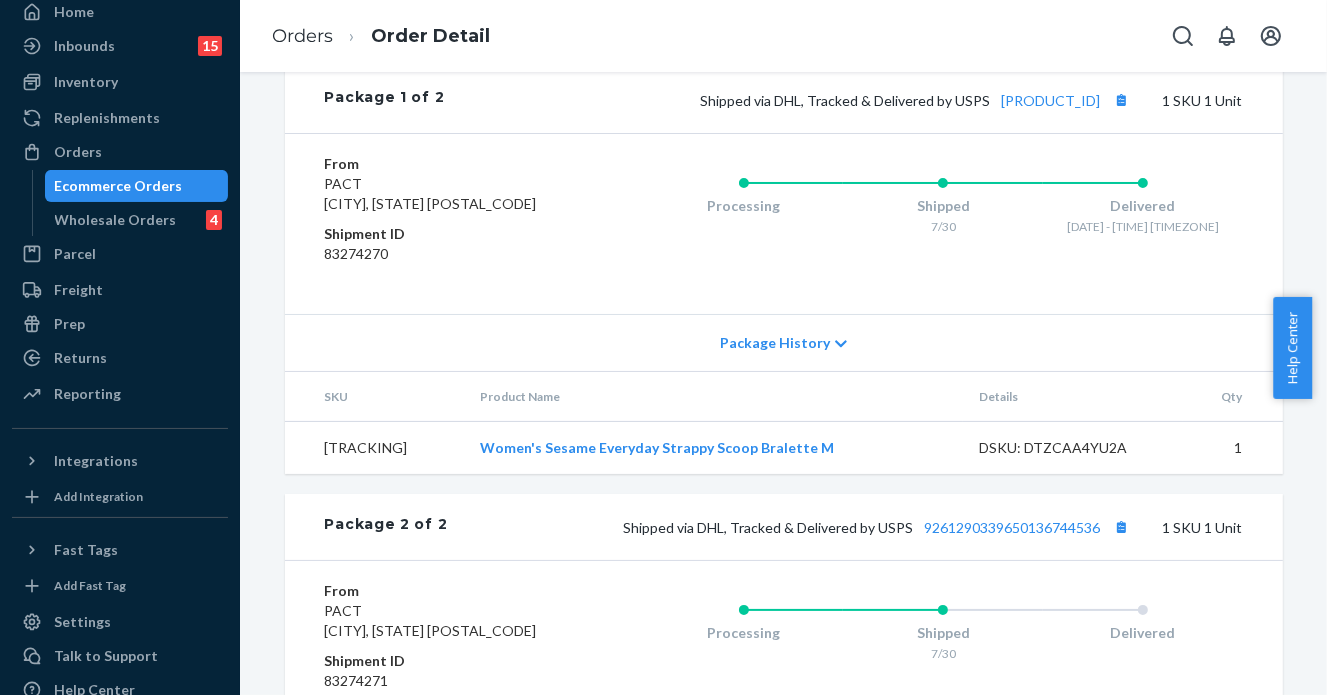 scroll, scrollTop: 1107, scrollLeft: 0, axis: vertical 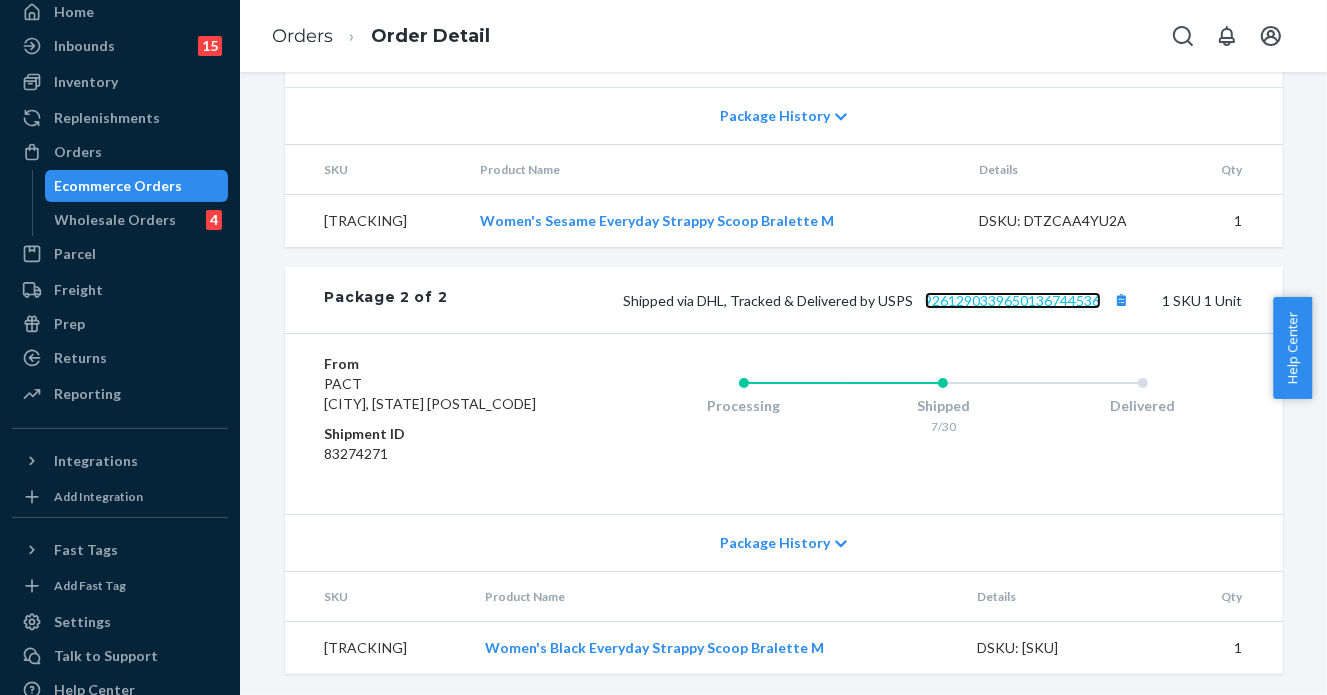 click on "9261290339650136744536" at bounding box center (1013, 300) 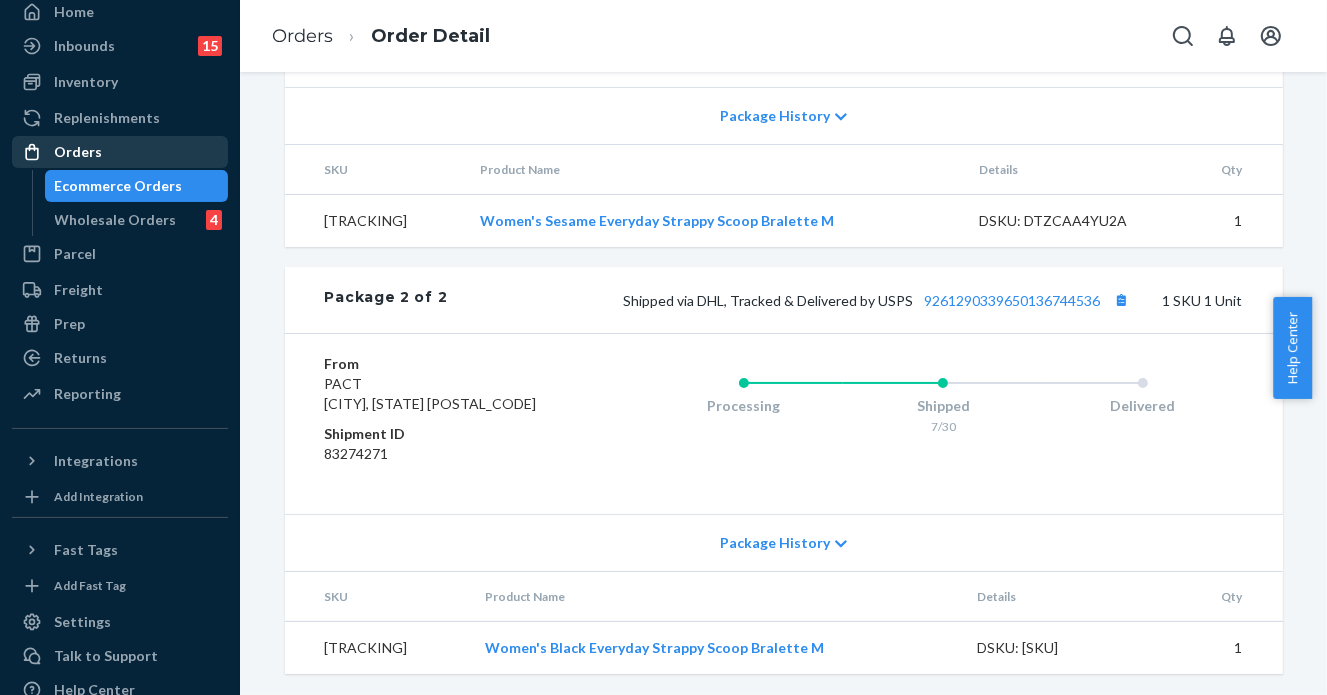 click on "Orders" at bounding box center [78, 152] 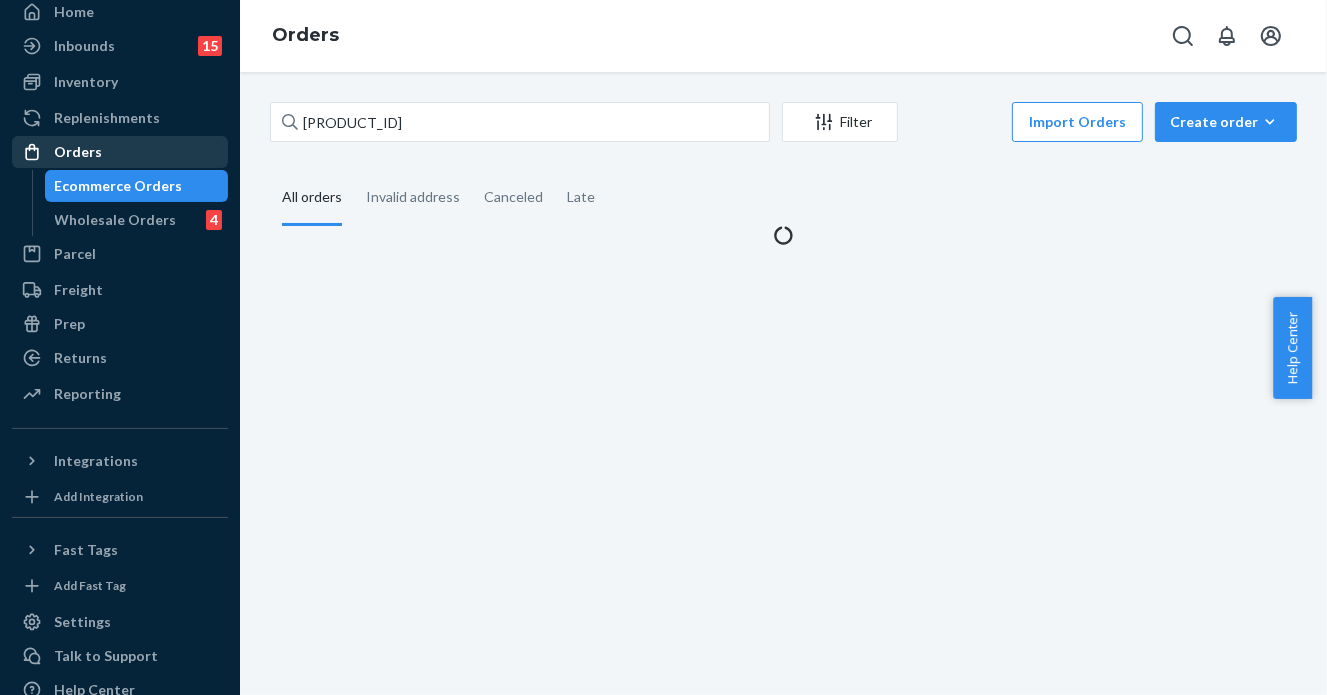 scroll, scrollTop: 0, scrollLeft: 0, axis: both 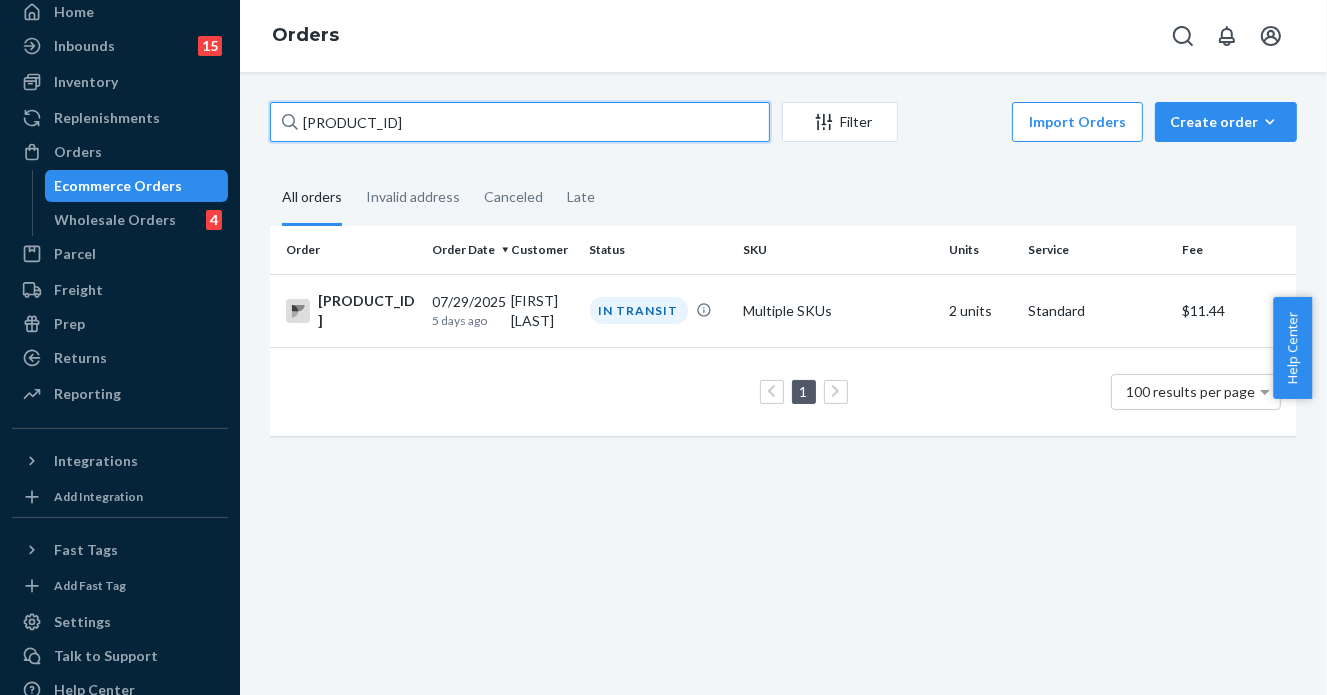 drag, startPoint x: 330, startPoint y: 100, endPoint x: 235, endPoint y: 86, distance: 96.02604 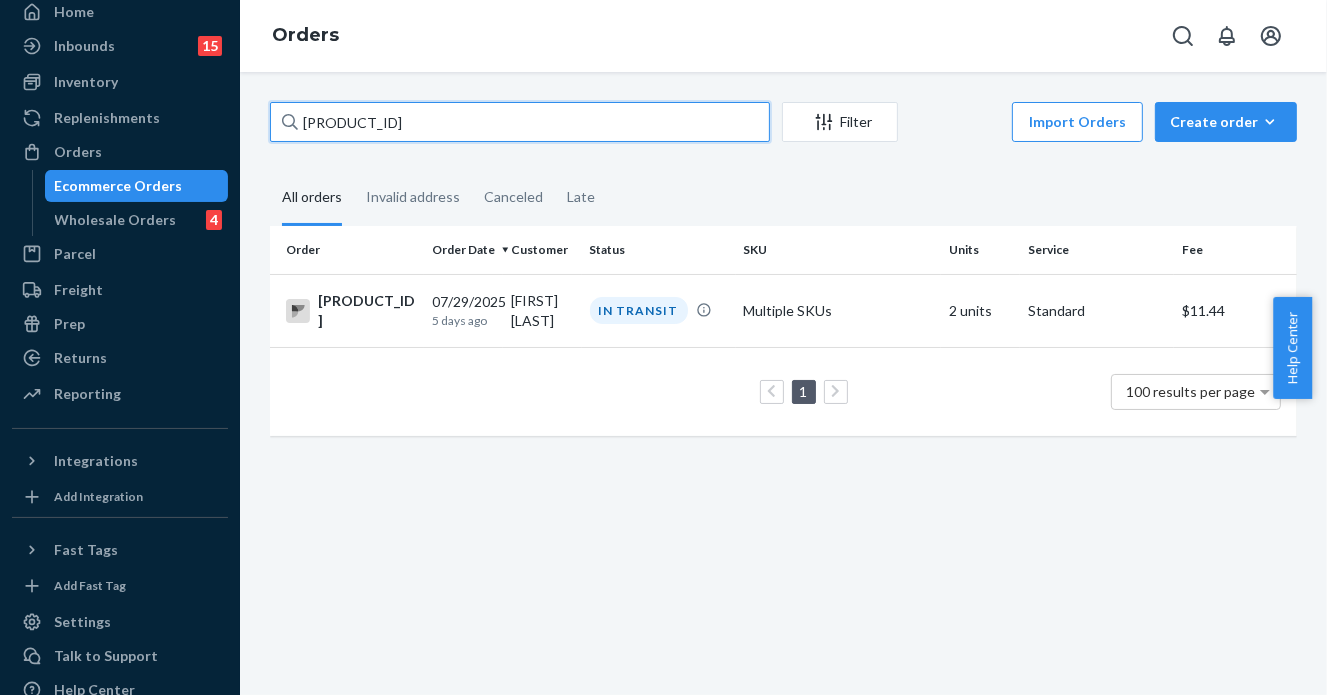 click on "Home Inbounds 15 Shipping Plans Problems 15 Inventory Products Branded Packaging Replenishments Orders Ecommerce Orders Wholesale Orders 4 Parcel Parcel orders Integrations Freight Prep Returns All Returns Settings Packages Reporting Reports Analytics Integrations Add Integration Fast Tags Add Fast Tag Settings Talk to Support Help Center Give Feedback Orders PW120480110 Filter Import Orders Create order Ecommerce order Removal order All orders Invalid address Canceled Late Order Order Date Customer Status SKU Units Service Fee PW120480110 07/29/2025 5 days ago [FIRST] [LAST] IN TRANSIT Multiple SKUs 2 units Standard $11.44 1 100 results per page" at bounding box center (663, 347) 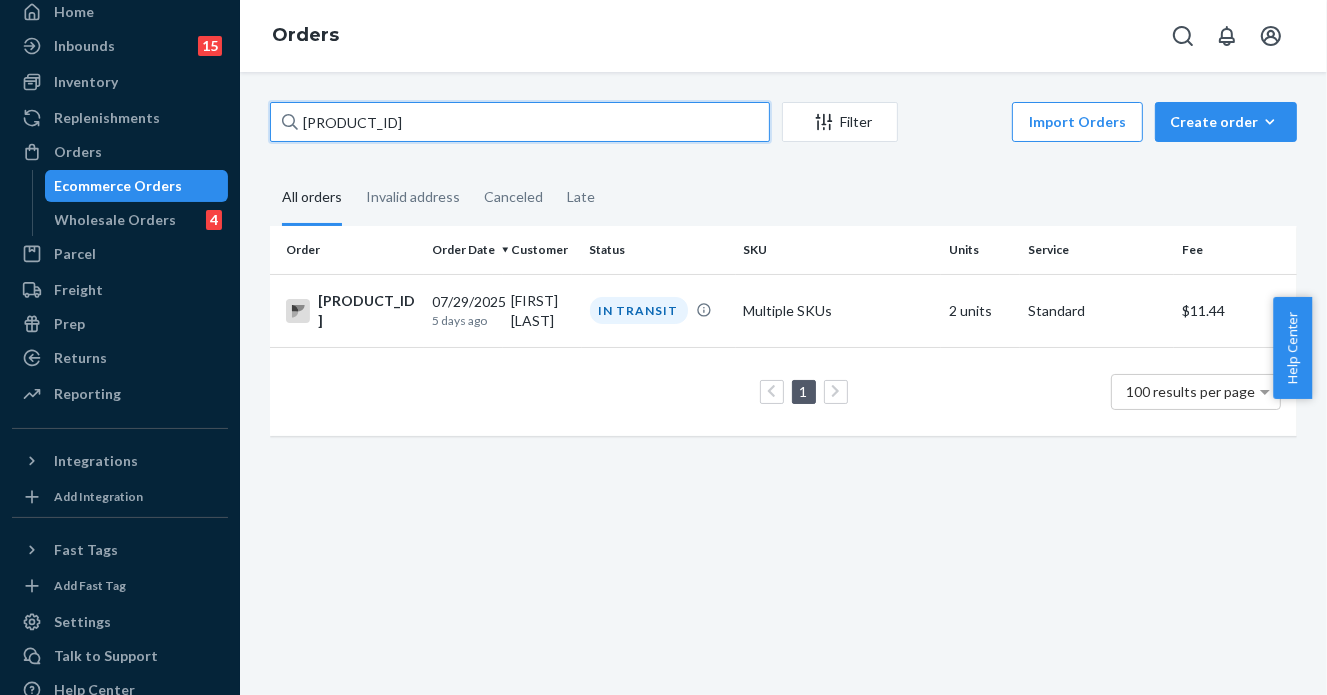 paste on "75306" 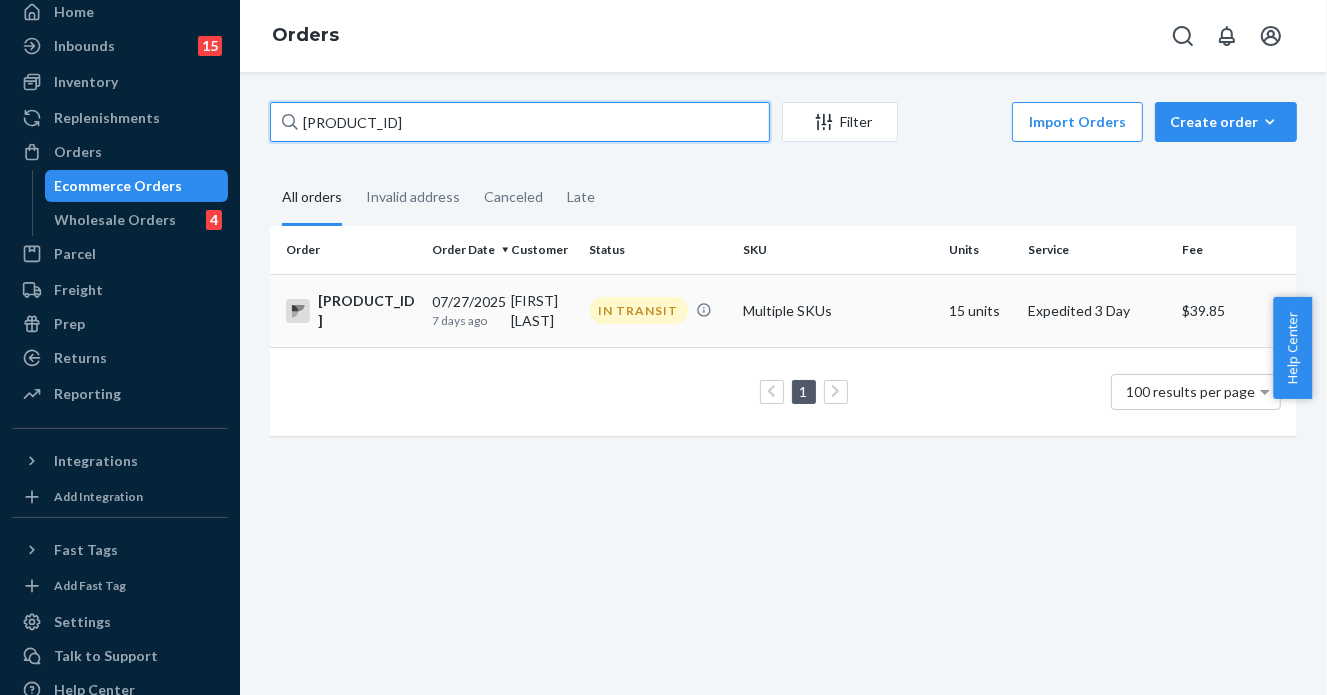 type on "[PRODUCT_ID]" 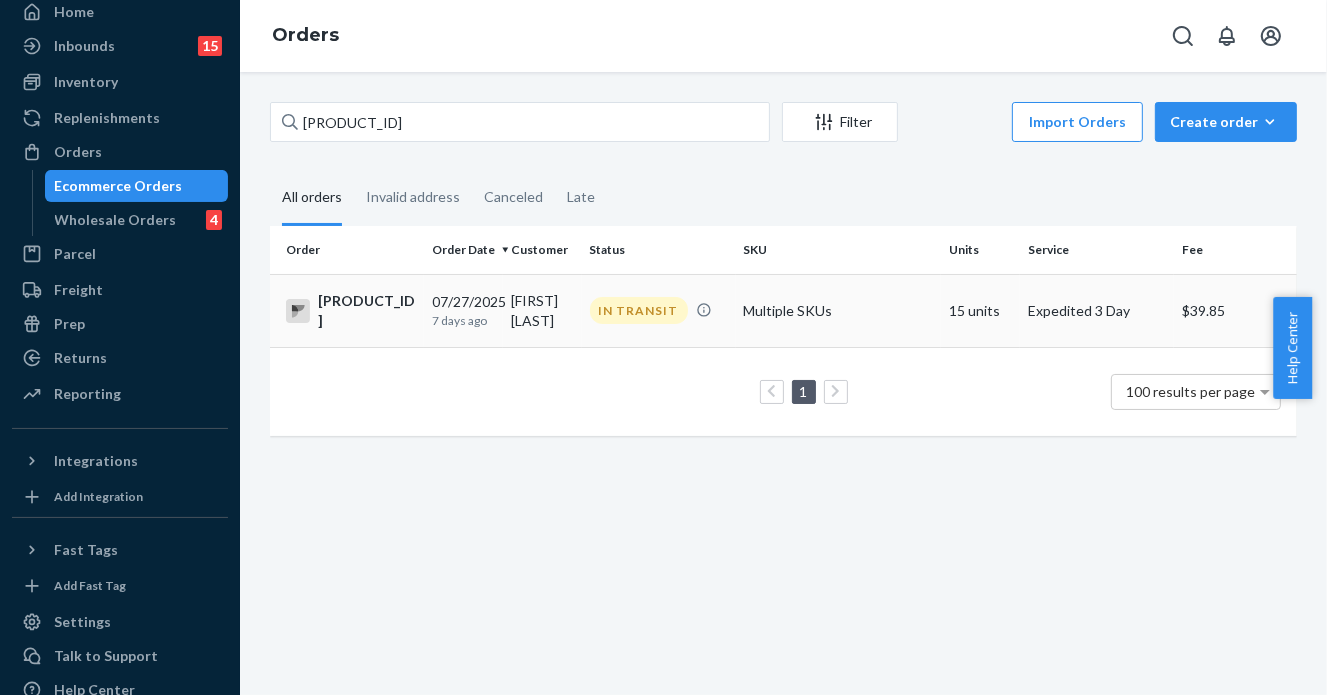 click on "IN TRANSIT" at bounding box center (659, 310) 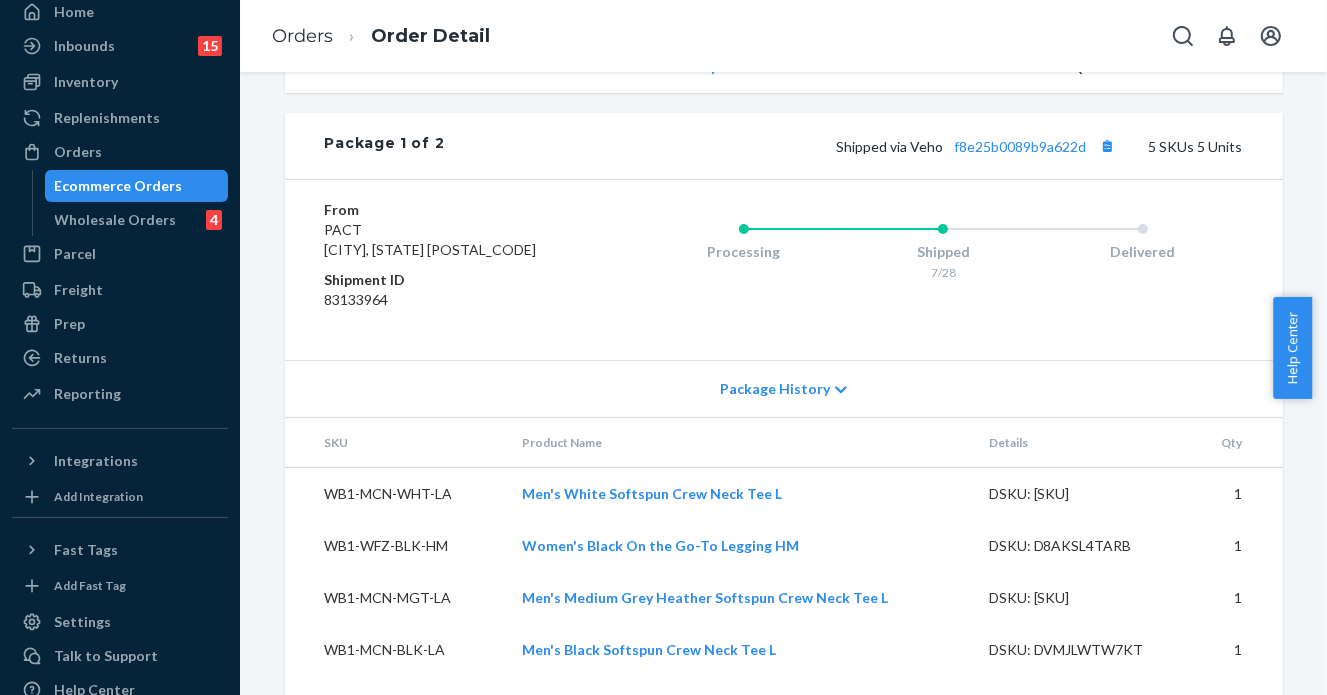 scroll, scrollTop: 1200, scrollLeft: 0, axis: vertical 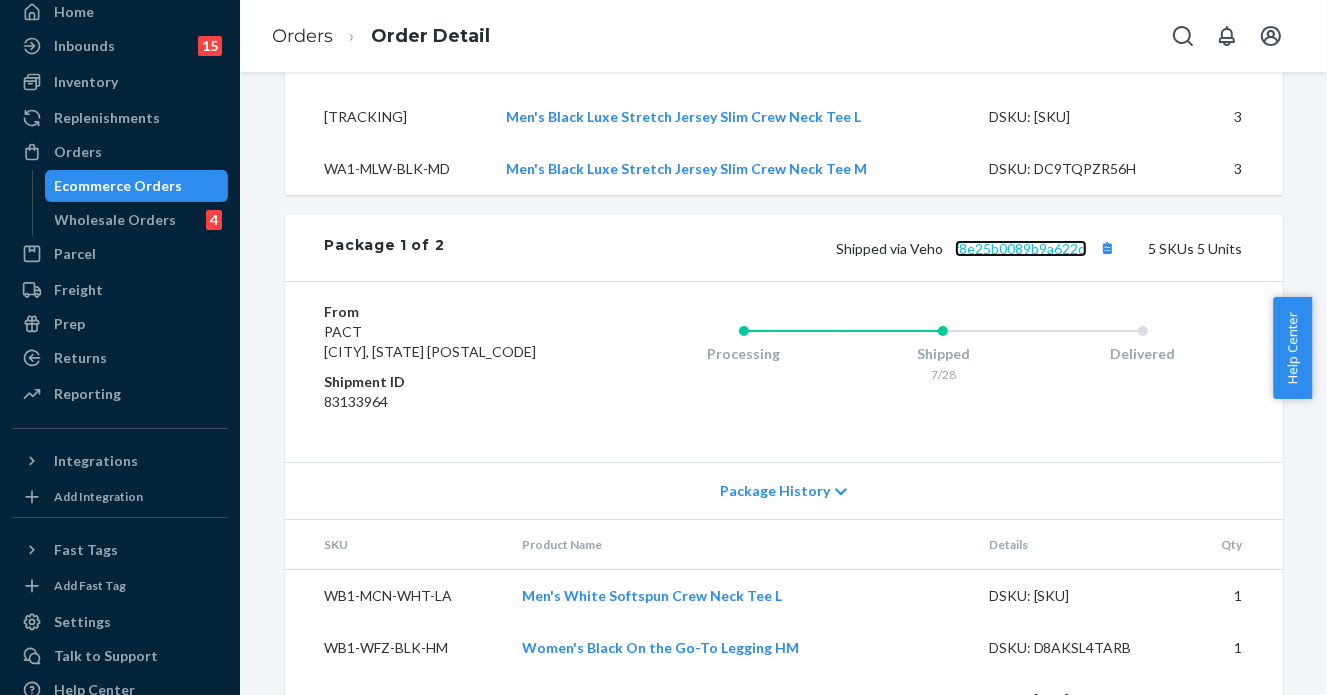 click on "f8e25b0089b9a622d" at bounding box center [1021, 248] 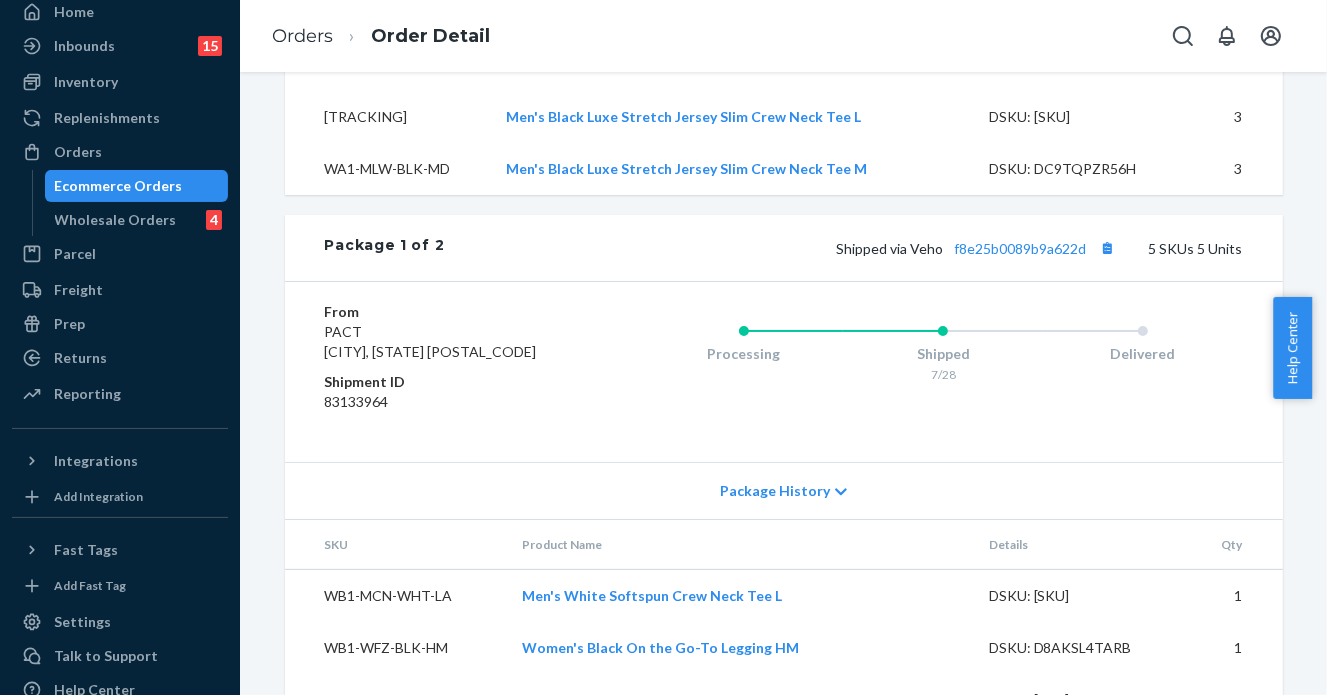 click on "Website Order # PW120475306 • Expedited 3 Day  /  $39.85 View Details Create Return Duplicate Order In Transit Transit Delay Shipped July 28, 2025 Promised by July 28, 2025 On-Time Delivering July 31, 2025 Promised by July 31, 2025 Late Order History Flexport Order ID 133232478 Destination [FIRST] [LAST]
[NUMBER] [STREET] Dr
[CITY], [STATE] [POSTAL_CODE]
US Buyer Order Tracking 133232478 SKU Product Name Details Qty WA3-WEF-BLK-LA Women's Black Everyday Shelf Bra Cropped Camisole 3-Pack L DSKU: D9KTN35D4YV 1 WB1-WFZ-BLK-HM Women's Black On the Go-To Legging HM DSKU: D8AKSL4TARB 1 WB1-WFZ-BLK-HL Women's Black On the Go-To Legging HL DSKU: D86QCUATCWV 1 WB1-MCN-BLK-LA Men's Black Softspun Crew Neck Tee L DSKU: DVMJLWTW7KT 1 WB1-MCN-WHT-LA Men's White Softspun Crew Neck Tee L DSKU: D6LRLUSXEZN 1 WB1-MCN-MGT-LA Men's Medium Grey Heather Softspun Crew Neck Tee L DSKU: DTV6ASQPTA6 1 WB1-MCN-BLK-MD Men's Black Softspun Crew Neck Tee M DSKU: DPYV9T25QRA 1 WB1-MCN-WHT-MD Men's White Softspun Crew Neck Tee M DSKU: DWJDHL397HJ" at bounding box center [783, 383] 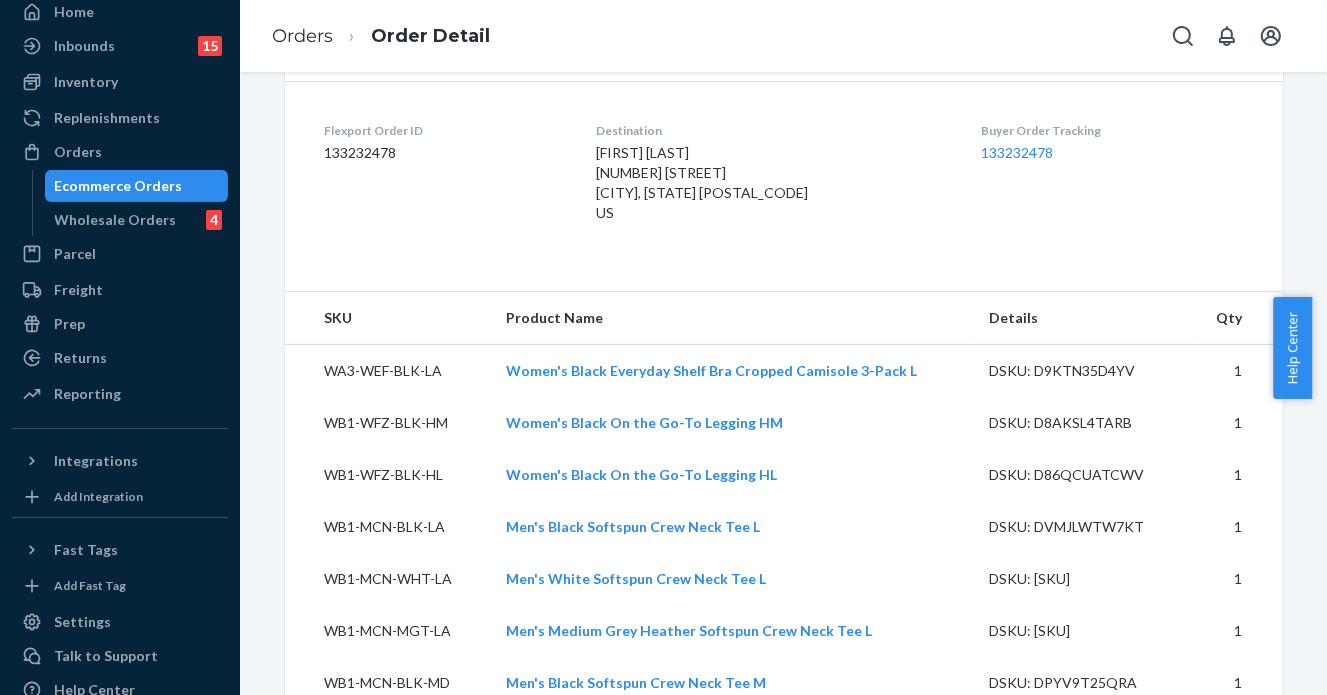 scroll, scrollTop: 0, scrollLeft: 0, axis: both 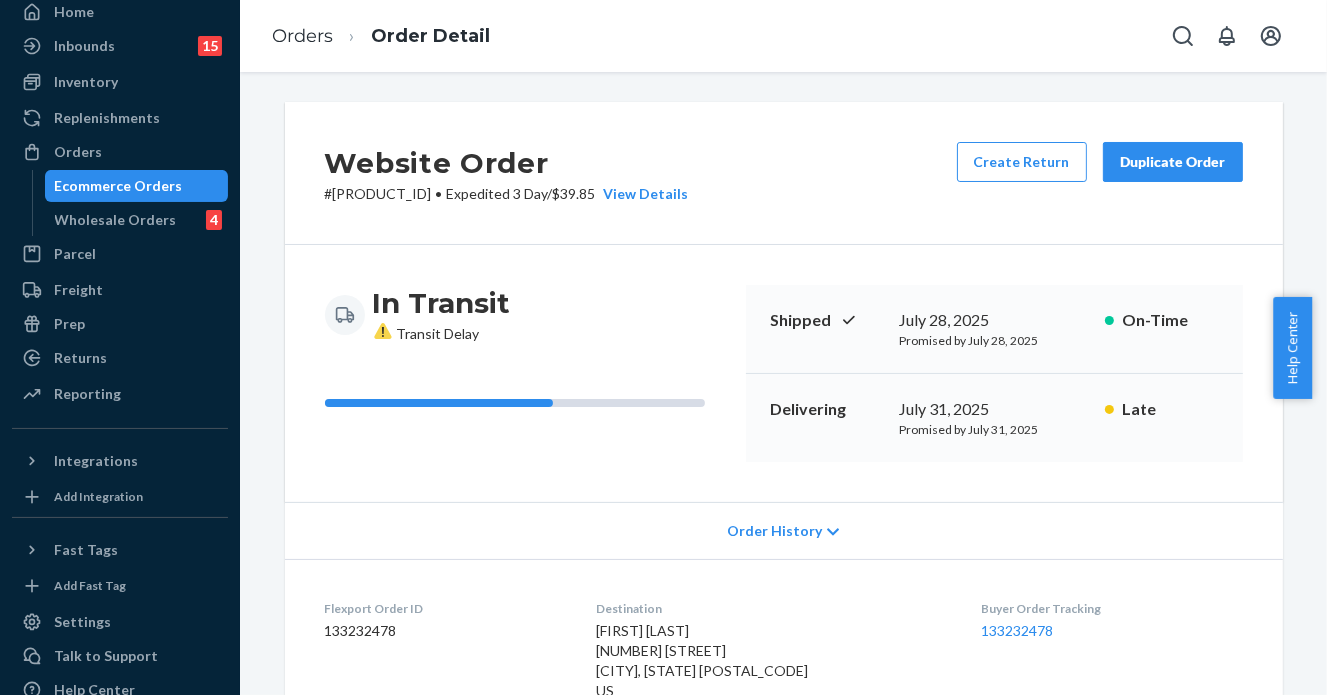 click on "In Transit Transit Delay Shipped [DATE] Promised by [DATE] On-Time Delivering [DATE] Promised by [DATE] Late" at bounding box center (784, 373) 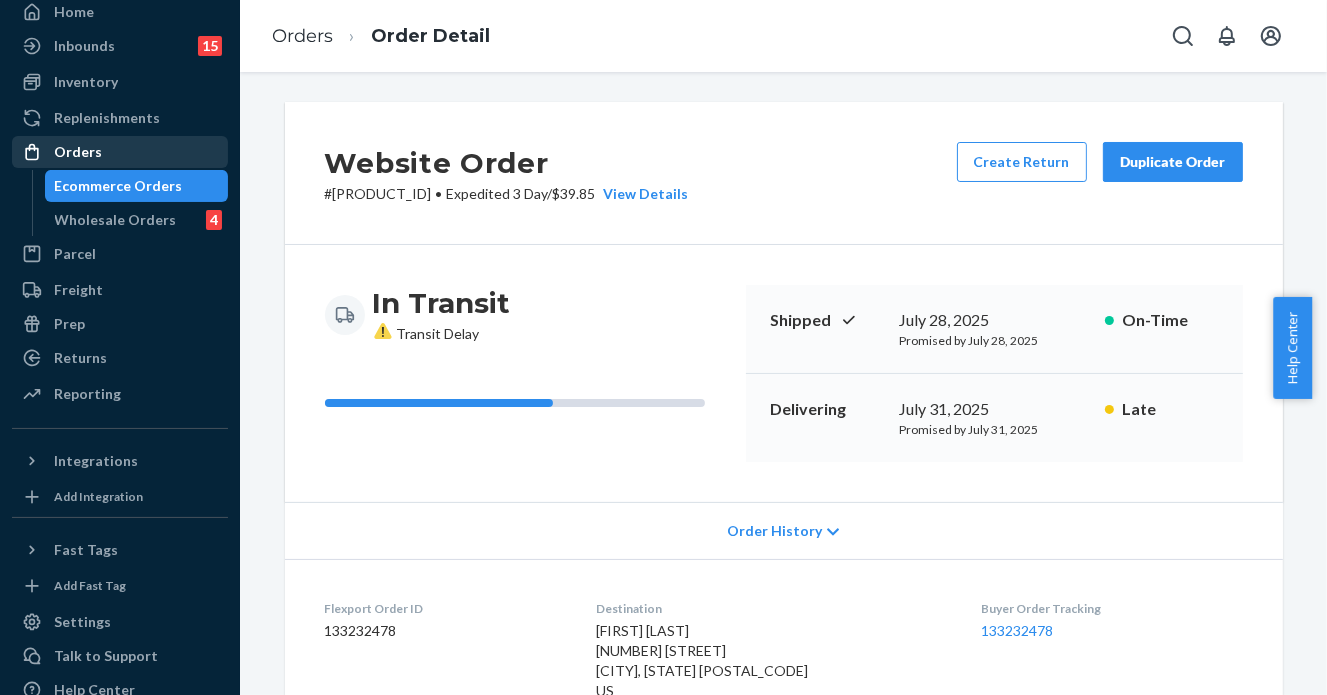 click on "Orders" at bounding box center (120, 152) 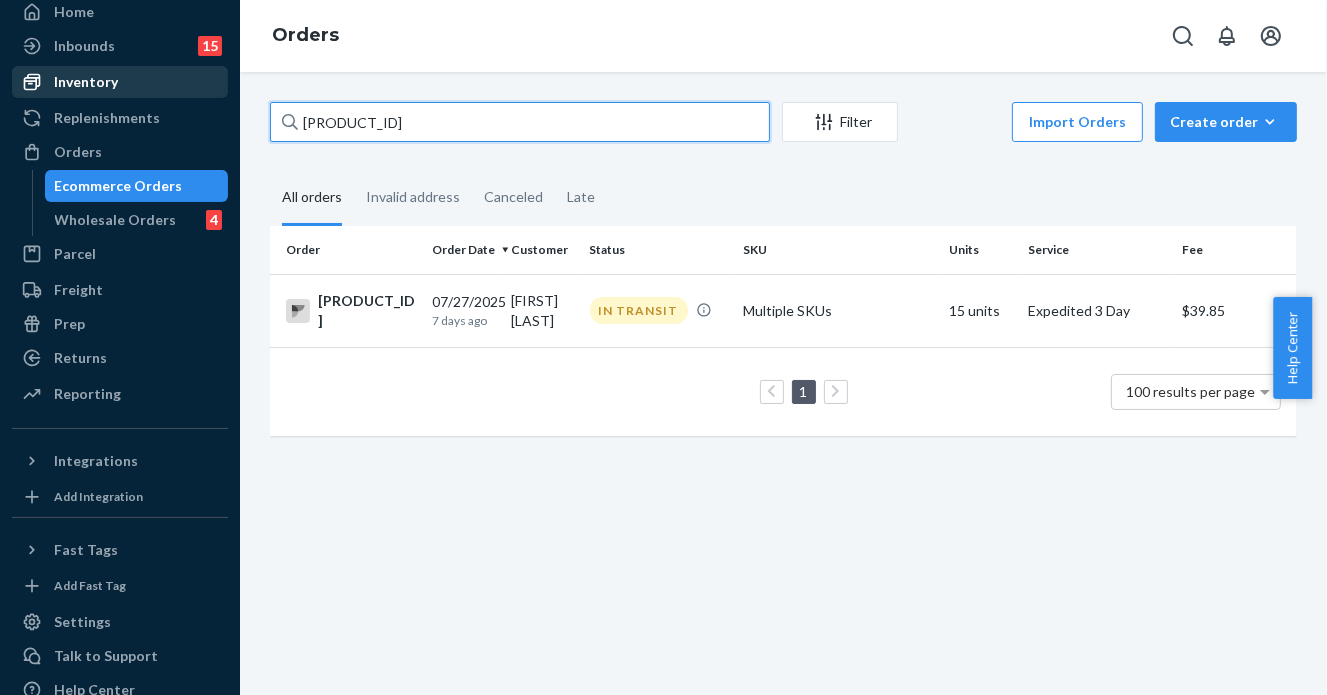 drag, startPoint x: 404, startPoint y: 109, endPoint x: 140, endPoint y: 77, distance: 265.9323 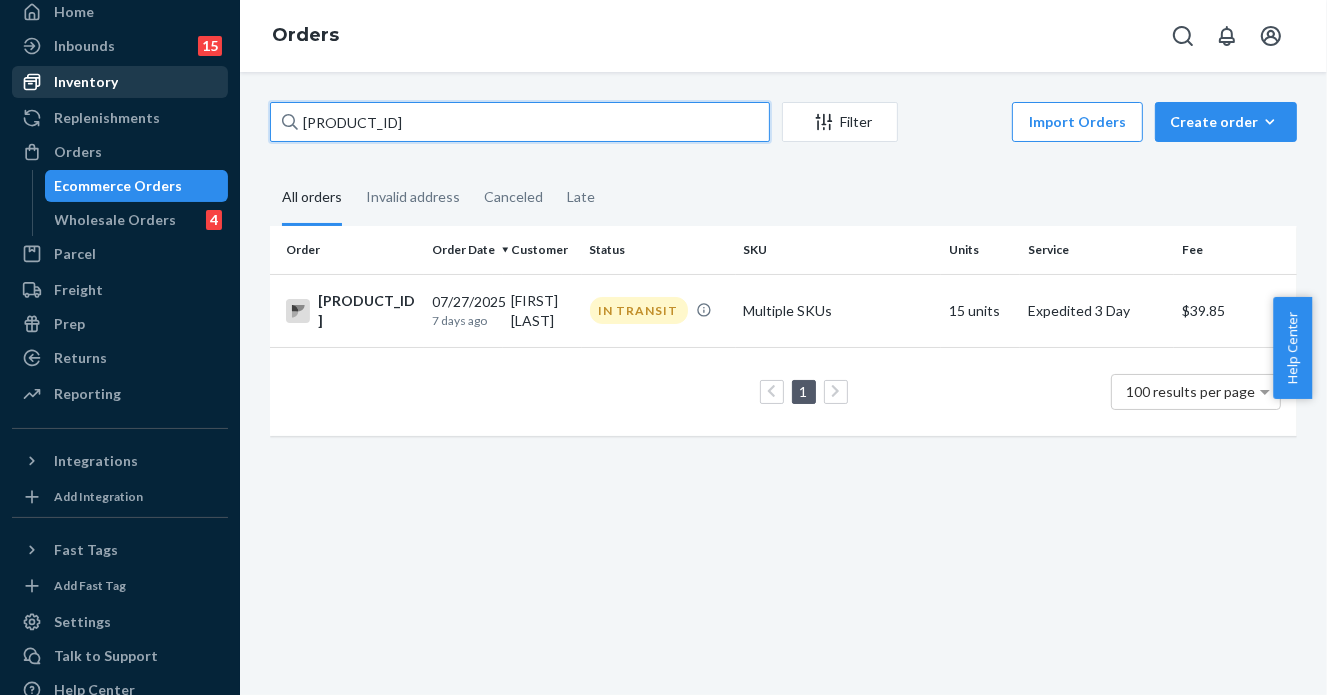 click on "Home Inbounds 15 Shipping Plans Problems 15 Inventory Products Branded Packaging Replenishments Orders Ecommerce Orders Wholesale Orders 4 Parcel Parcel orders Integrations Freight Prep Returns All Returns Settings Packages Reporting Reports Analytics Integrations Add Integration Fast Tags Add Fast Tag Settings Talk to Support Help Center Give Feedback Orders PW120475306 Filter Import Orders Create order Ecommerce order Removal order All orders Invalid address Canceled Late Order Order Date Customer Status SKU Units Service Fee PW120475306 07/27/2025 7 days ago [FIRST] [LAST] IN TRANSIT Multiple SKUs 15 units Expedited 3 Day $39.85 1 100 results per page" at bounding box center (663, 347) 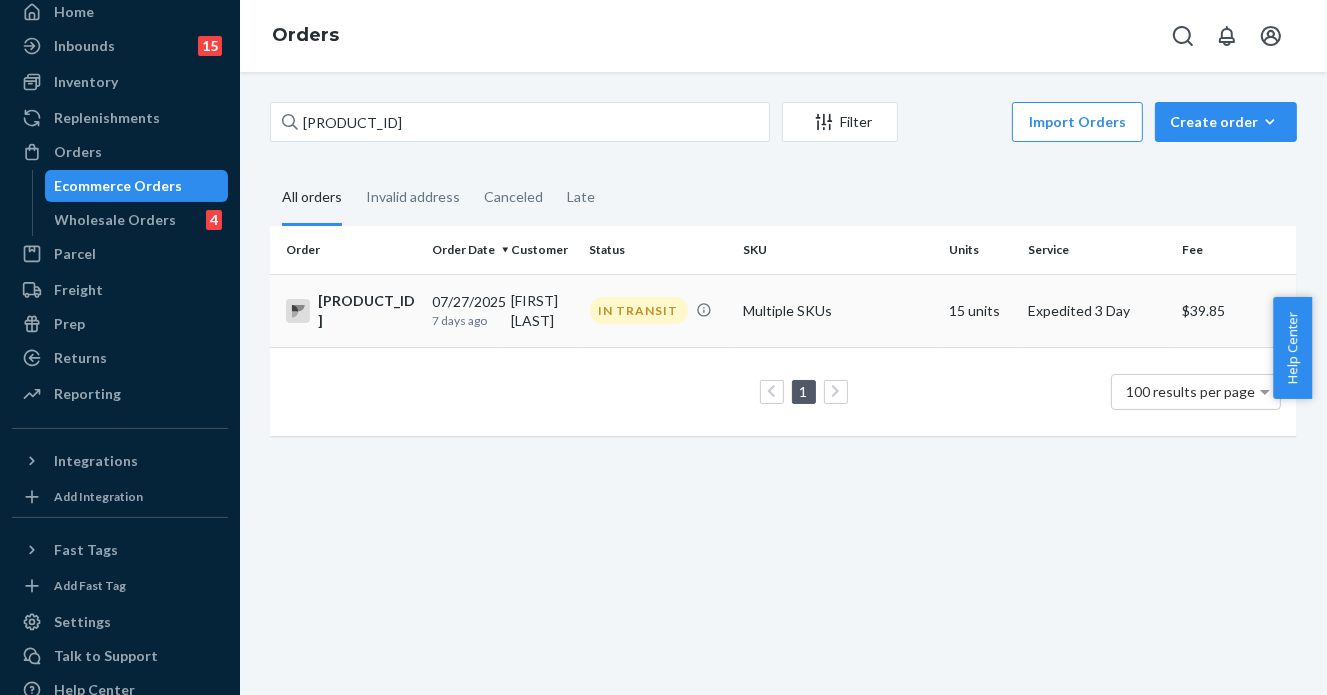 click on "IN TRANSIT" at bounding box center [639, 310] 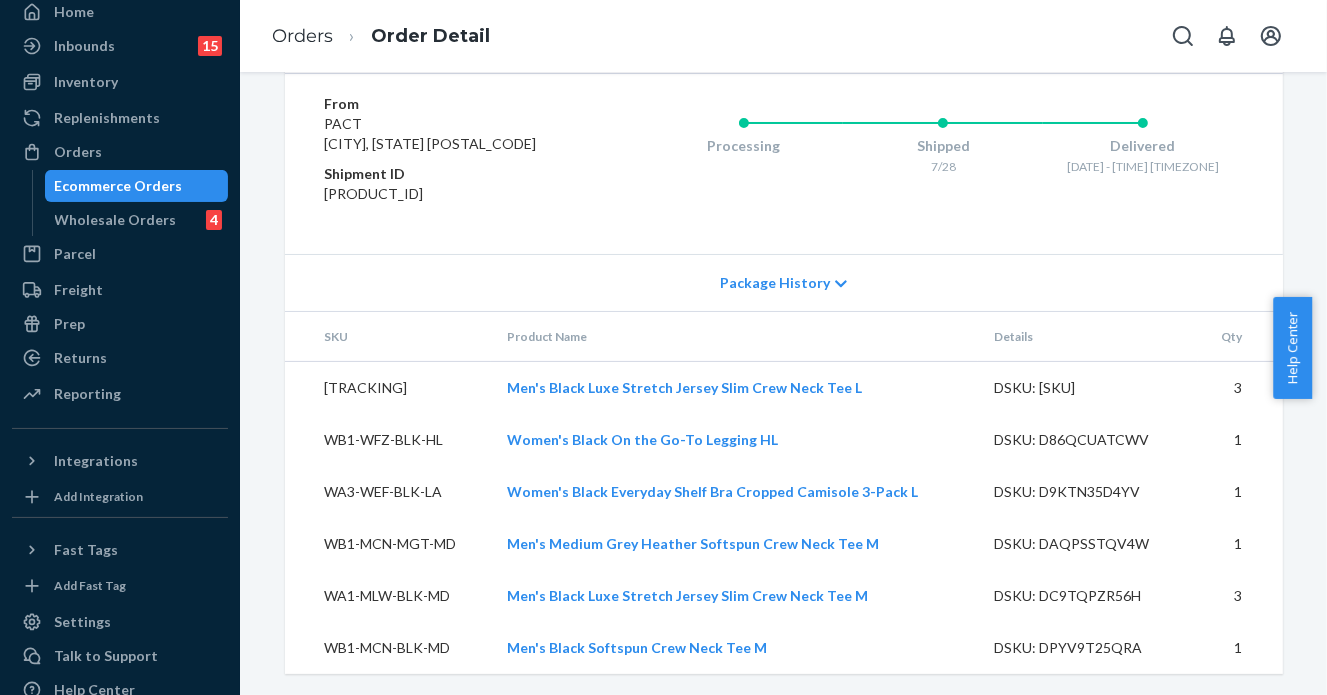 scroll, scrollTop: 1243, scrollLeft: 0, axis: vertical 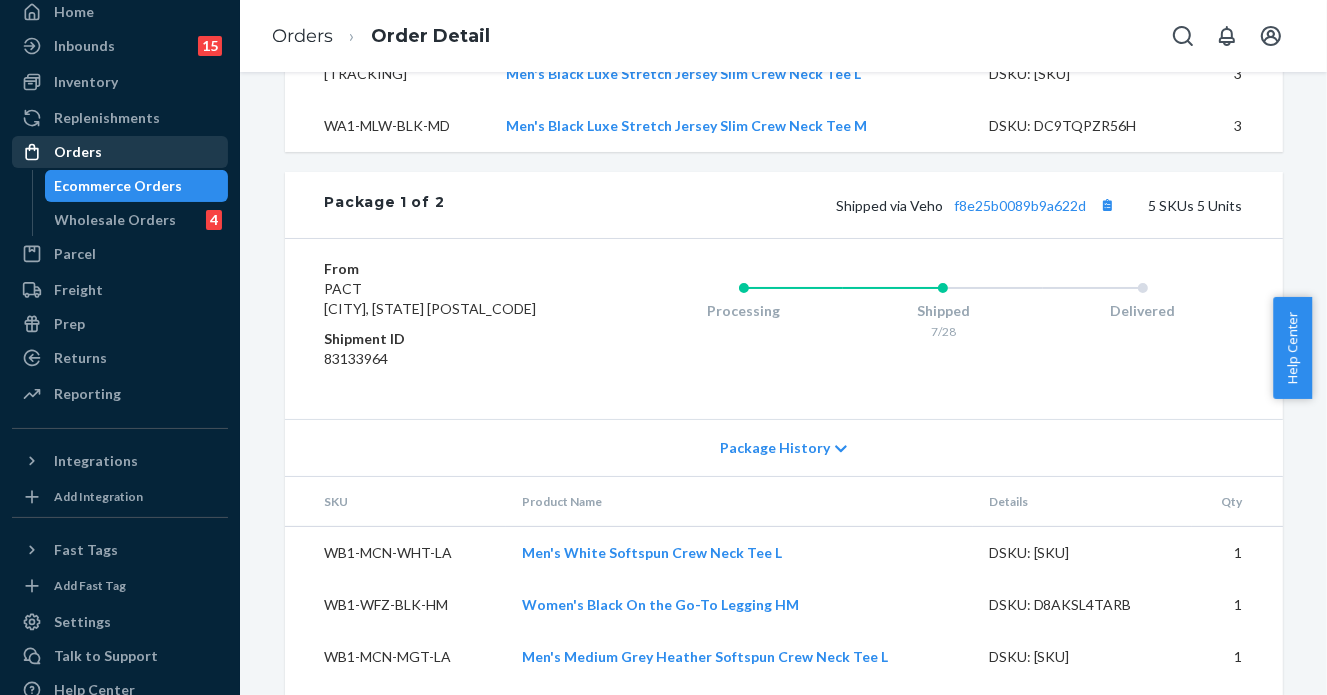 click on "Orders" at bounding box center [120, 152] 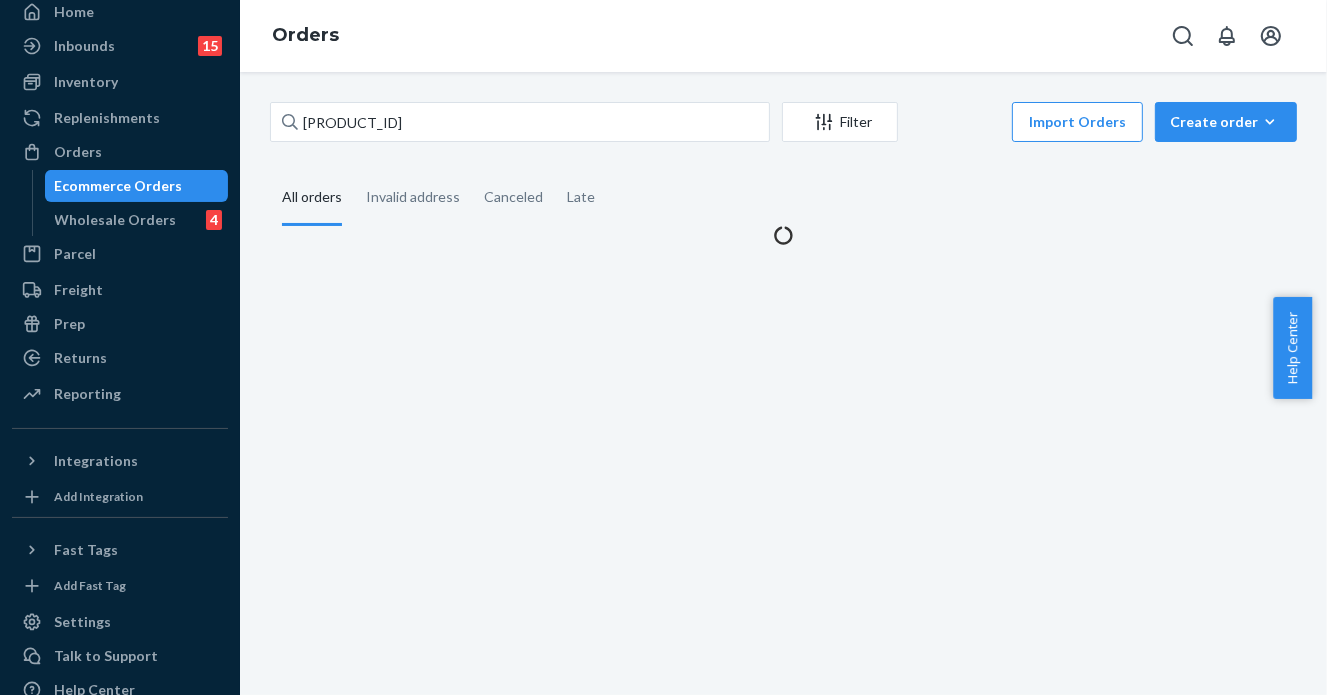 scroll, scrollTop: 0, scrollLeft: 0, axis: both 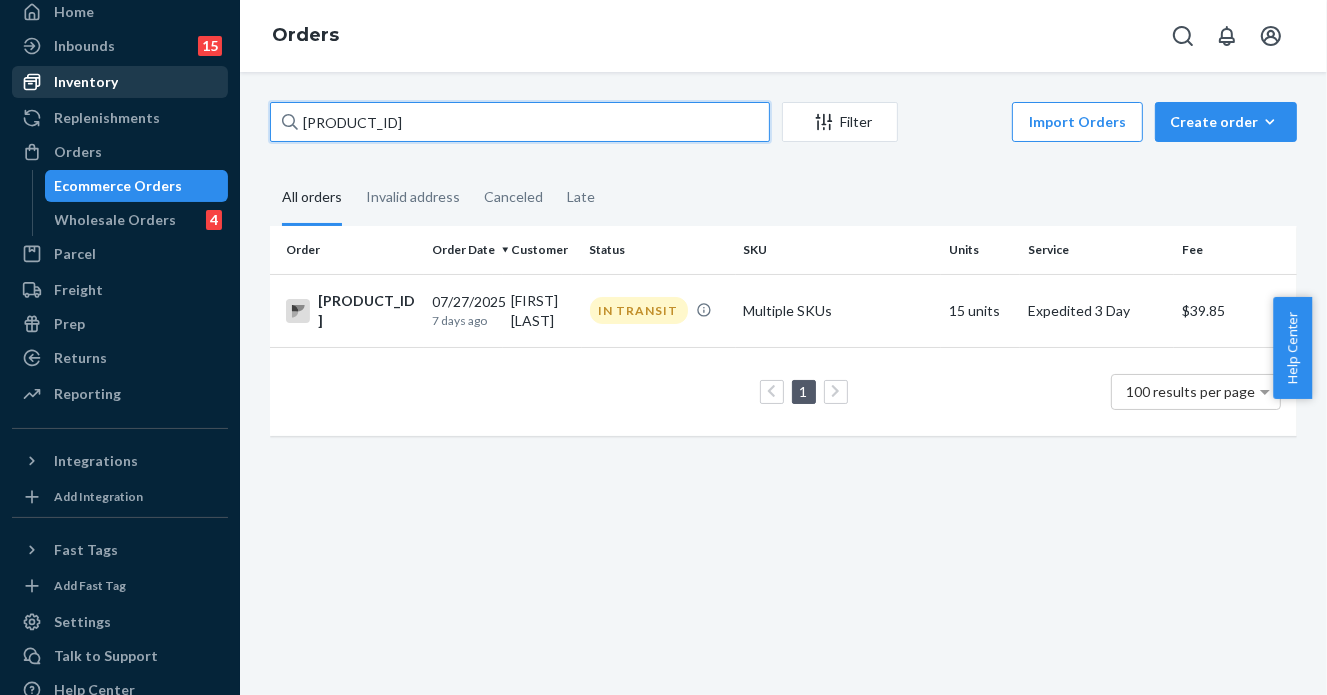 drag, startPoint x: 423, startPoint y: 115, endPoint x: 128, endPoint y: 95, distance: 295.6772 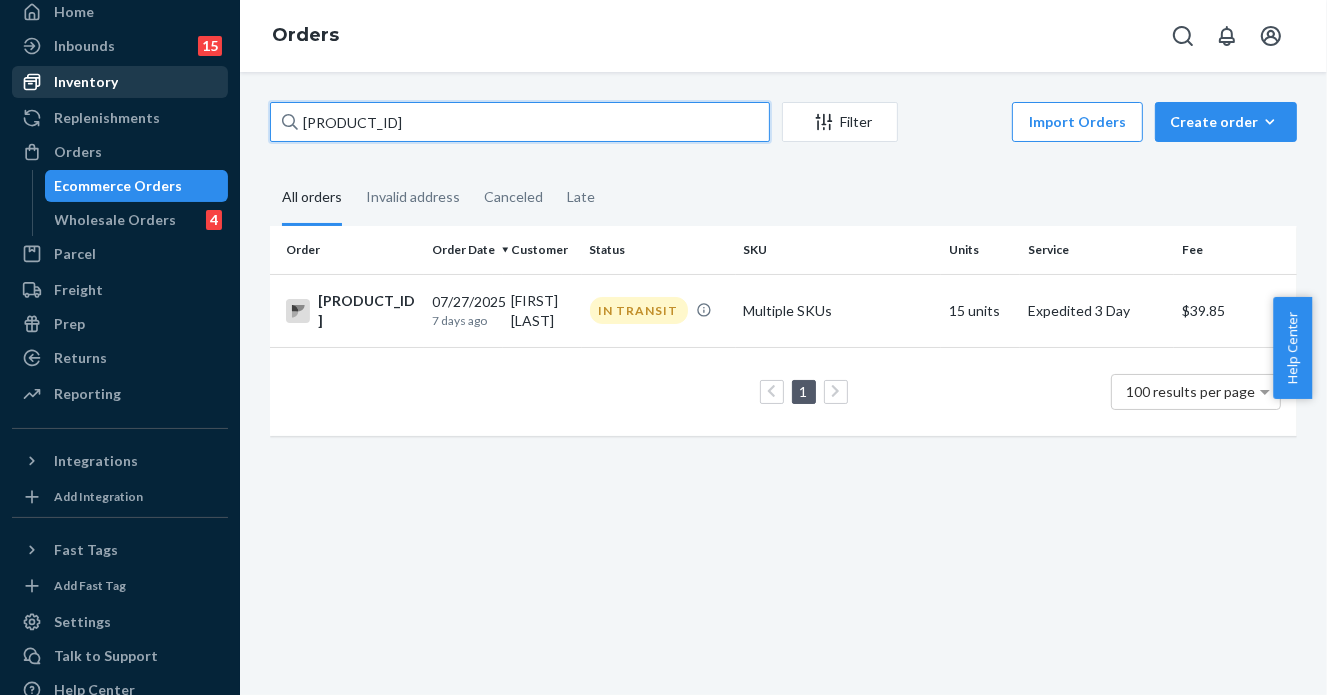 click on "Home Inbounds 15 Shipping Plans Problems 15 Inventory Products Branded Packaging Replenishments Orders Ecommerce Orders Wholesale Orders 4 Parcel Parcel orders Integrations Freight Prep Returns All Returns Settings Packages Reporting Reports Analytics Integrations Add Integration Fast Tags Add Fast Tag Settings Talk to Support Help Center Give Feedback Orders PW120475306 Filter Import Orders Create order Ecommerce order Removal order All orders Invalid address Canceled Late Order Order Date Customer Status SKU Units Service Fee PW120475306 07/27/2025 7 days ago [FIRST] [LAST] IN TRANSIT Multiple SKUs 15 units Expedited 3 Day $39.85 1 100 results per page" at bounding box center [663, 347] 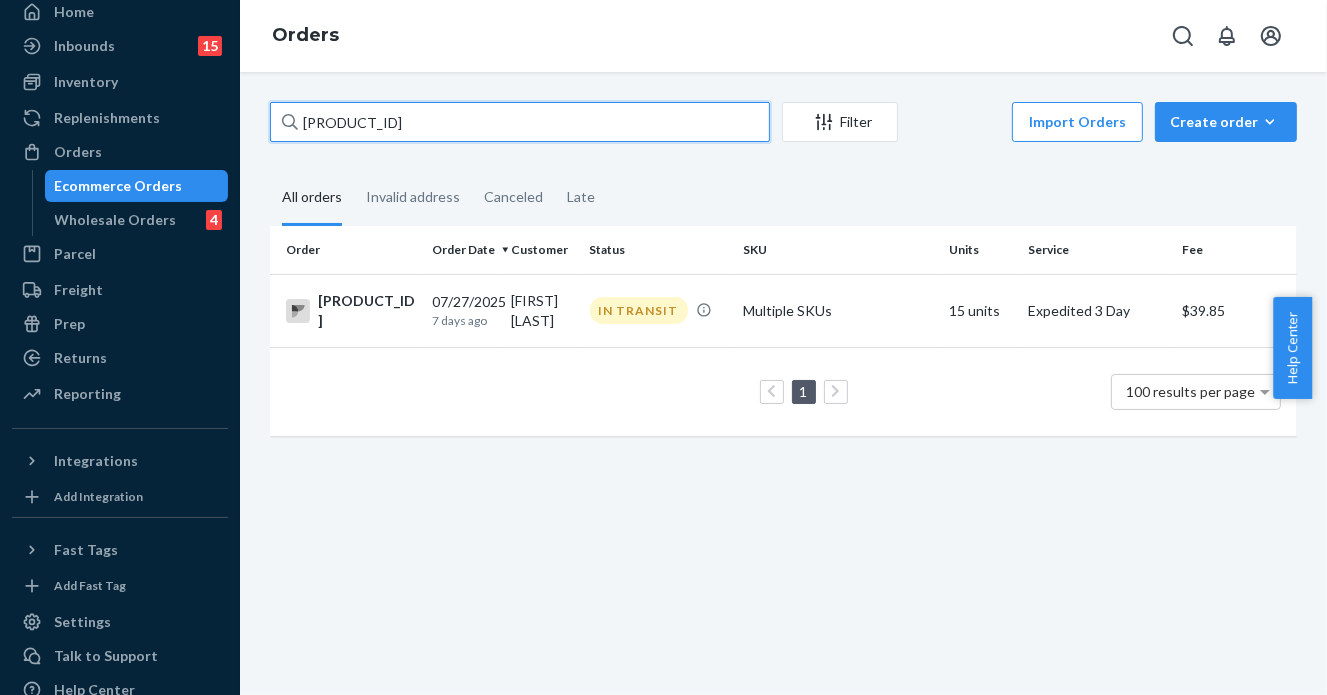 paste on "[PRODUCT_ID]" 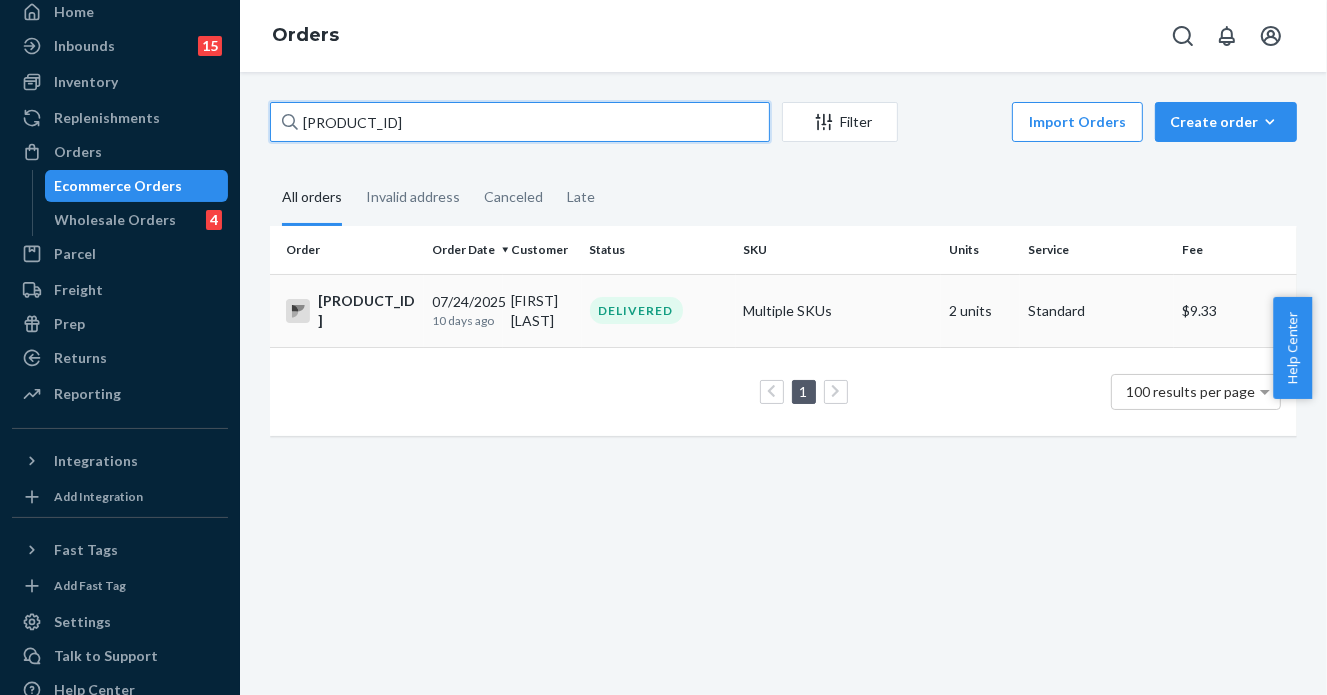type on "[PRODUCT_ID]" 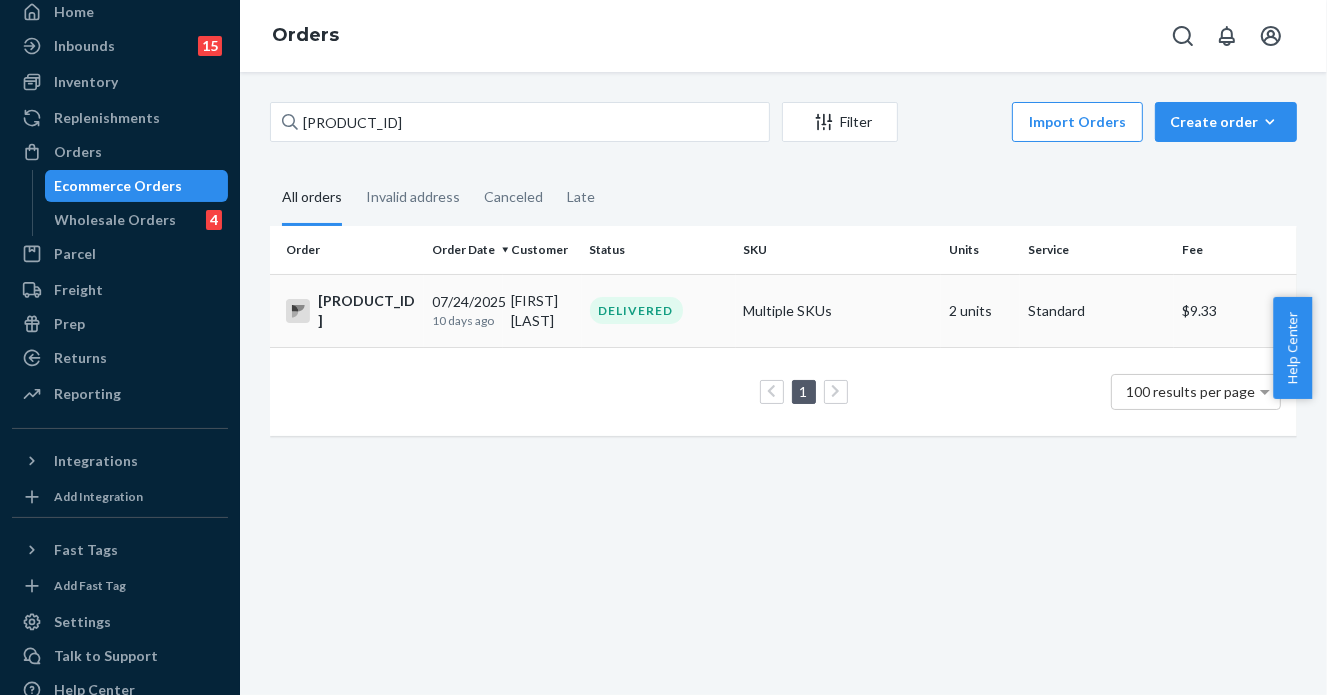 click on "DELIVERED" at bounding box center (659, 310) 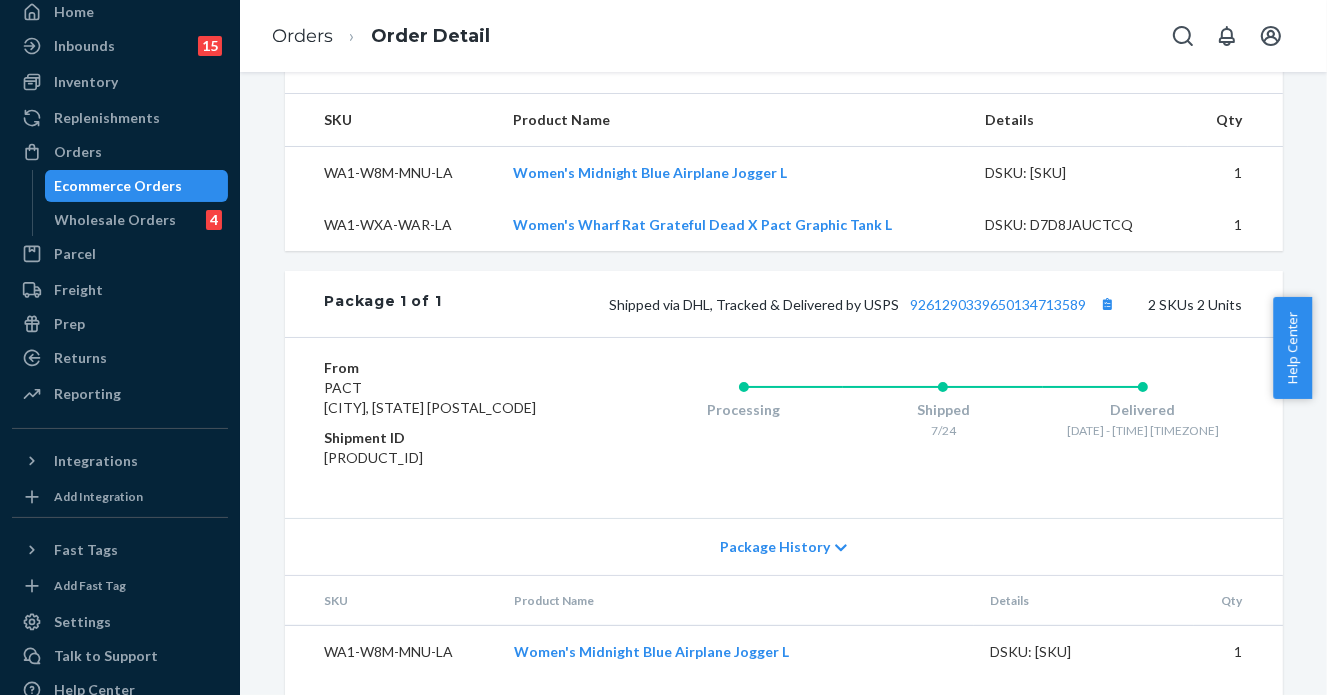 scroll, scrollTop: 732, scrollLeft: 0, axis: vertical 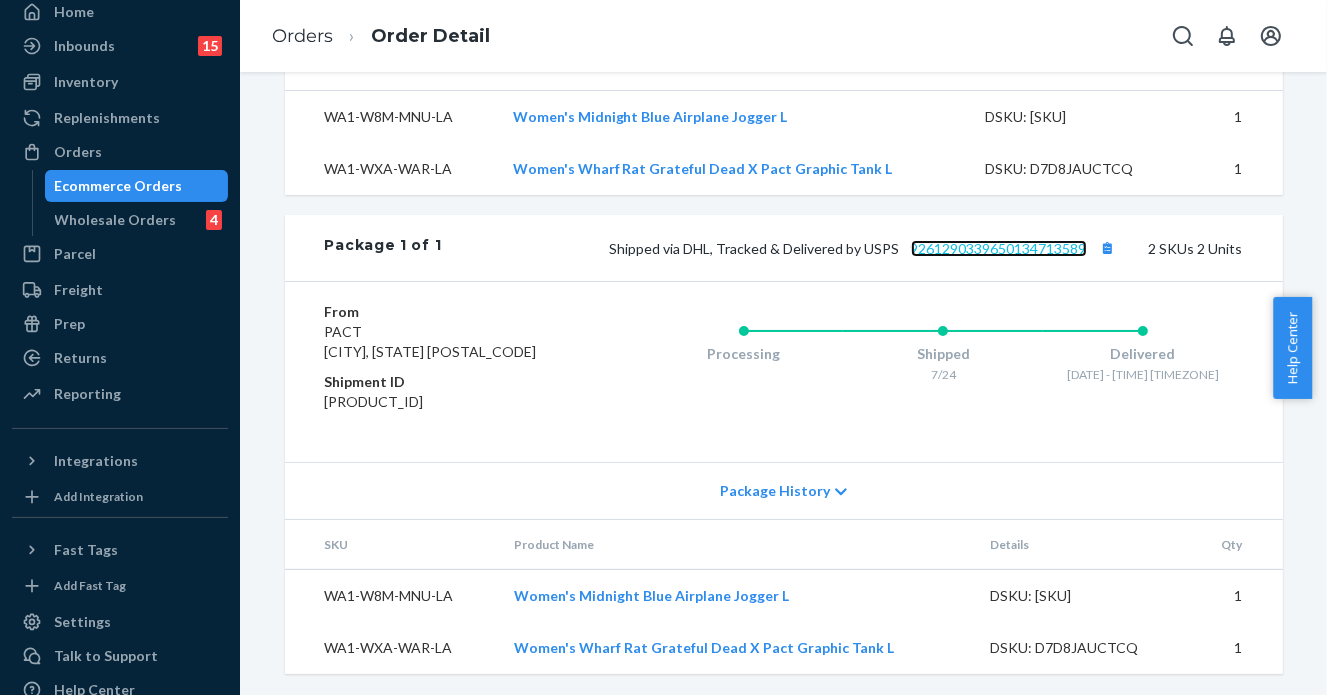 click on "9261290339650134713589" at bounding box center [999, 248] 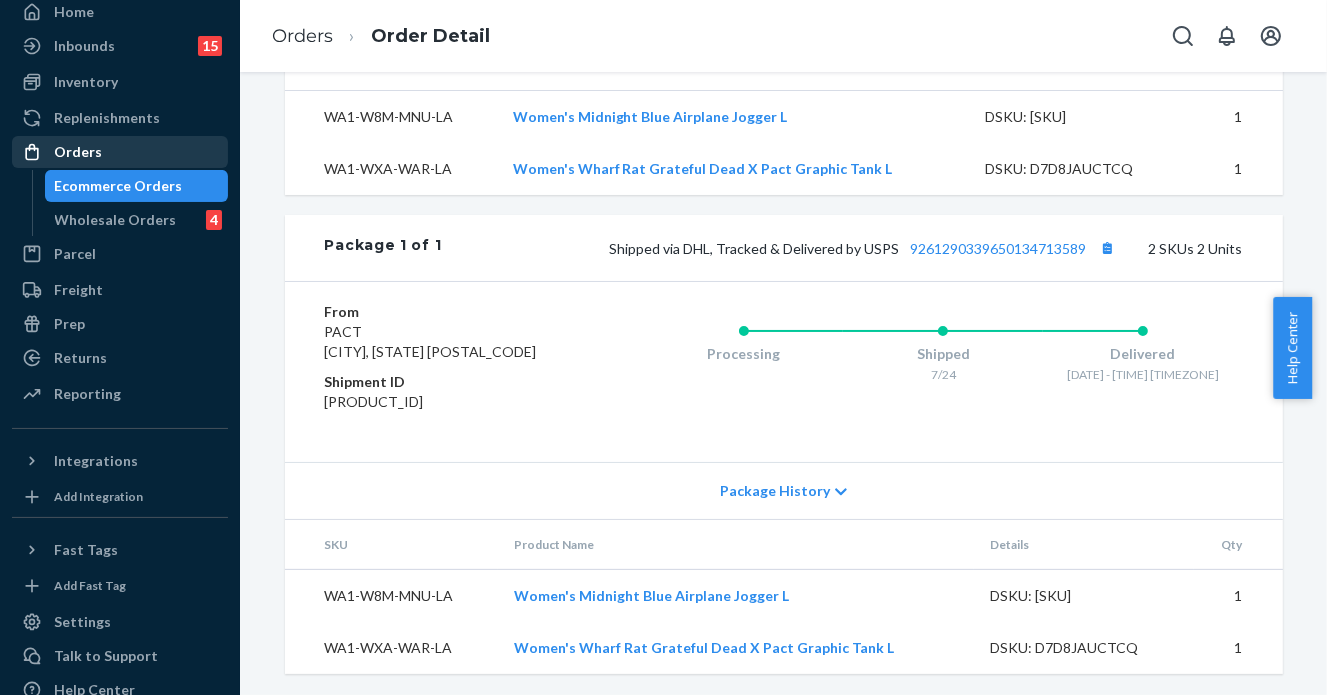 click on "Orders" at bounding box center [120, 152] 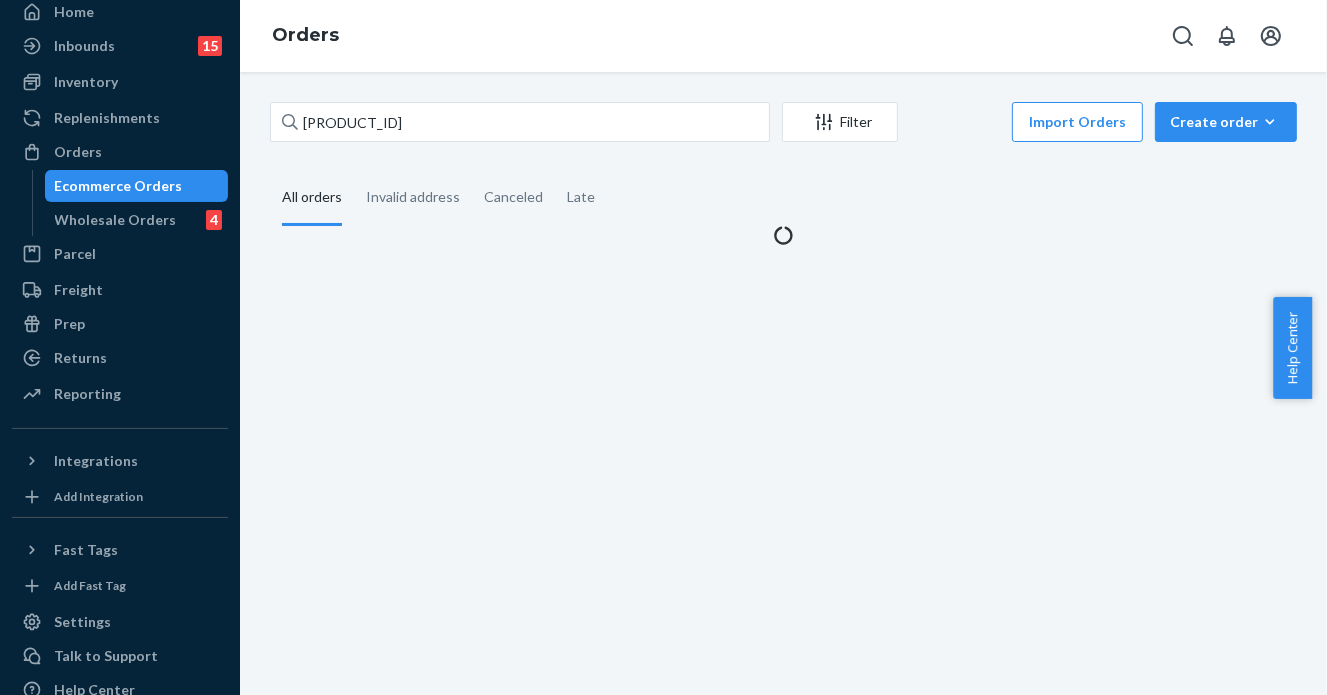 scroll, scrollTop: 0, scrollLeft: 0, axis: both 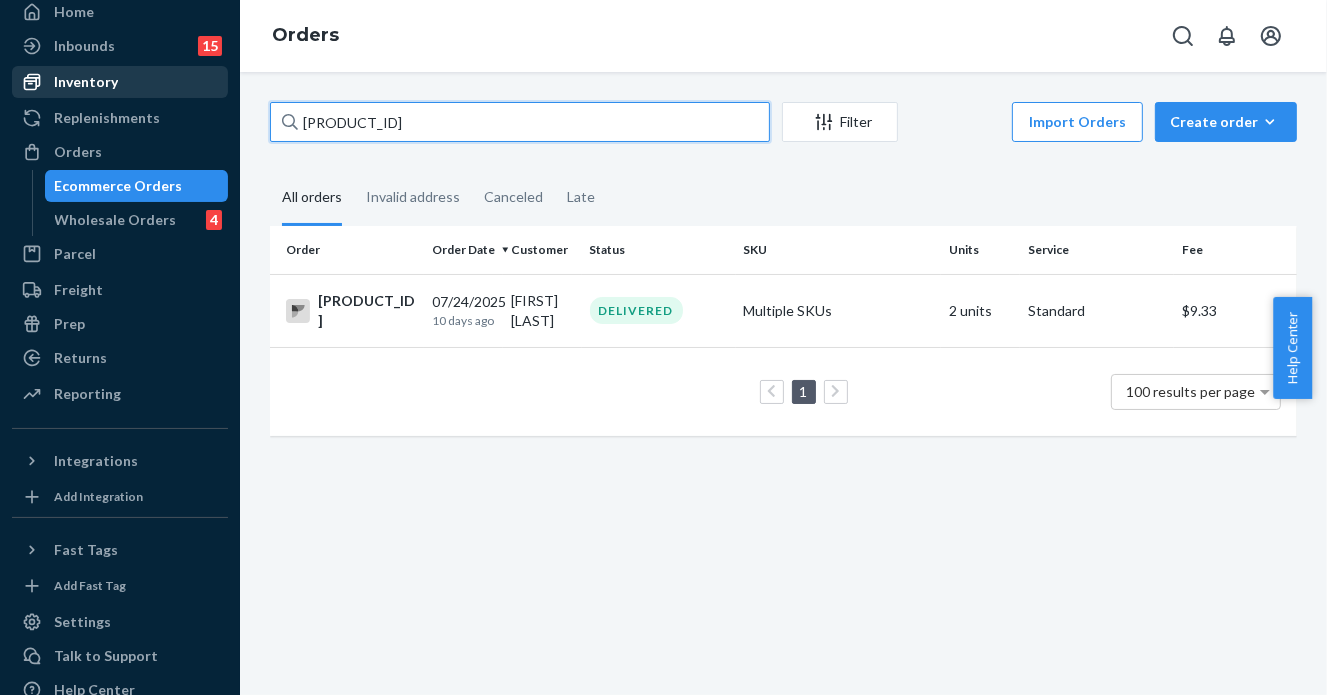drag, startPoint x: 522, startPoint y: 111, endPoint x: 43, endPoint y: 71, distance: 480.66724 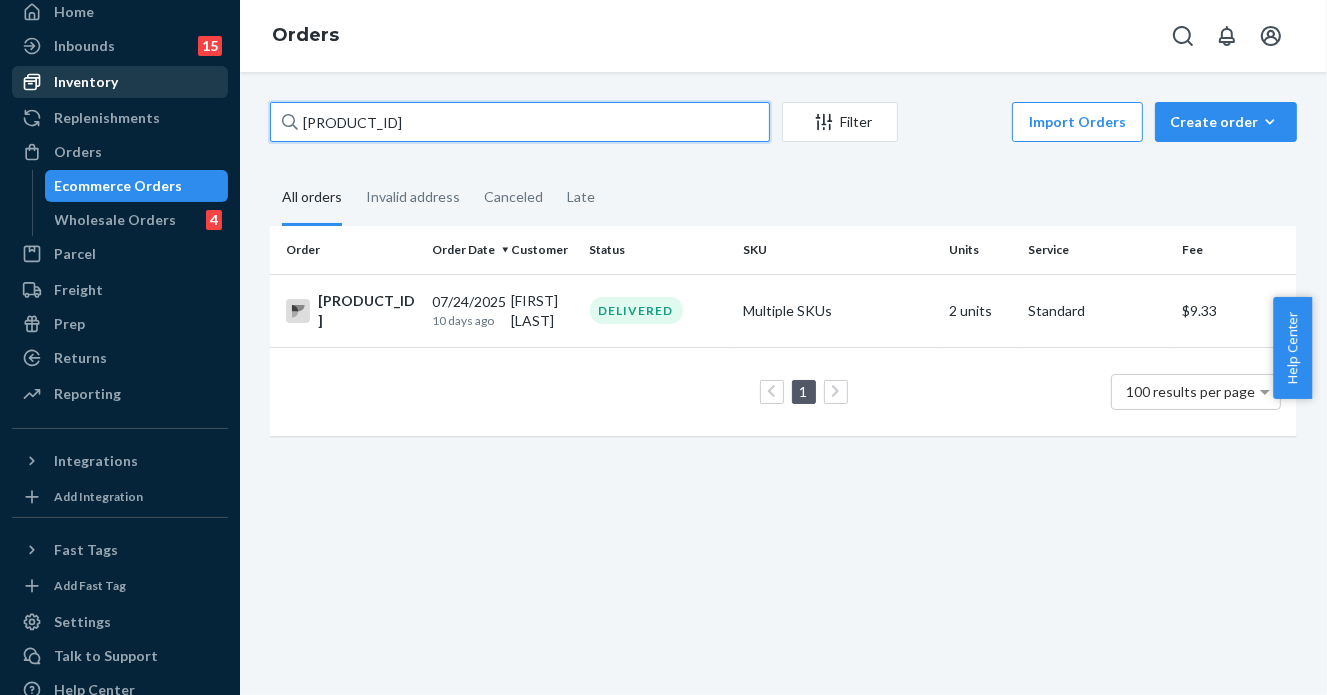 click on "Home Inbounds 15 Shipping Plans Problems 15 Inventory Products Branded Packaging Replenishments Orders Ecommerce Orders Wholesale Orders 4 Parcel Parcel orders Integrations Freight Prep Returns All Returns Settings Packages Reporting Reports Analytics Integrations Add Integration Fast Tags Add Fast Tag Settings Talk to Support Help Center Give Feedback Orders PW120465671 Filter Import Orders Create order Ecommerce order Removal order All orders Invalid address Canceled Late Order Order Date Customer Status SKU Units Service Fee PW120465671 07/24/2025 10 days ago [FIRST] [LAST] DELIVERED Multiple SKUs 2 units Standard $9.33 1 100 results per page" at bounding box center (663, 347) 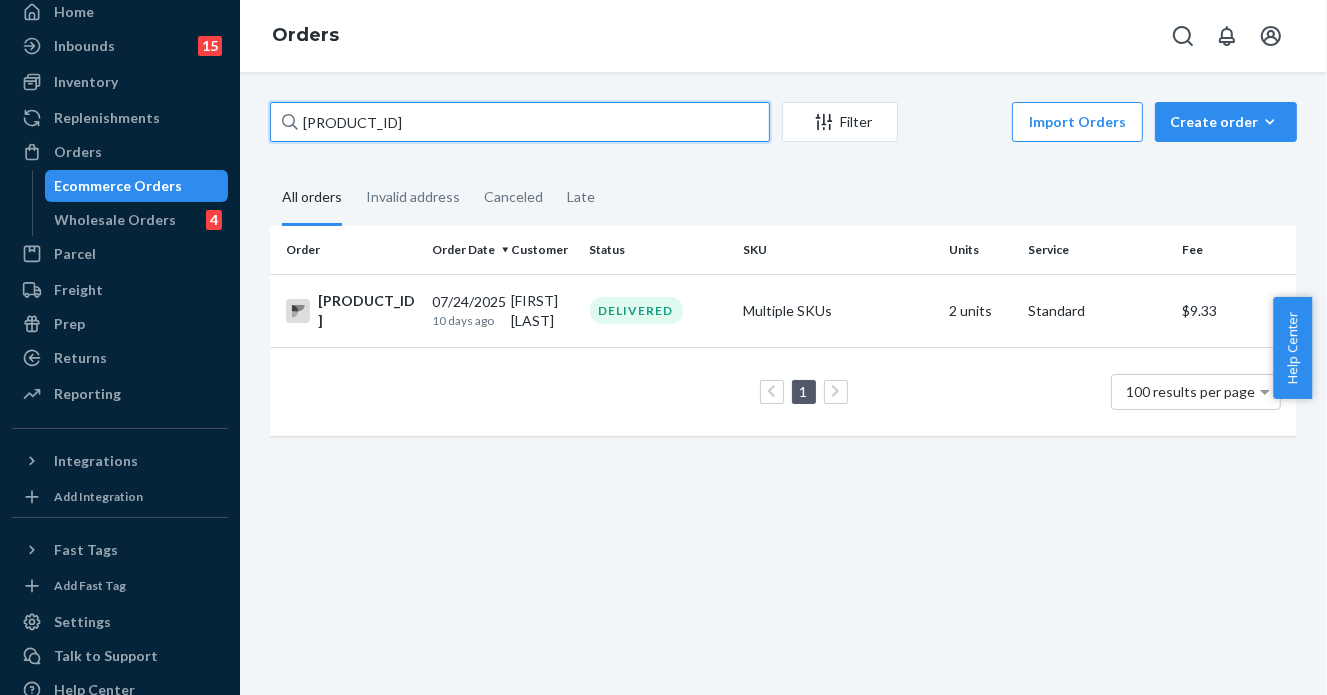 paste on "80110" 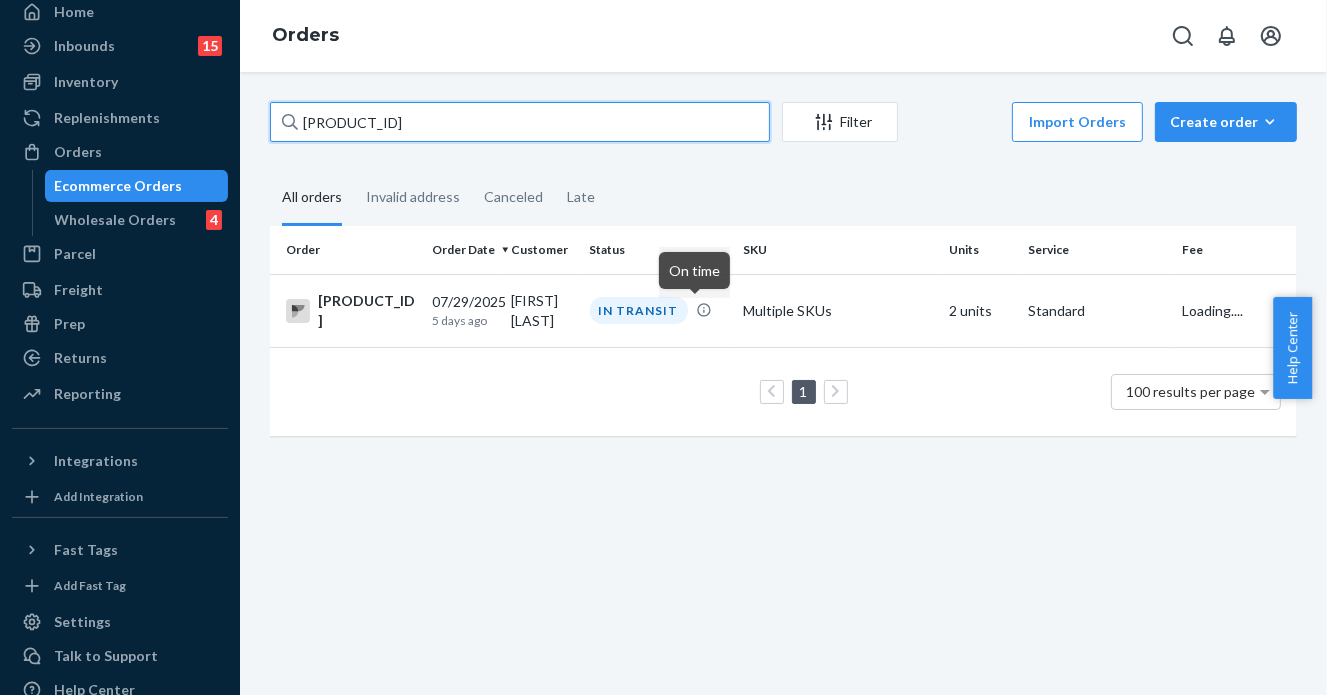 type on "[PRODUCT_ID]" 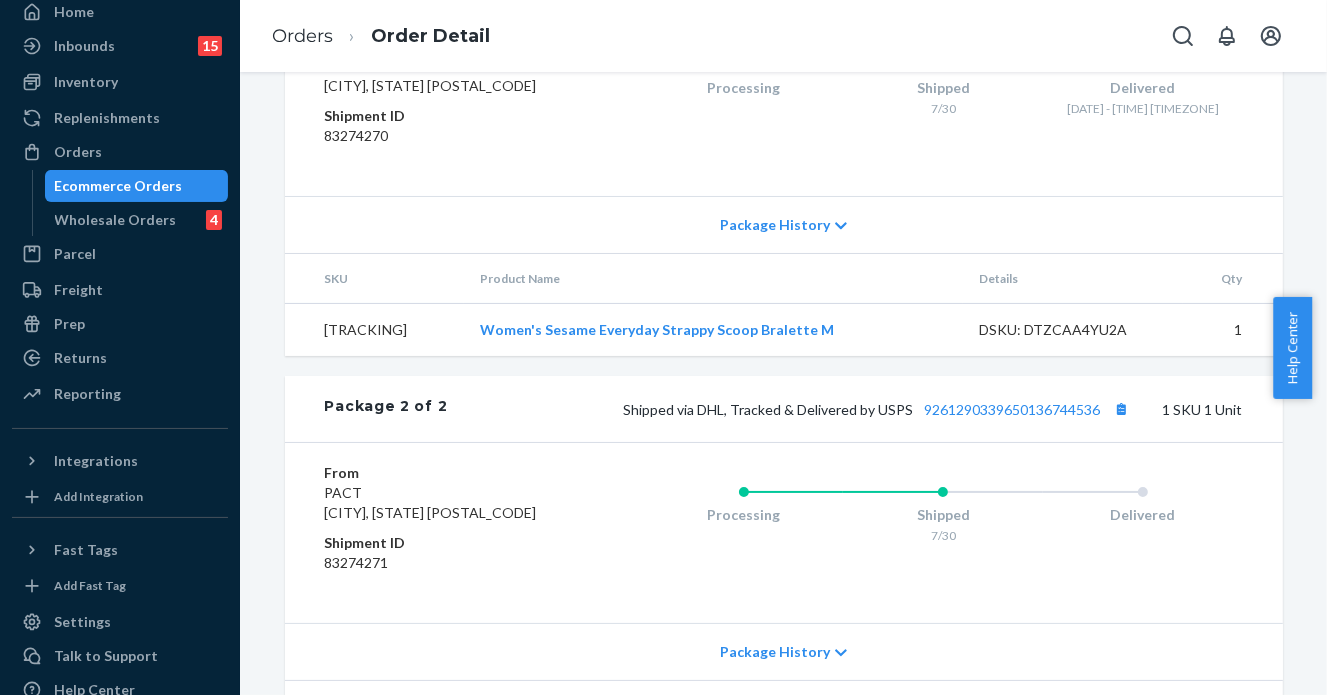 scroll, scrollTop: 1107, scrollLeft: 0, axis: vertical 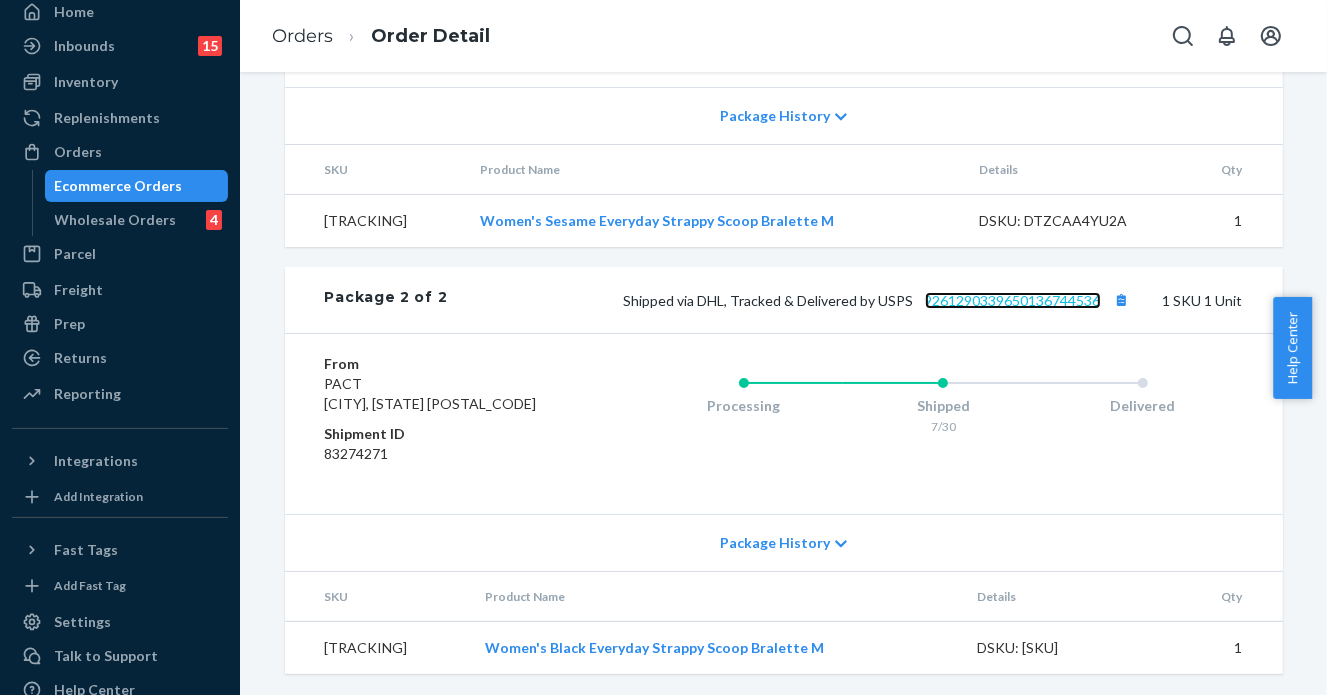 click on "9261290339650136744536" at bounding box center [1013, 300] 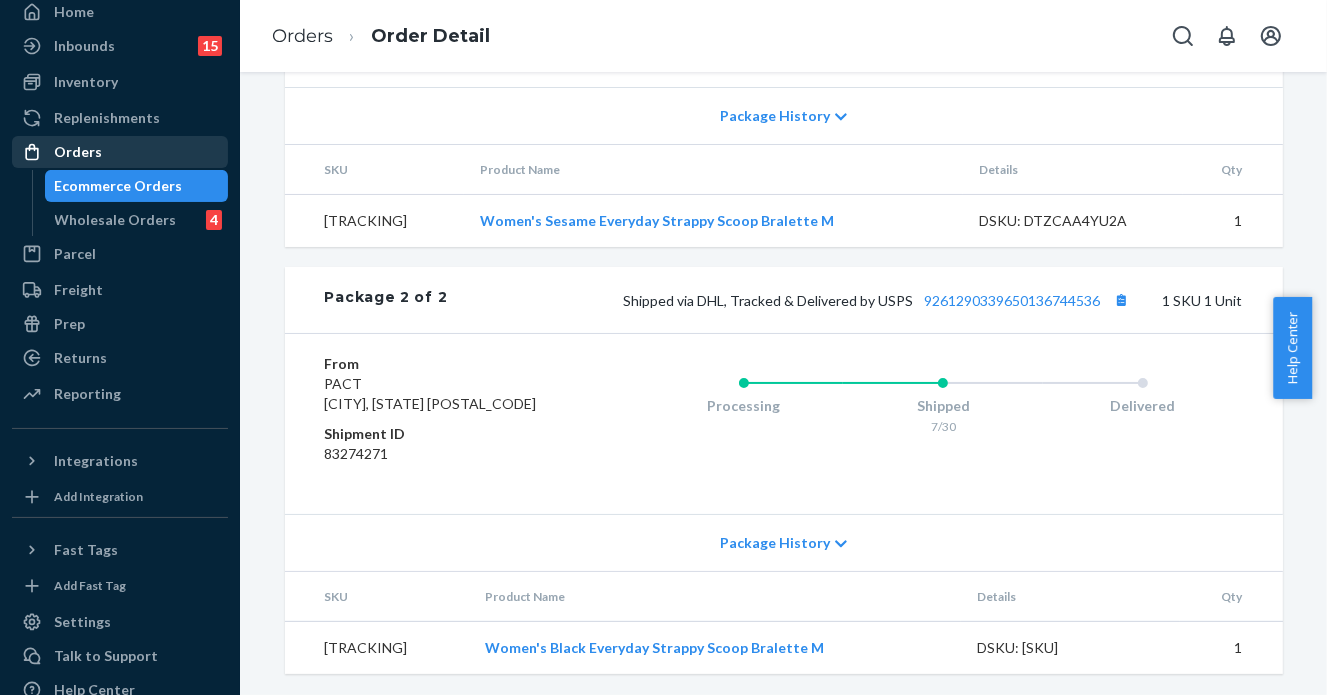 drag, startPoint x: 176, startPoint y: 143, endPoint x: 187, endPoint y: 137, distance: 12.529964 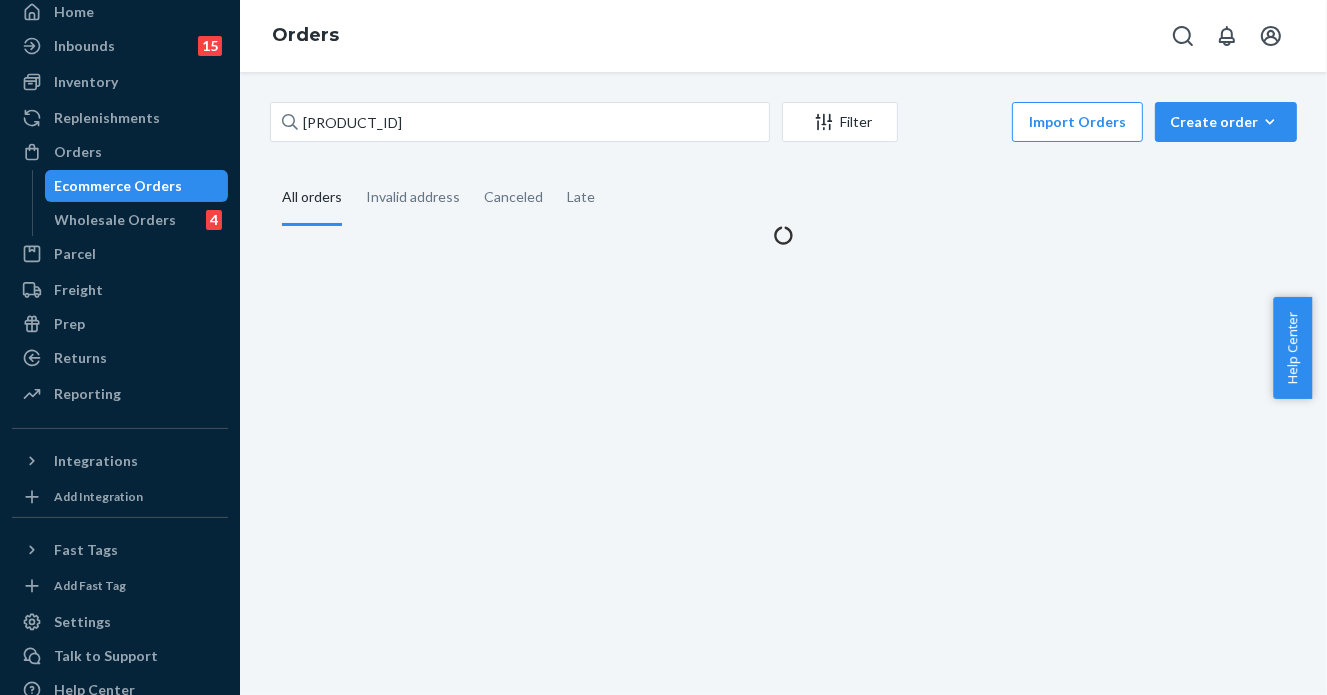 scroll, scrollTop: 0, scrollLeft: 0, axis: both 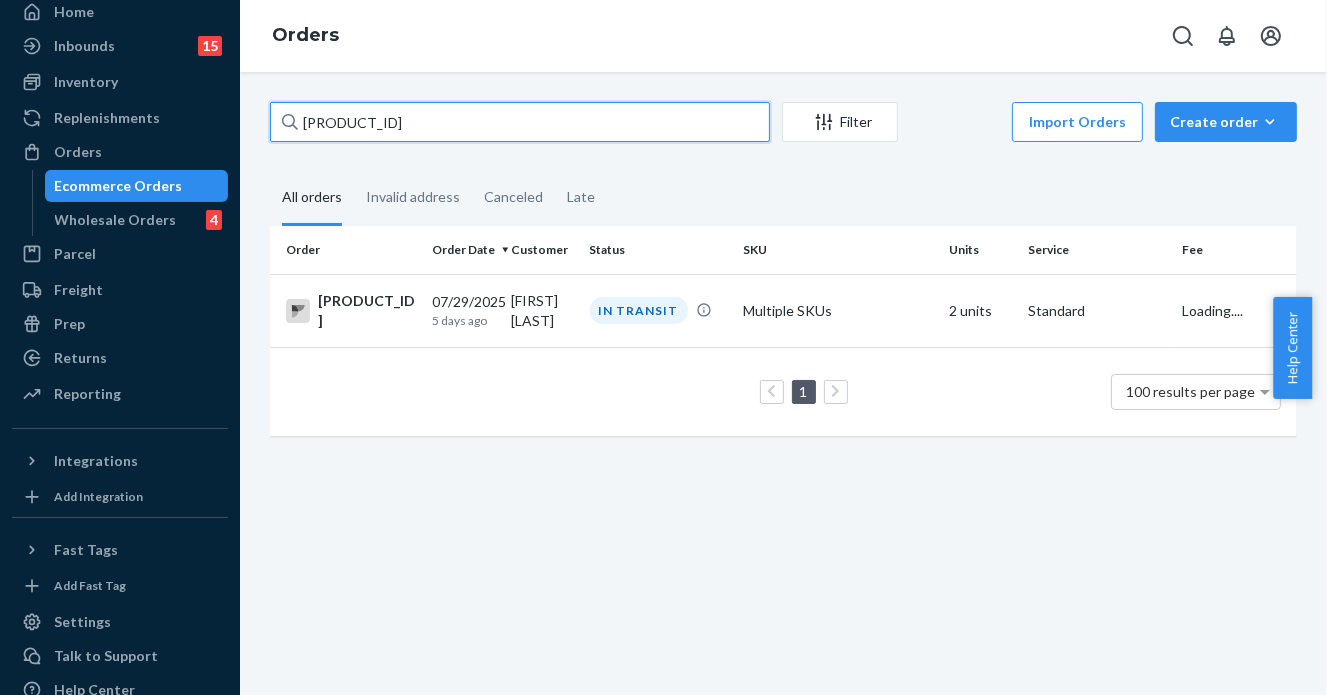 drag, startPoint x: 303, startPoint y: 98, endPoint x: 214, endPoint y: 87, distance: 89.6772 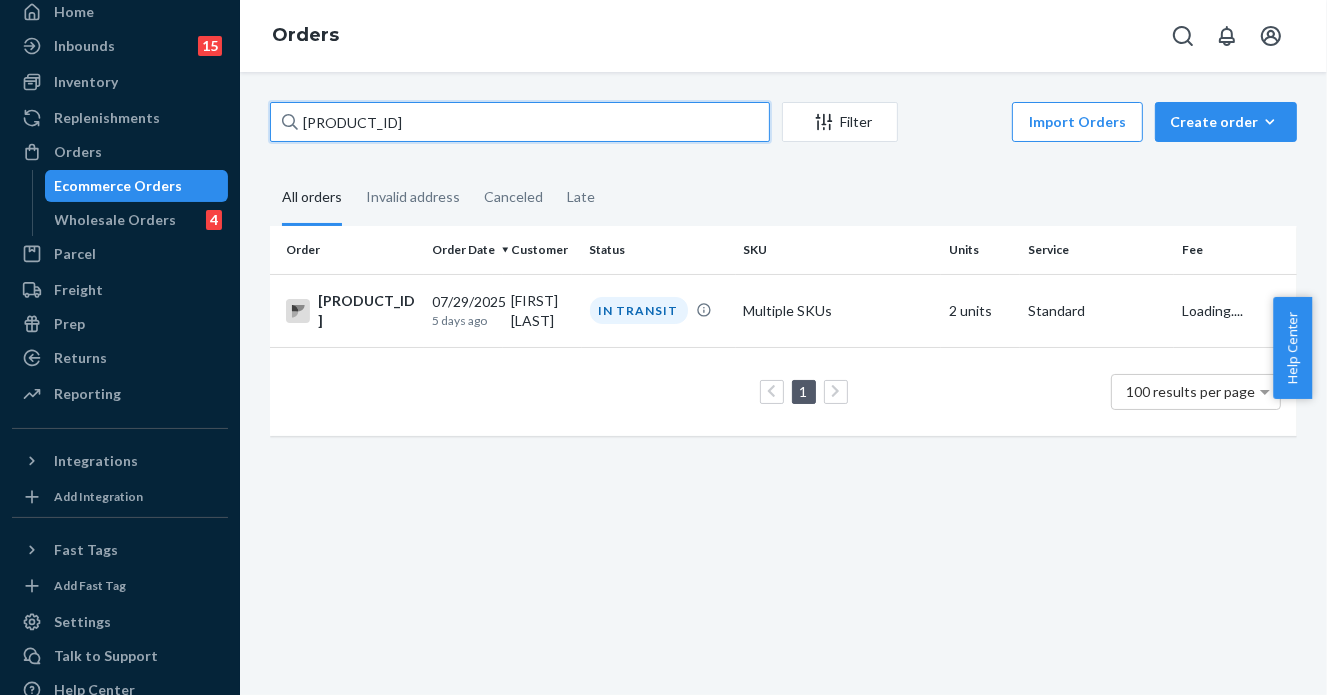 click on "Home Inbounds 15 Shipping Plans Problems 15 Inventory Products Branded Packaging Replenishments Orders Ecommerce Orders Wholesale Orders 4 Parcel Parcel orders Integrations Freight Prep Returns All Returns Settings Packages Reporting Reports Analytics Integrations Add Integration Fast Tags Add Fast Tag Settings Talk to Support Help Center Give Feedback Orders PW120480110 Filter Import Orders Create order Ecommerce order Removal order All orders Invalid address Canceled Late Order Order Date Customer Status SKU Units Service Fee PW120480110 07/29/2025 5 days ago [FIRST] [LAST] IN TRANSIT Multiple SKUs 2 units Standard Loading.... 1 100 results per page" at bounding box center (663, 347) 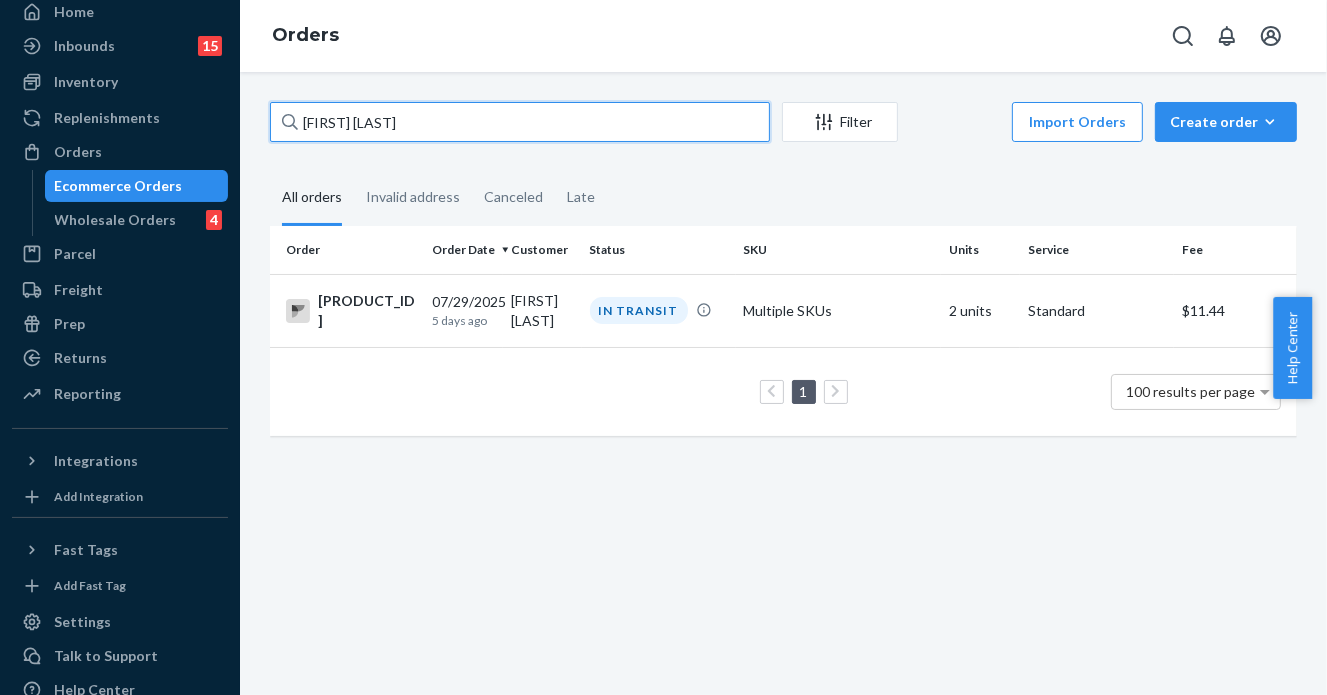 type on "[FIRST] [LAST]" 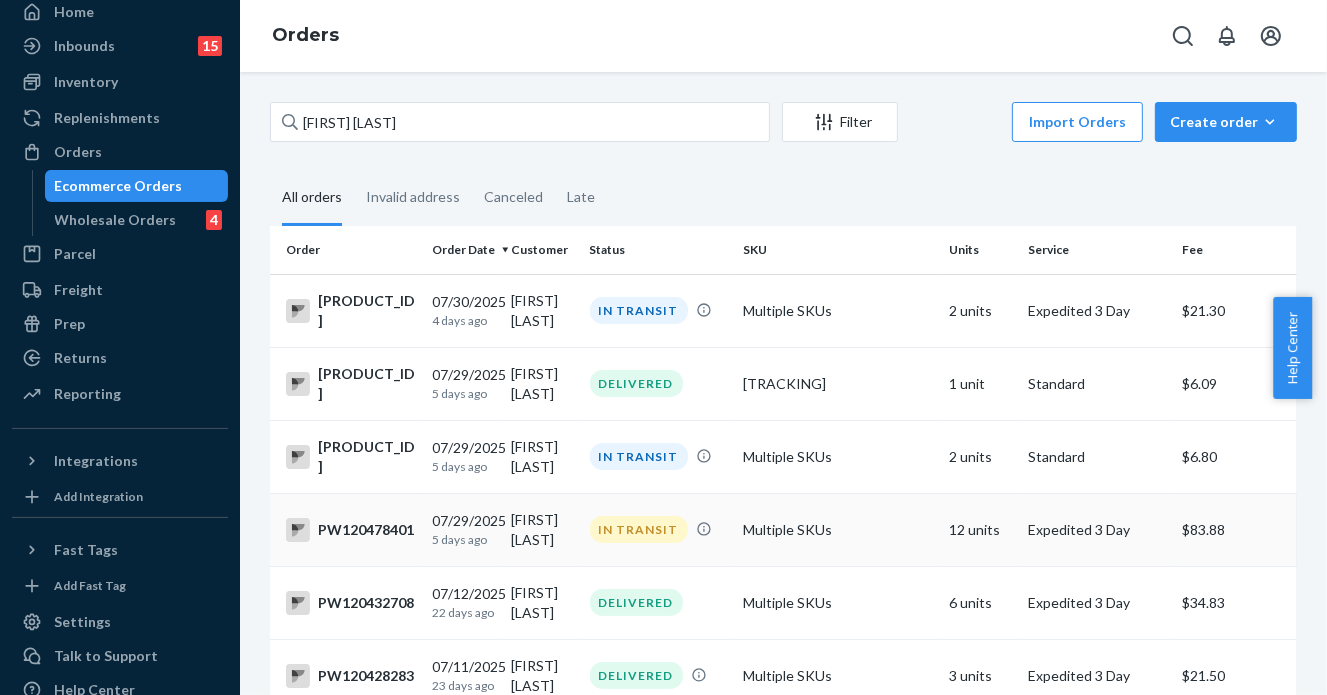 click on "Multiple SKUs" at bounding box center (838, 529) 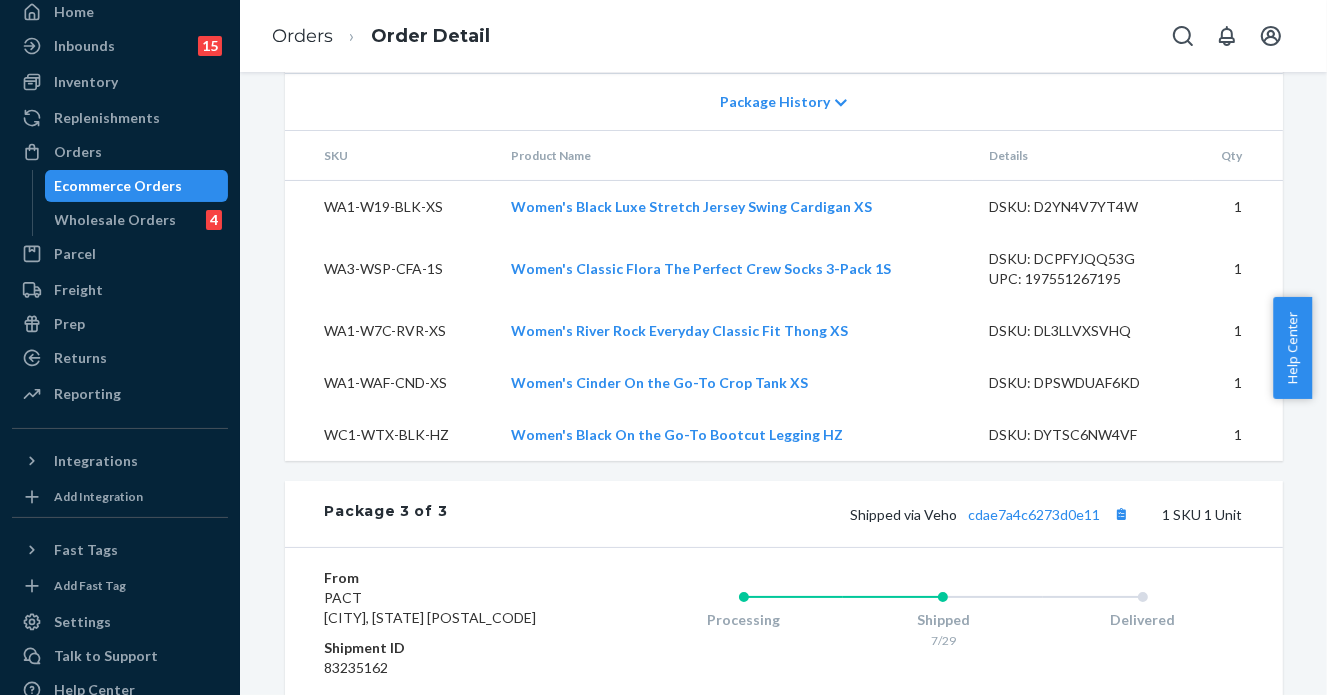 scroll, scrollTop: 2561, scrollLeft: 0, axis: vertical 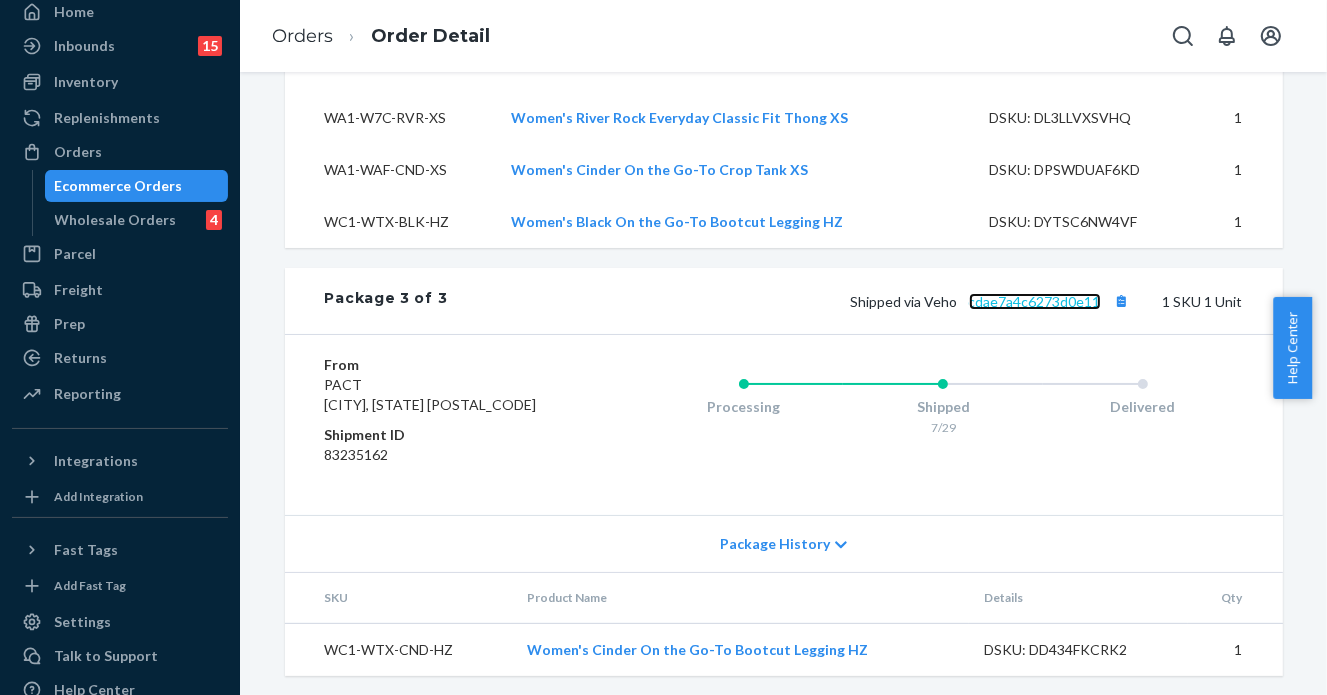 click on "cdae7a4c6273d0e11" at bounding box center [1035, 301] 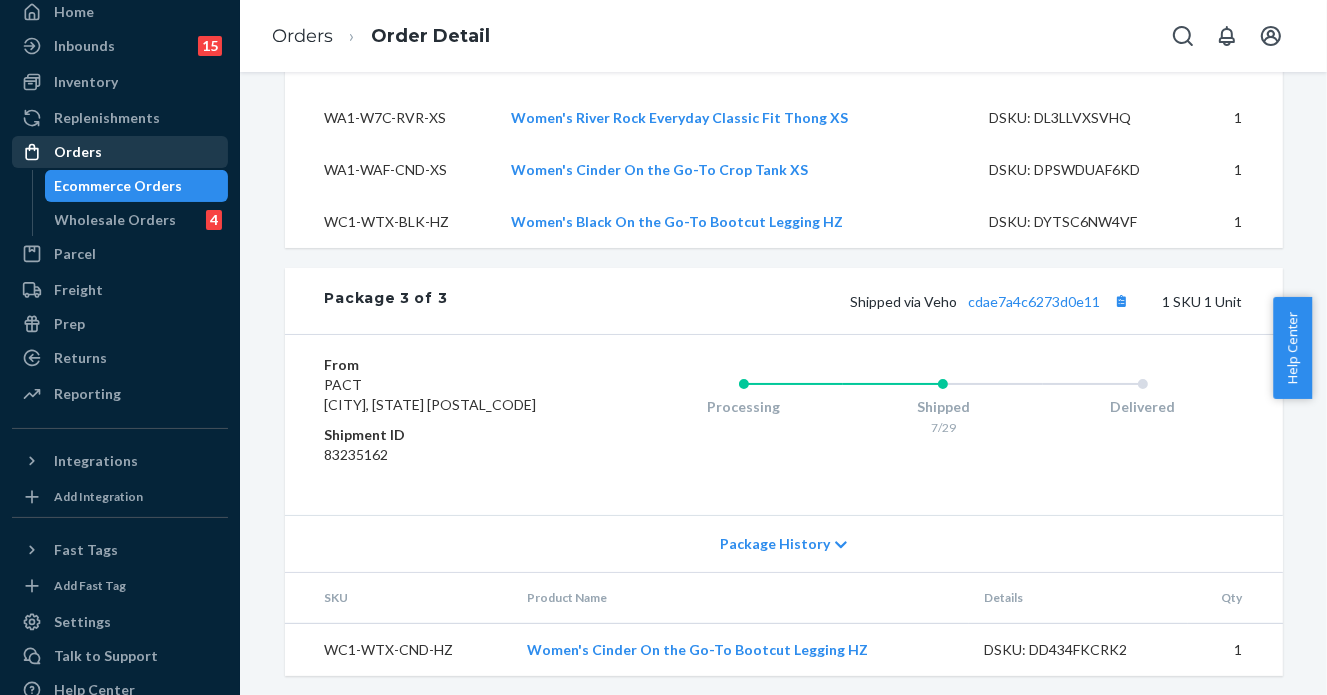 click on "Orders" at bounding box center [120, 152] 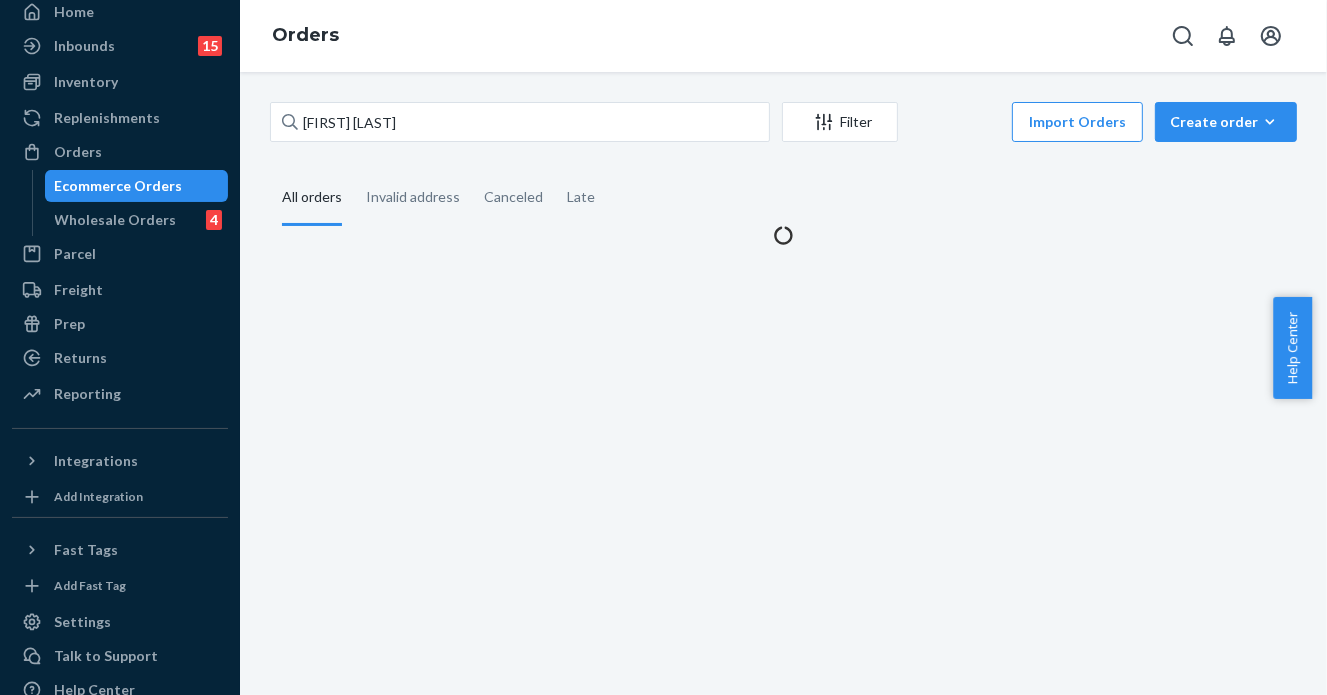 scroll, scrollTop: 0, scrollLeft: 0, axis: both 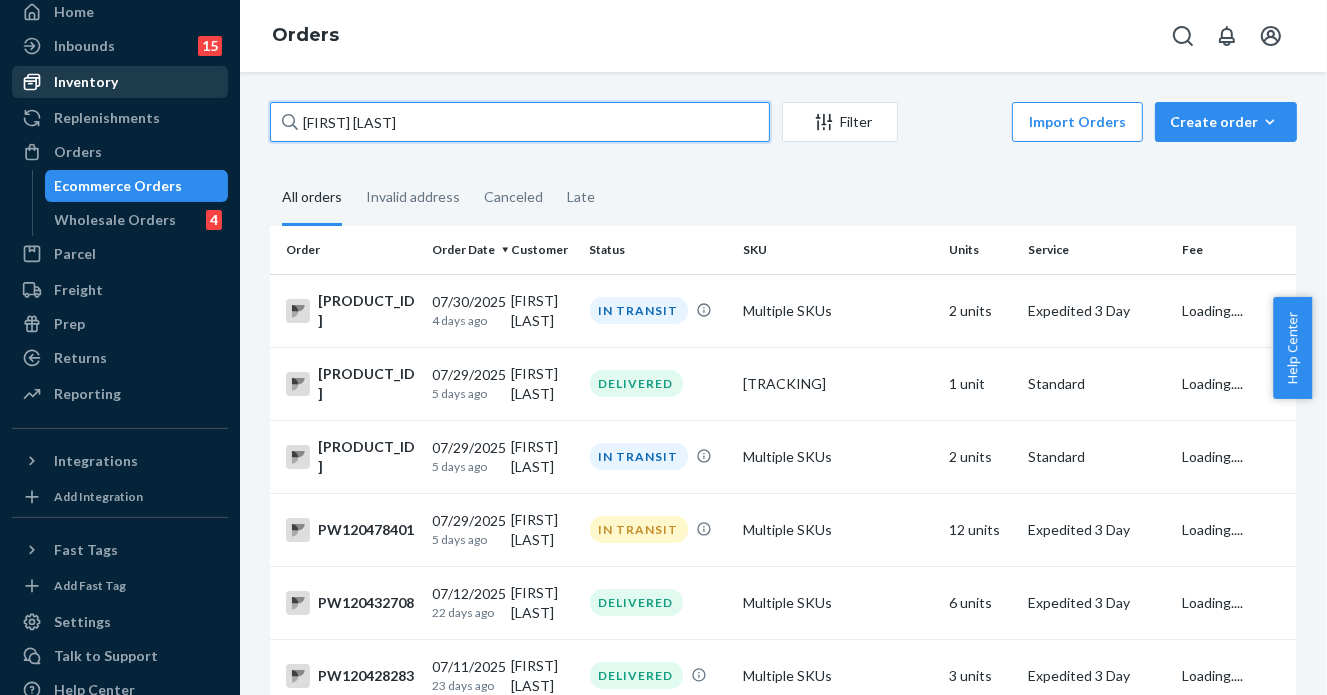 drag, startPoint x: 460, startPoint y: 119, endPoint x: 129, endPoint y: 91, distance: 332.1822 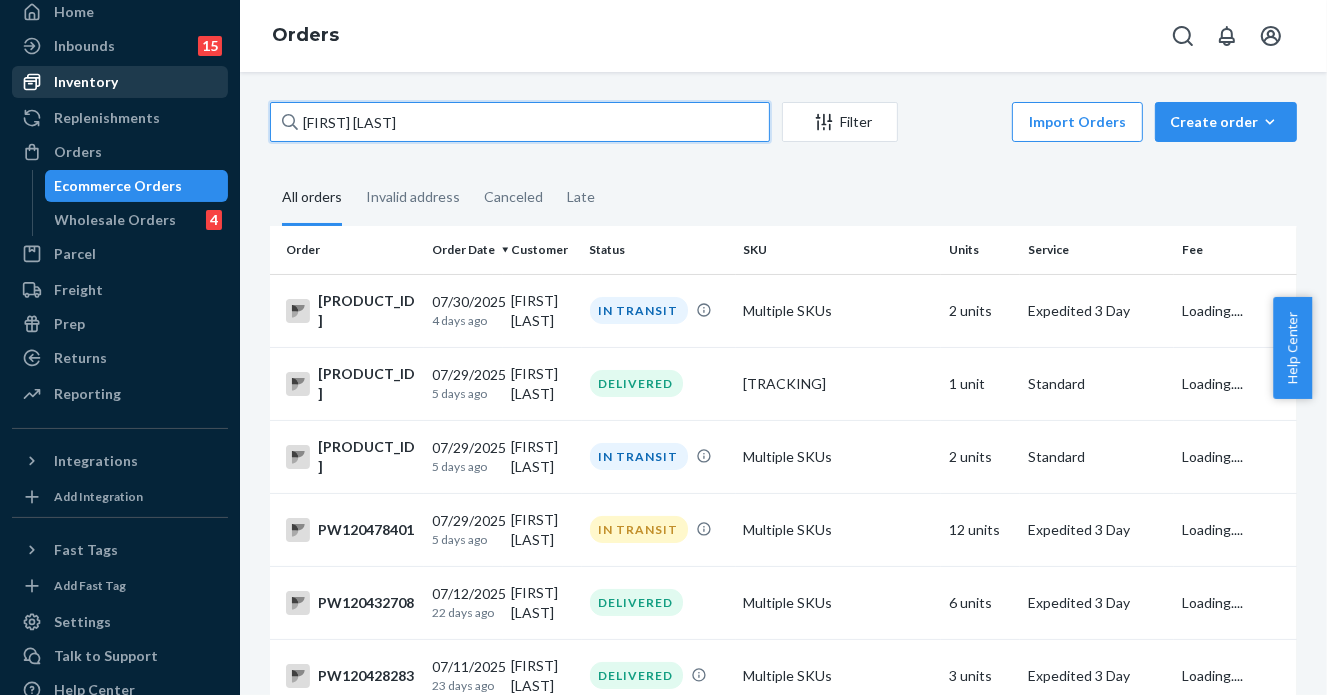 click on "Home Inbounds 15 Shipping Plans Problems 15 Inventory Products Branded Packaging Replenishments Orders Ecommerce Orders Wholesale Orders 4 Parcel Parcel orders Integrations Freight Prep Returns All Returns Settings Packages Reporting Reports Analytics Integrations Add Integration Fast Tags Add Fast Tag Settings Talk to Support Help Center Give Feedback Orders PW120482504 07/30/2025 4 days ago [FIRST] [LAST] IN TRANSIT Multiple SKUs 2 units Expedited 3 Day Loading.... PW120479343 07/29/2025 5 days ago [FIRST] [LAST] DELIVERED WA2-HLT-GOI-1S 1 unit Standard Loading.... PW120478885 07/29/2025 5 days ago [FIRST] [LAST] IN TRANSIT Multiple SKUs 2 units Standard Loading.... PW120478401 07/29/2025 5 days ago [FIRST] [LAST] IN TRANSIT Multiple SKUs 12 units Expedited 3 Day Loading.... PW120432708 07/12/2025 22 days ago [FIRST] [LAST]" at bounding box center [663, 347] 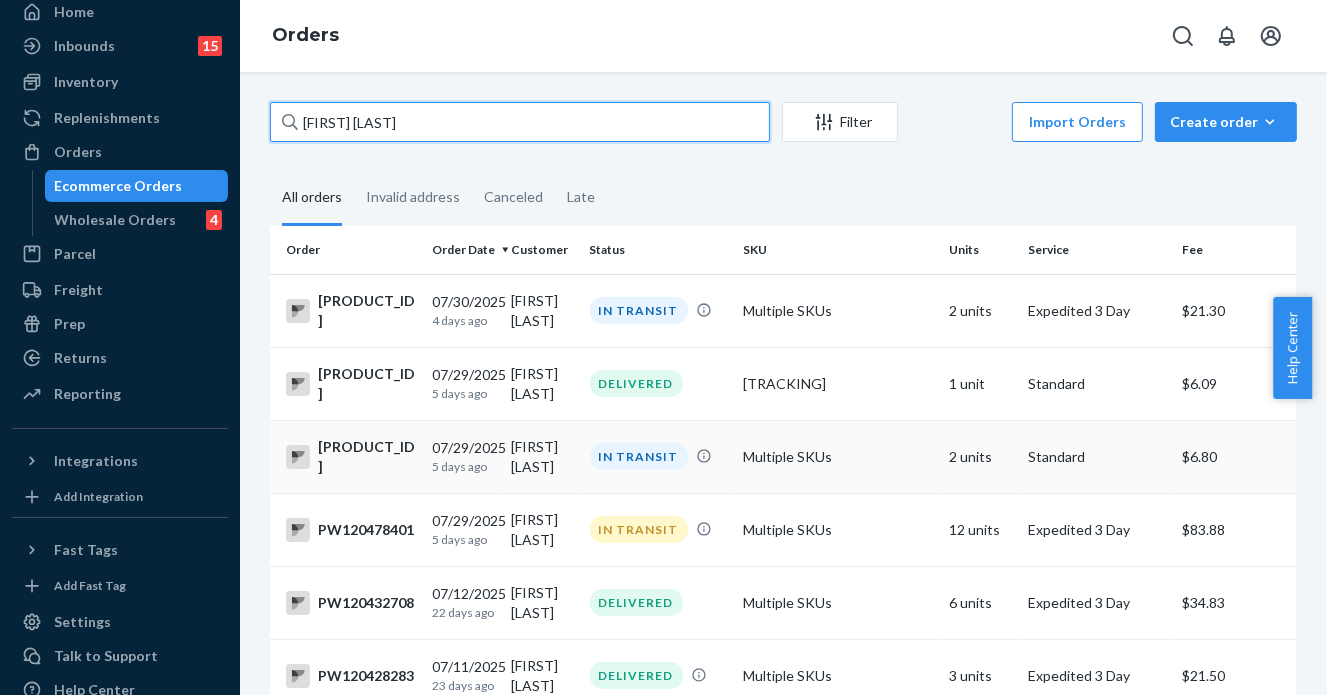 paste on "PW120435935" 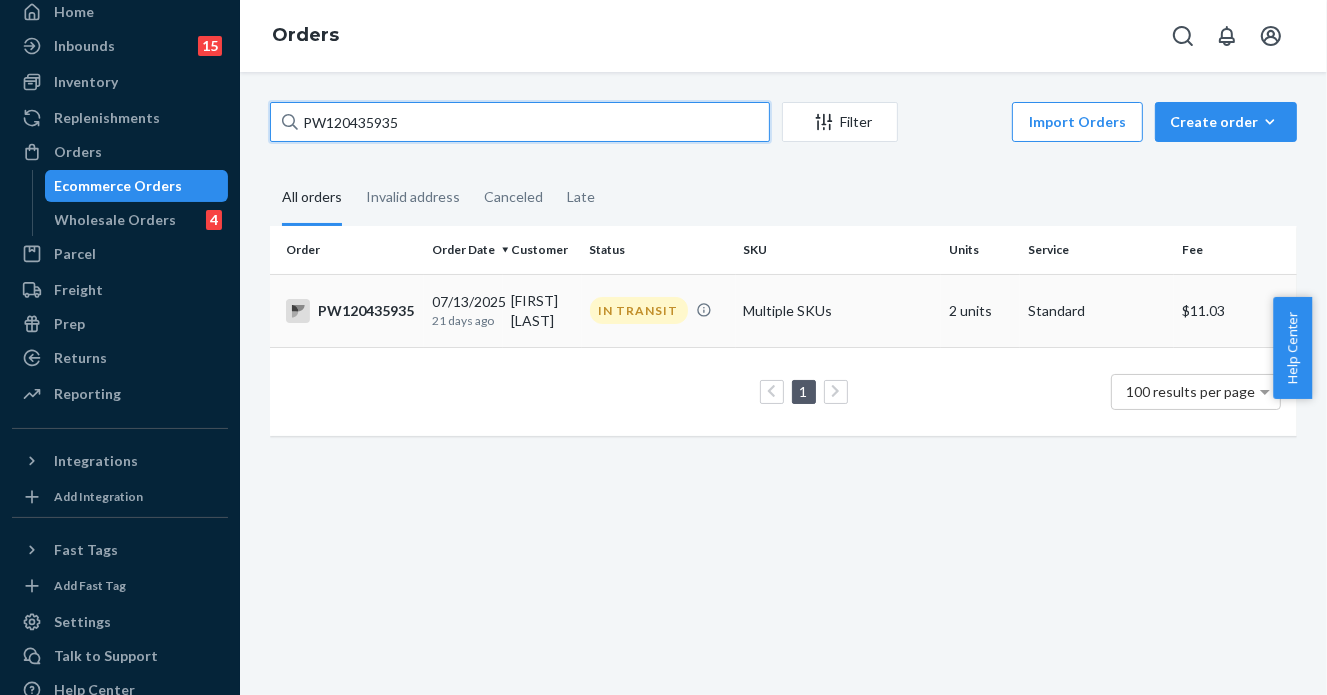 type on "PW120435935" 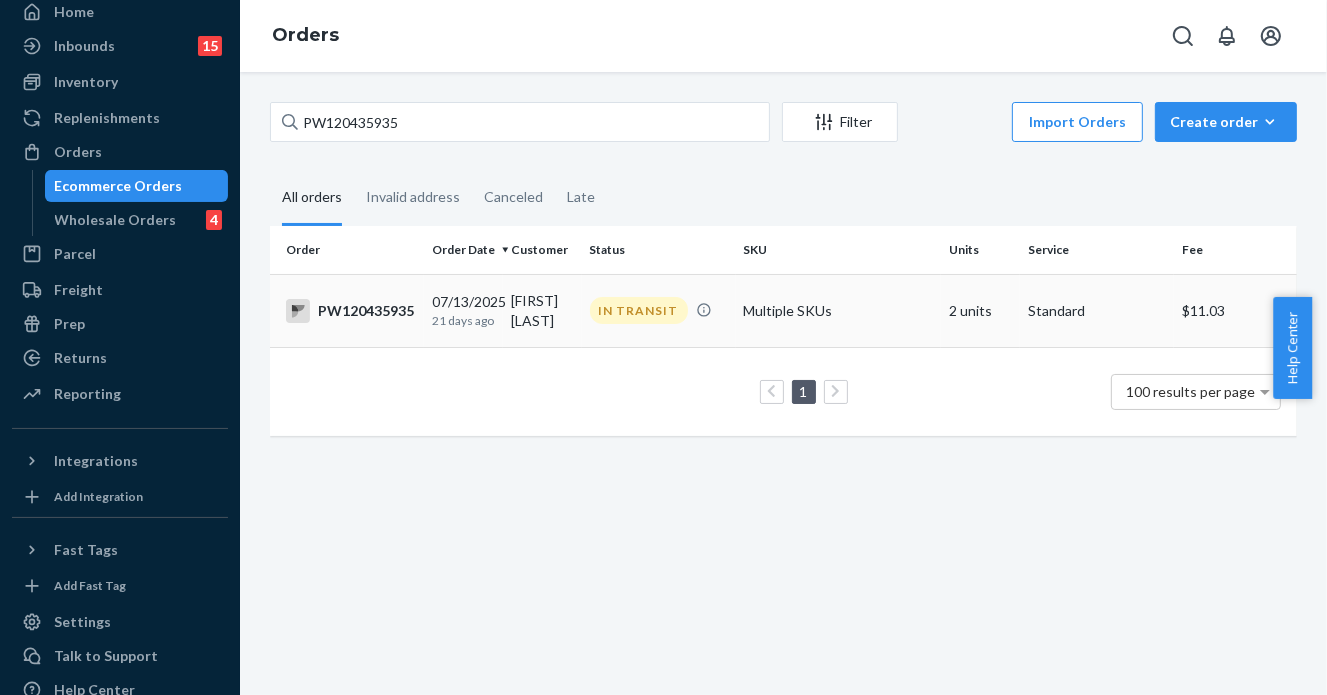 click on "PW120435935 07/13/2025 21 days ago [FIRST] [LAST] IN TRANSIT Multiple SKUs 2 units Standard $11.03" at bounding box center (783, 310) 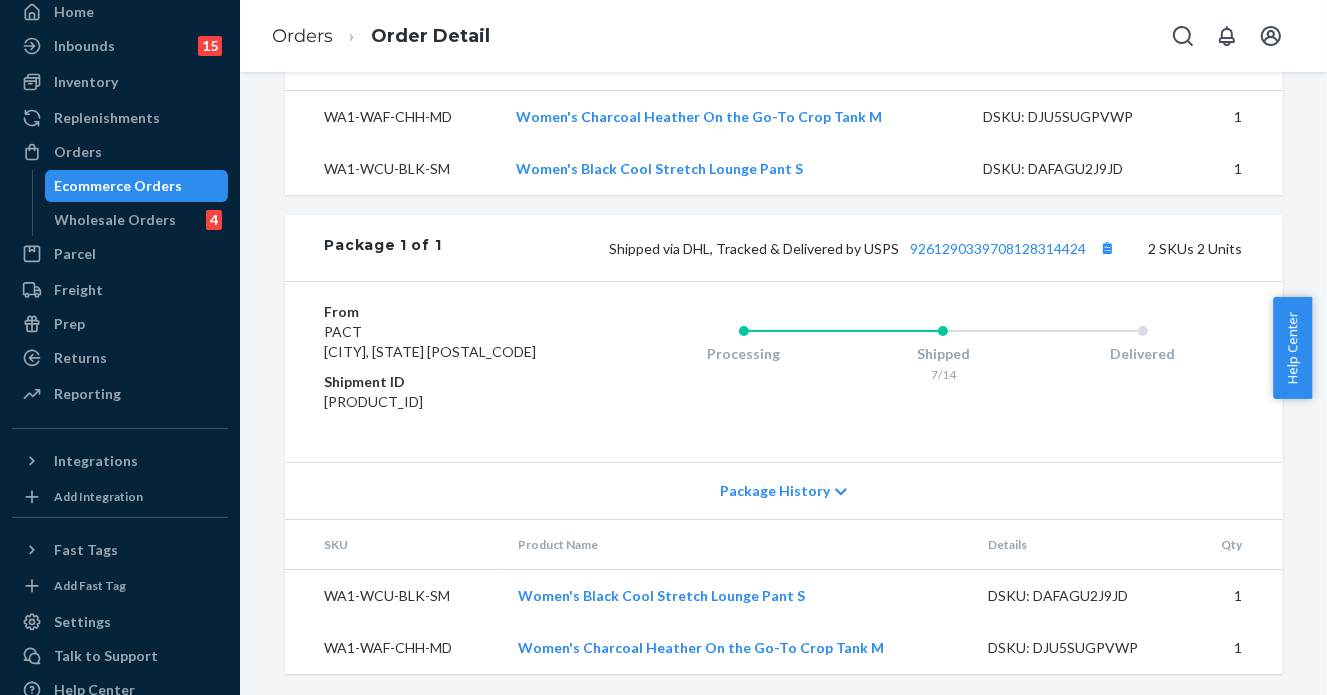scroll, scrollTop: 780, scrollLeft: 0, axis: vertical 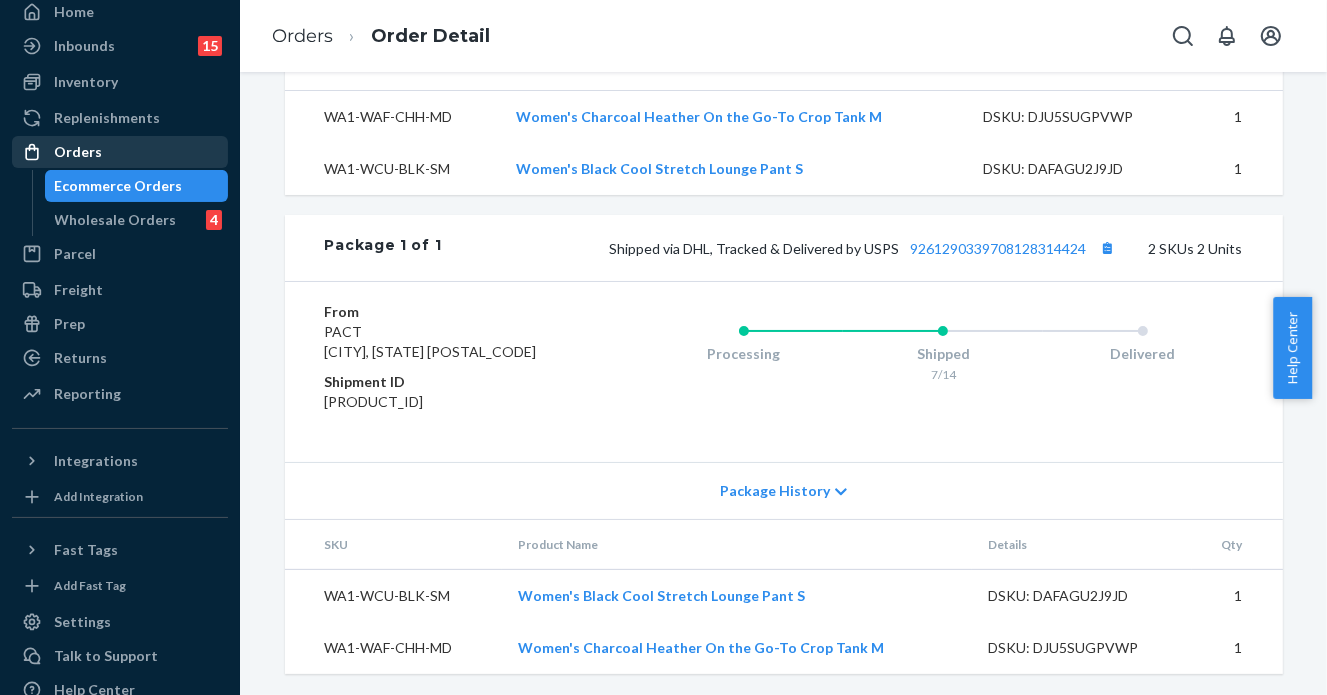 click on "Orders" at bounding box center (120, 152) 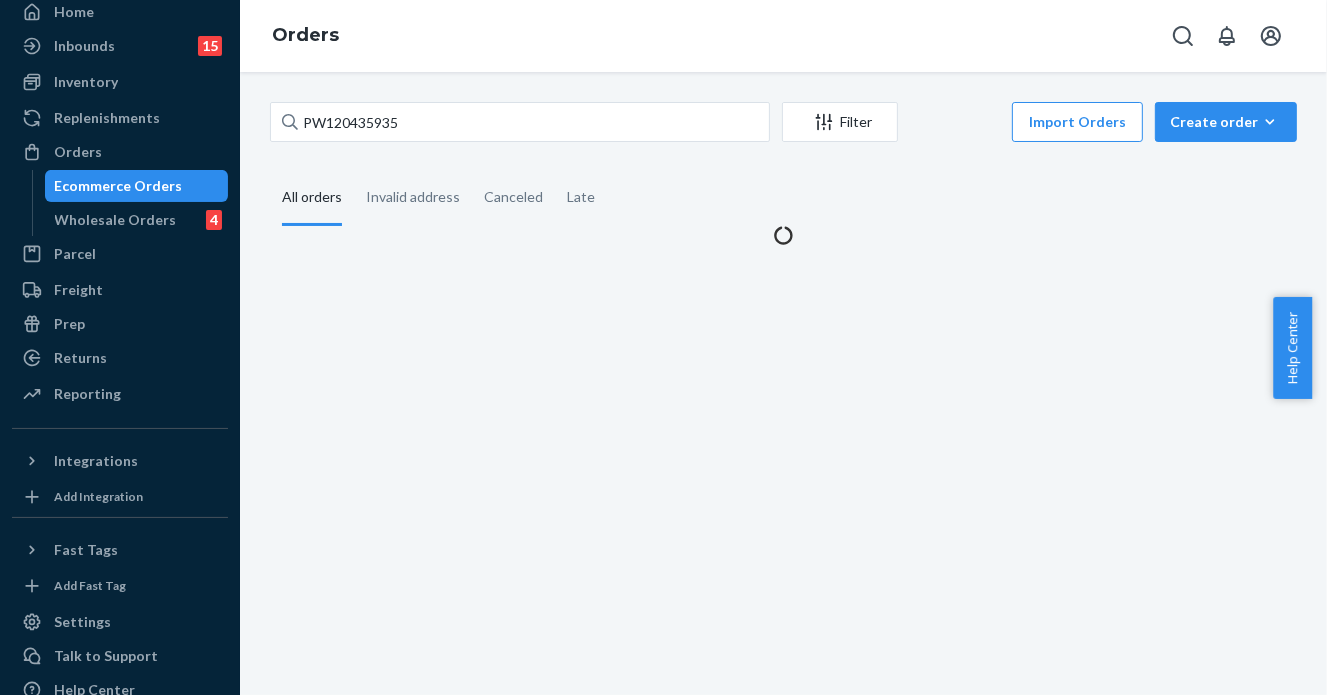 scroll, scrollTop: 0, scrollLeft: 0, axis: both 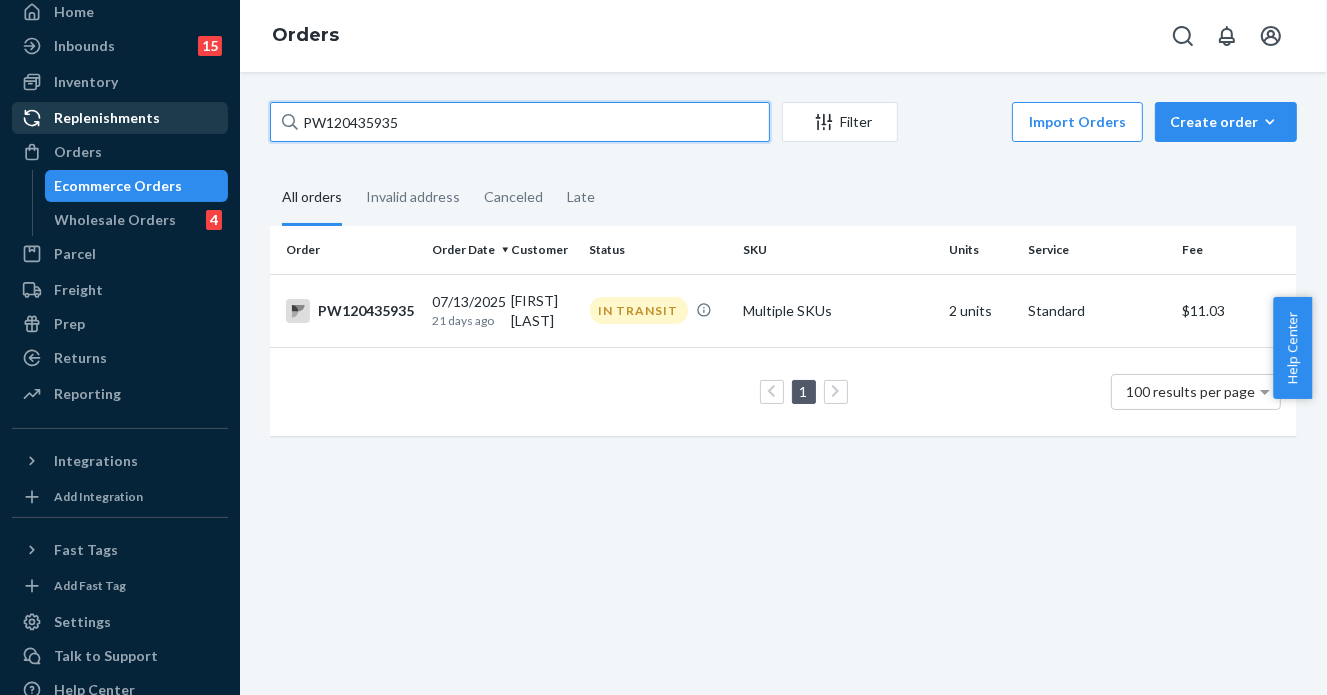 drag, startPoint x: 431, startPoint y: 125, endPoint x: 211, endPoint y: 129, distance: 220.03636 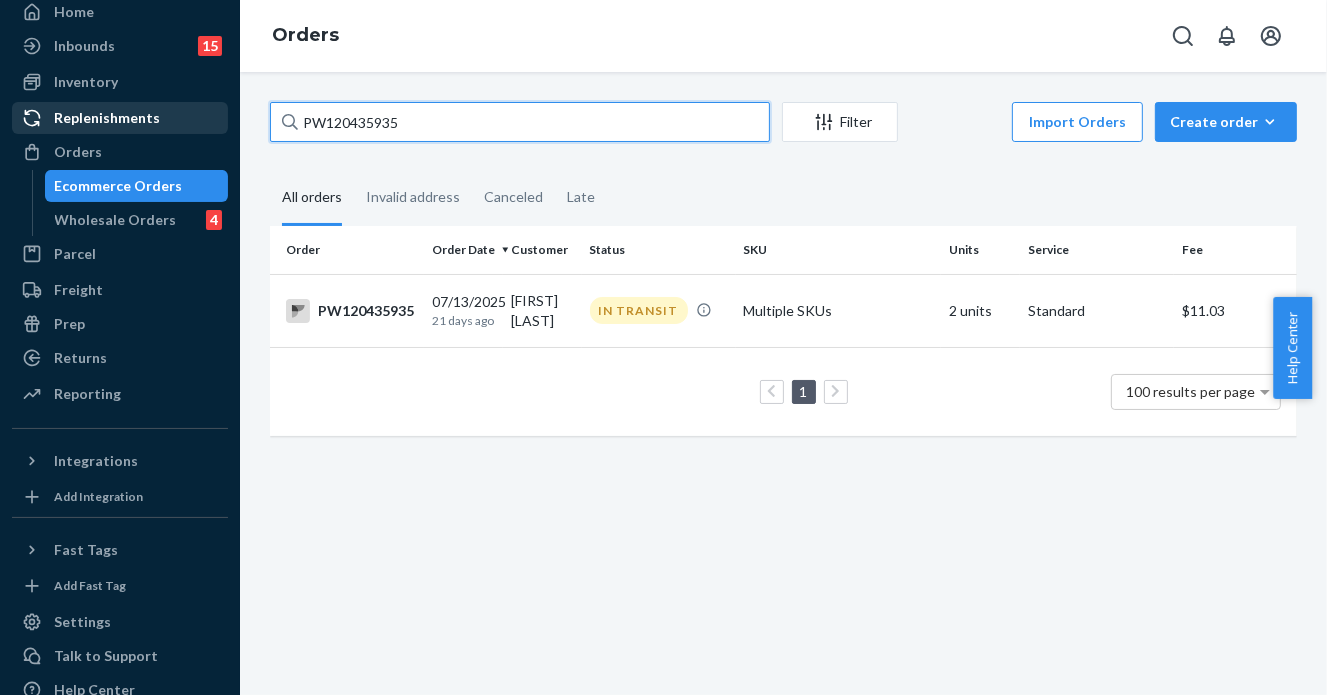 click on "Home Inbounds 15 Shipping Plans Problems 15 Inventory Products Branded Packaging Replenishments OrdersEcommerce Orders Wholesale Orders 4 Parcel Parcel orders Integrations Freight Prep Returns All Returns Settings Packages Reporting Reports Analytics Integrations Add Integration Fast Tags Add Fast Tag Settings Talk to Support Help Center Give Feedback Orders [PRODUCT_ID] Filter Import Orders Create orderEcommerce order Removal order All orders Invalid address Canceled Late Order Order Date Customer Status SKU Units Service Fee [PRODUCT_ID] [DATE] [TIME] ago [FIRST] [LAST] IN TRANSIT Multiple SKUs 2 units Standard [PRICE] 1 100 results per page" at bounding box center [663, 347] 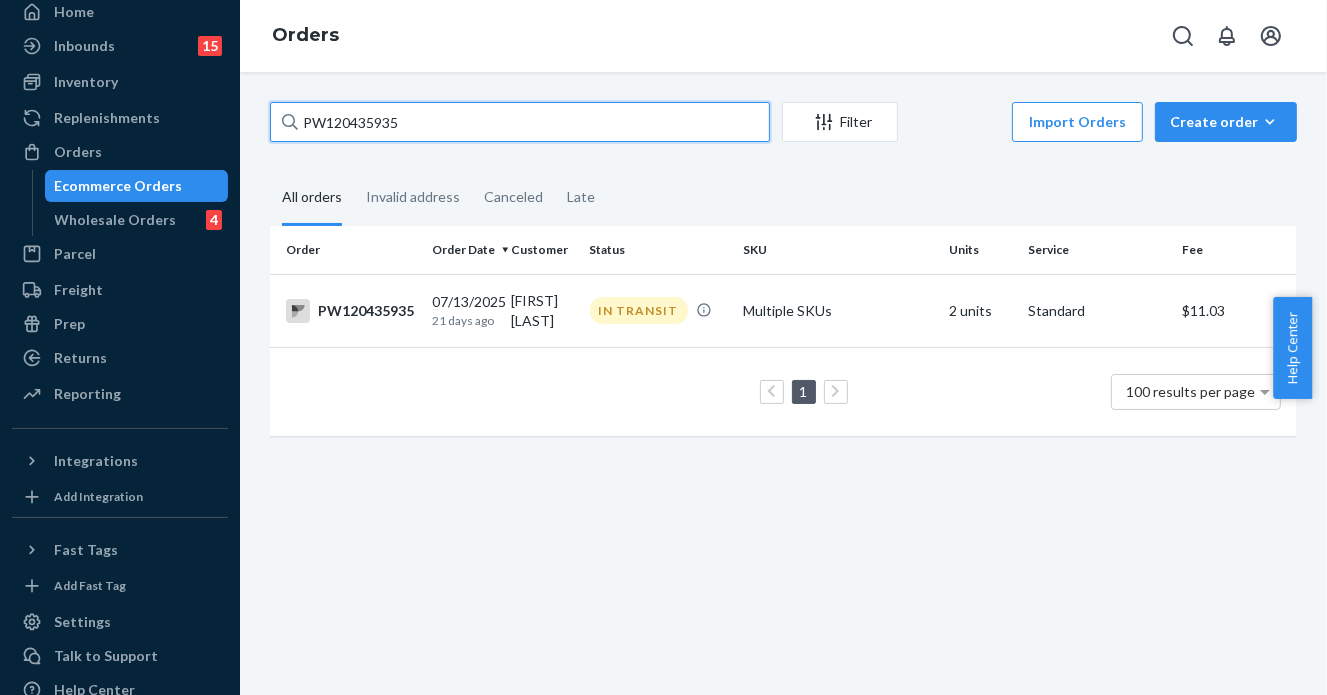 paste on "PW120484423" 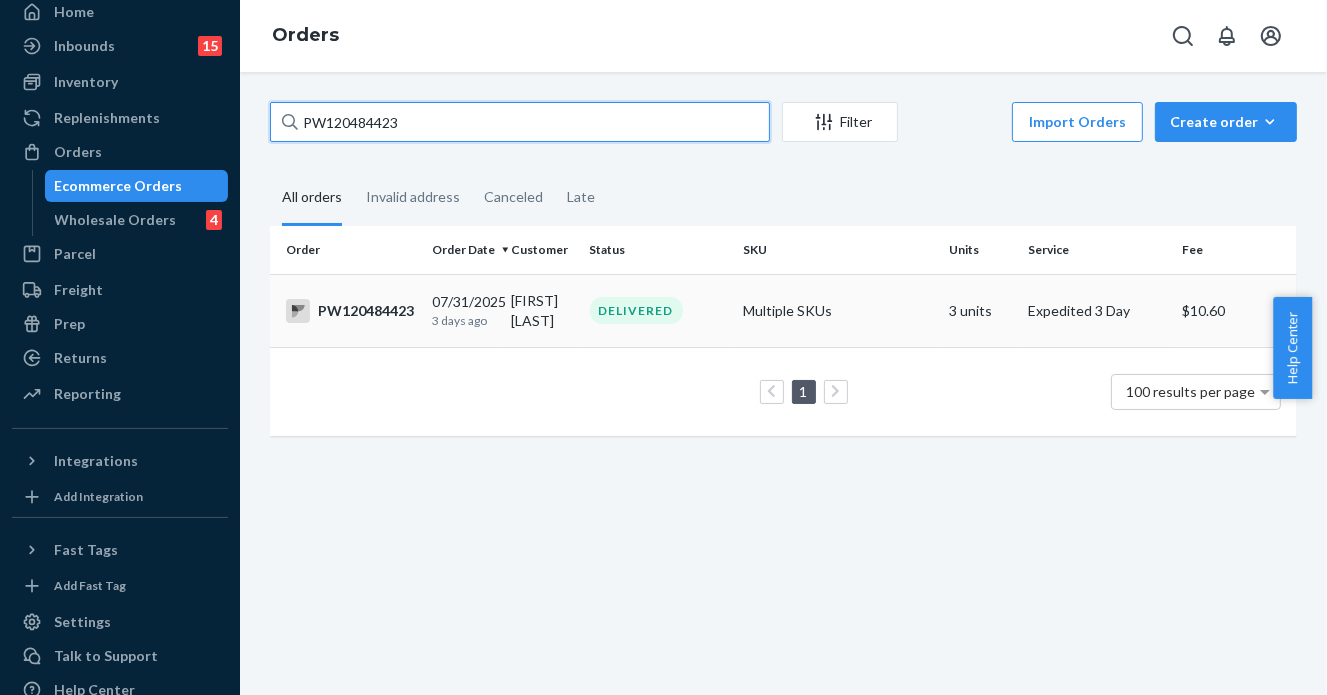 type on "PW120484423" 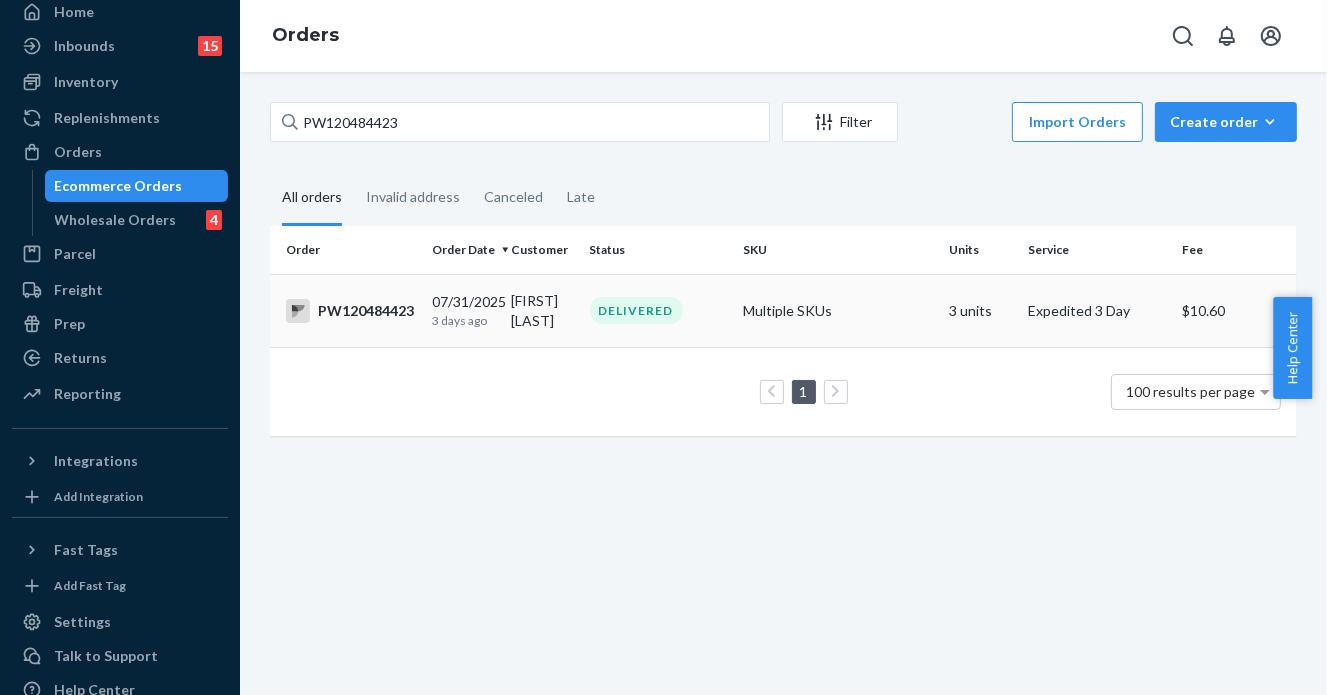 click on "DELIVERED" at bounding box center [636, 310] 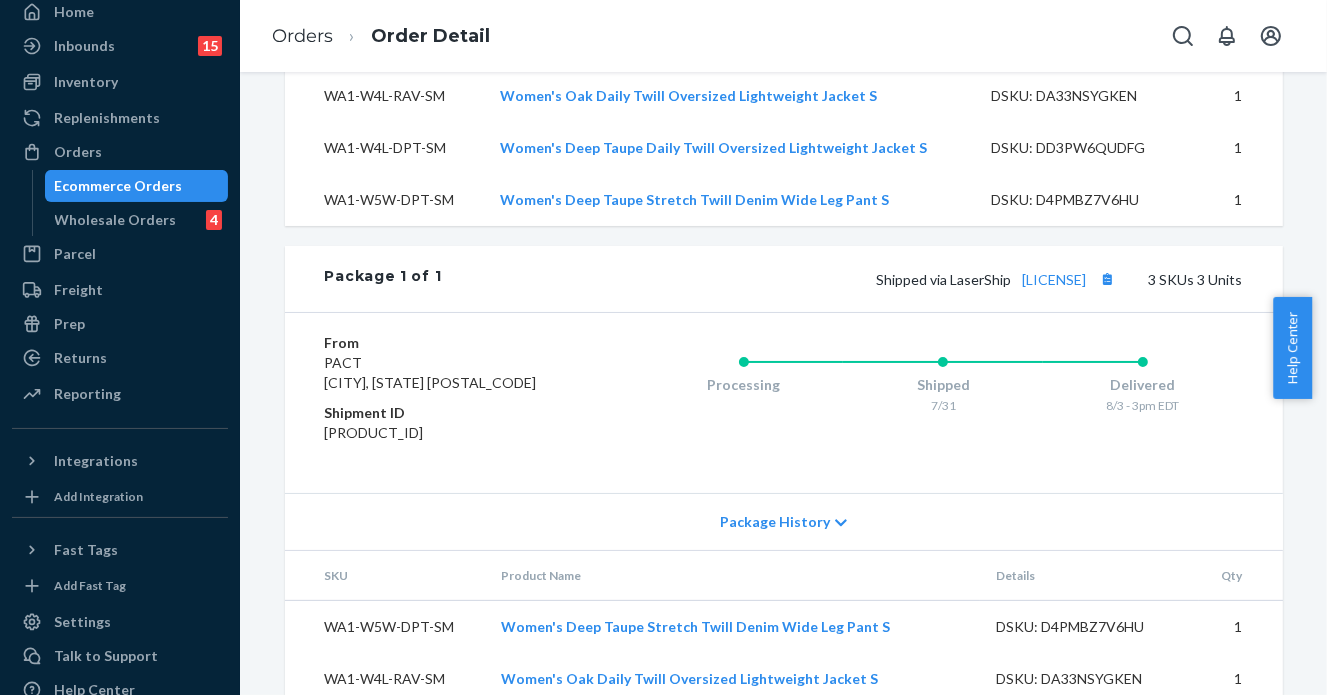 scroll, scrollTop: 836, scrollLeft: 0, axis: vertical 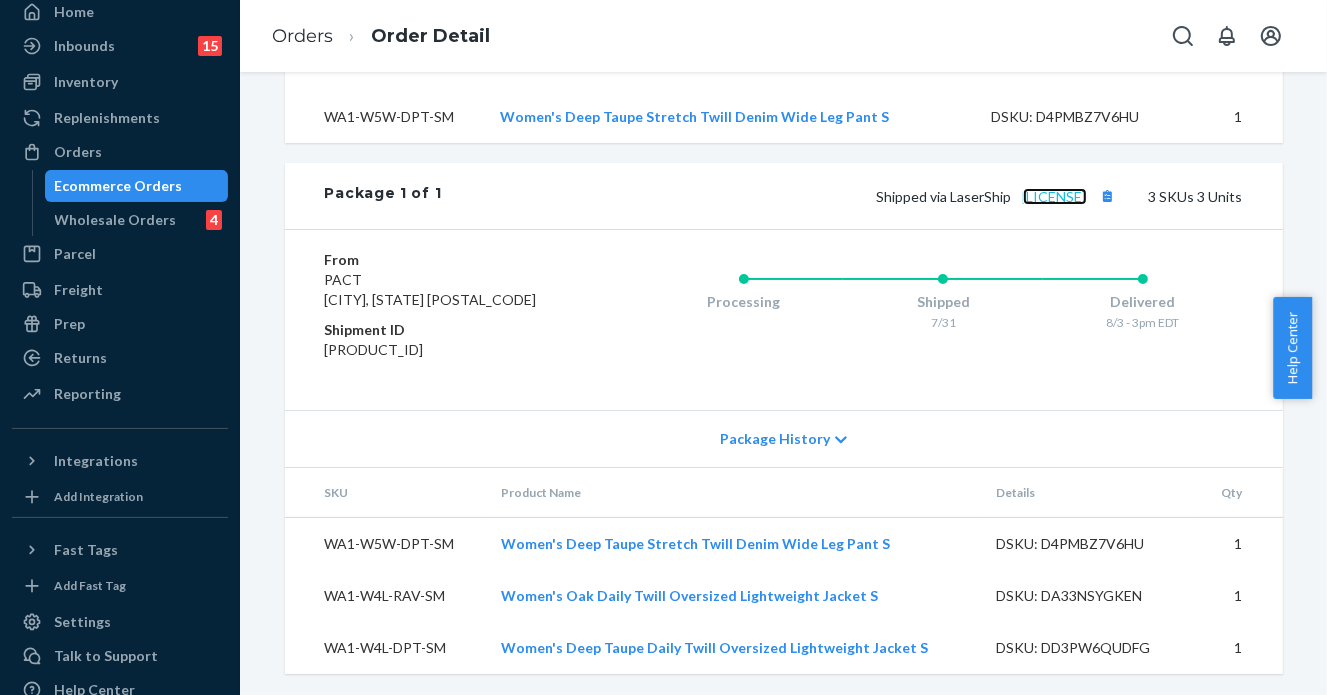 click on "[LICENSE]" at bounding box center (1055, 196) 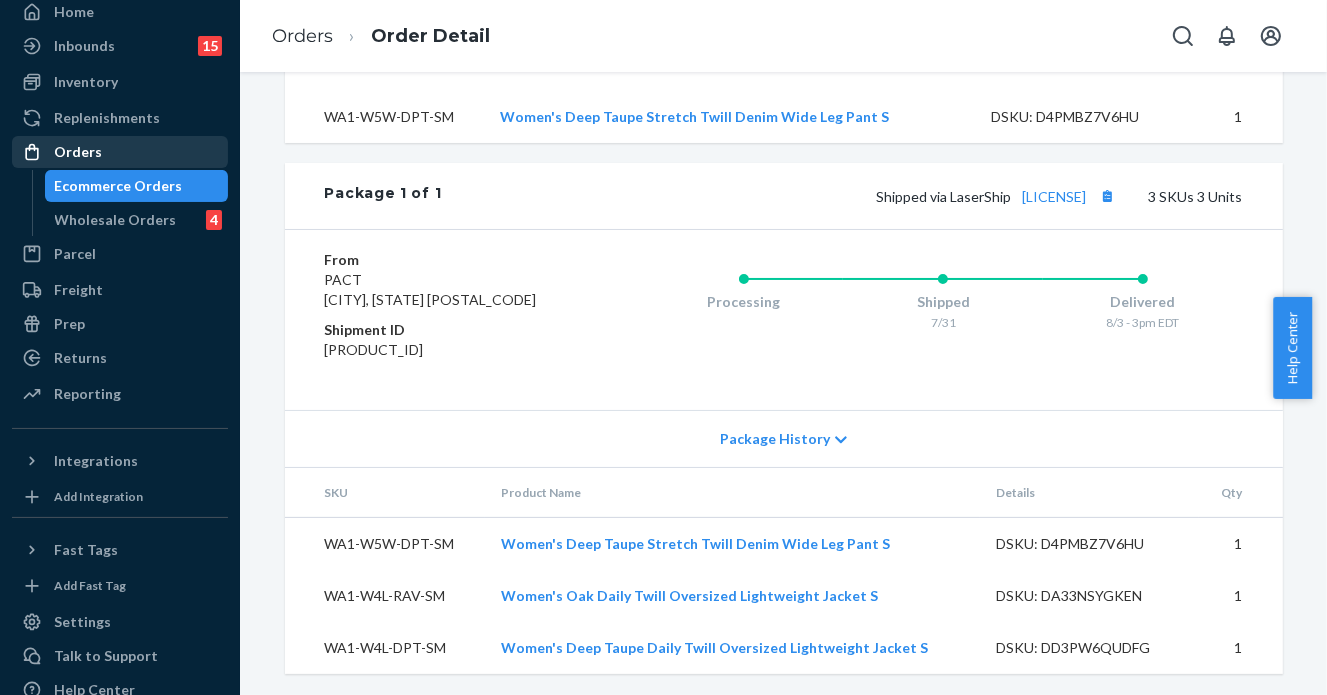 click on "Orders" at bounding box center [120, 152] 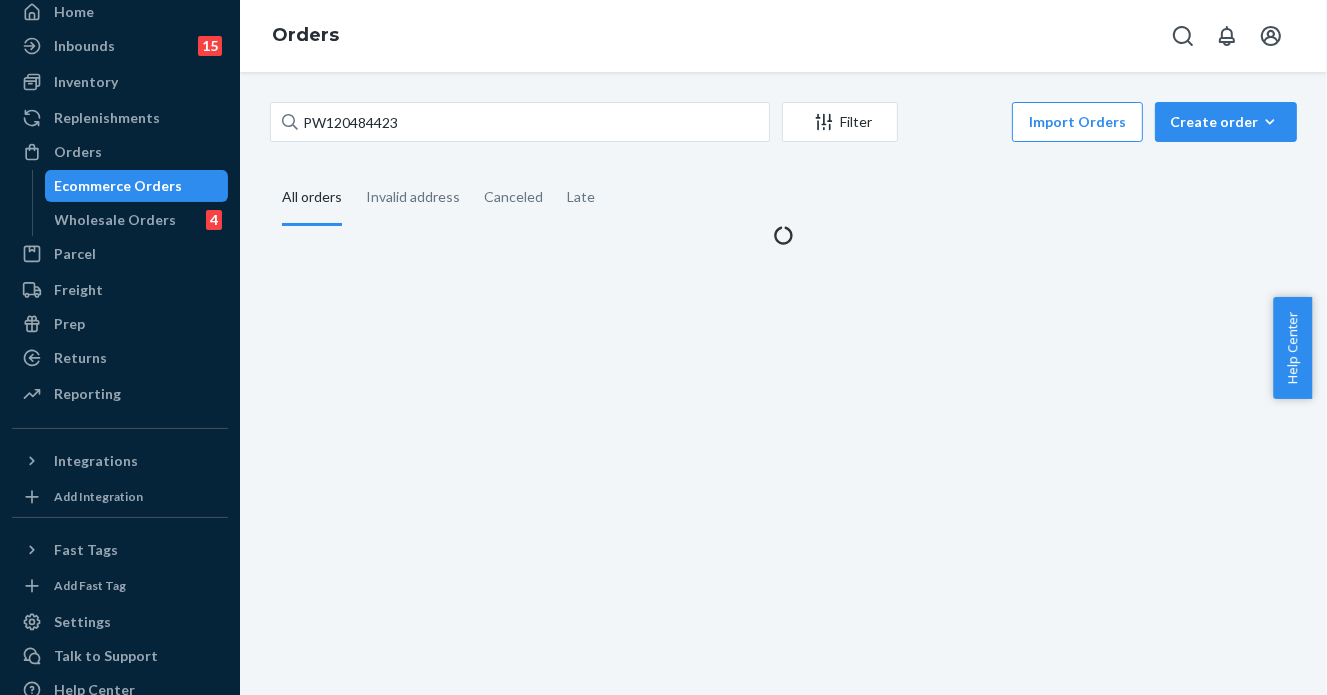 scroll, scrollTop: 0, scrollLeft: 0, axis: both 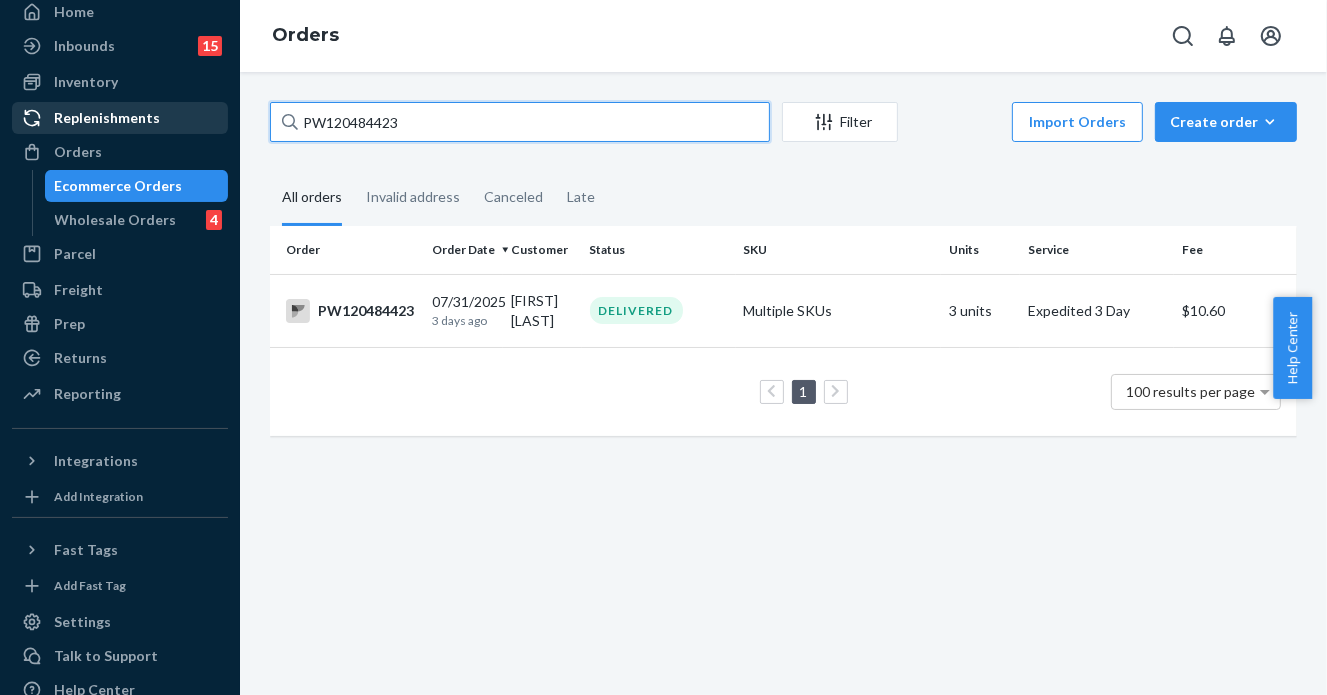 drag, startPoint x: 444, startPoint y: 123, endPoint x: 125, endPoint y: 100, distance: 319.82806 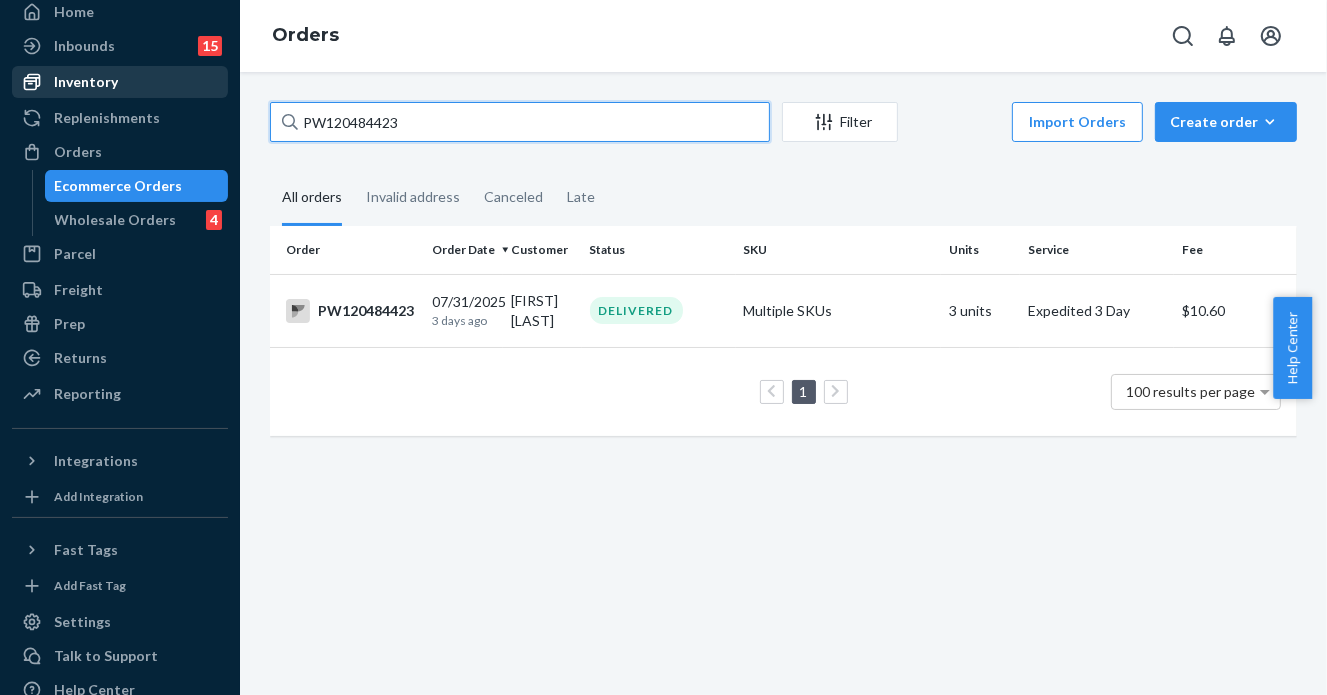 paste on "[PRODUCT_ID]" 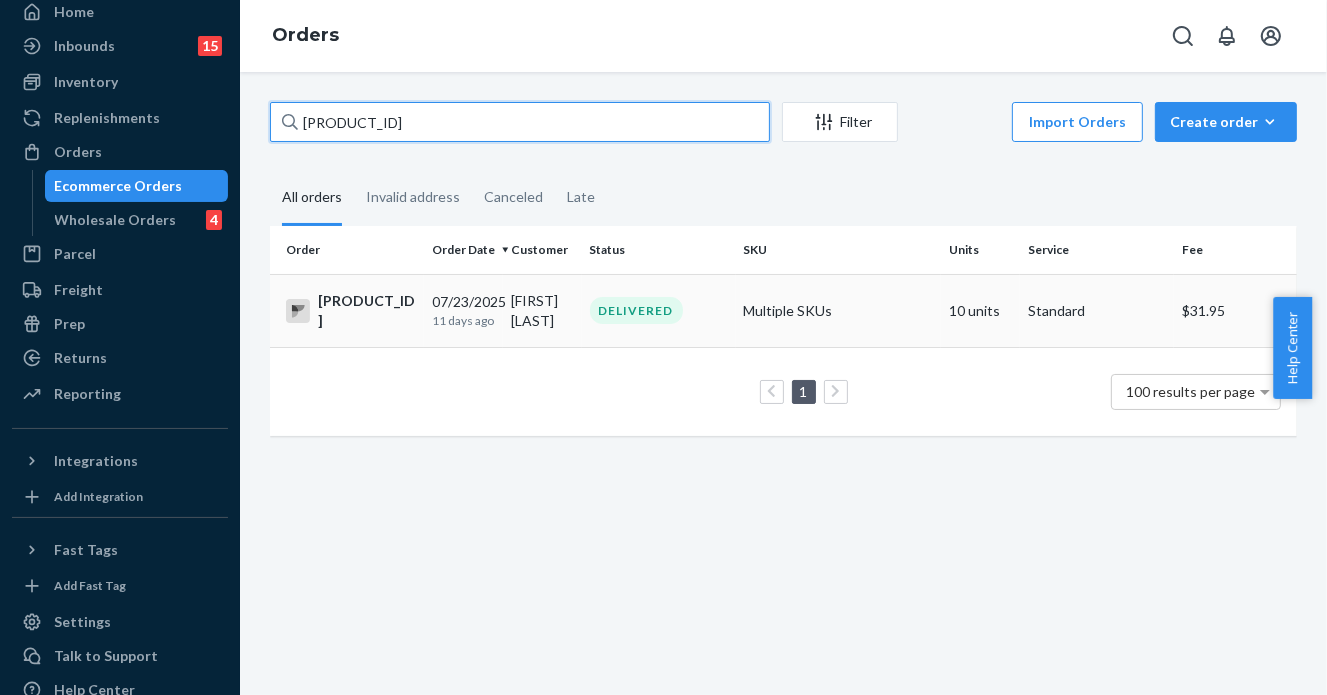 type on "[PRODUCT_ID]" 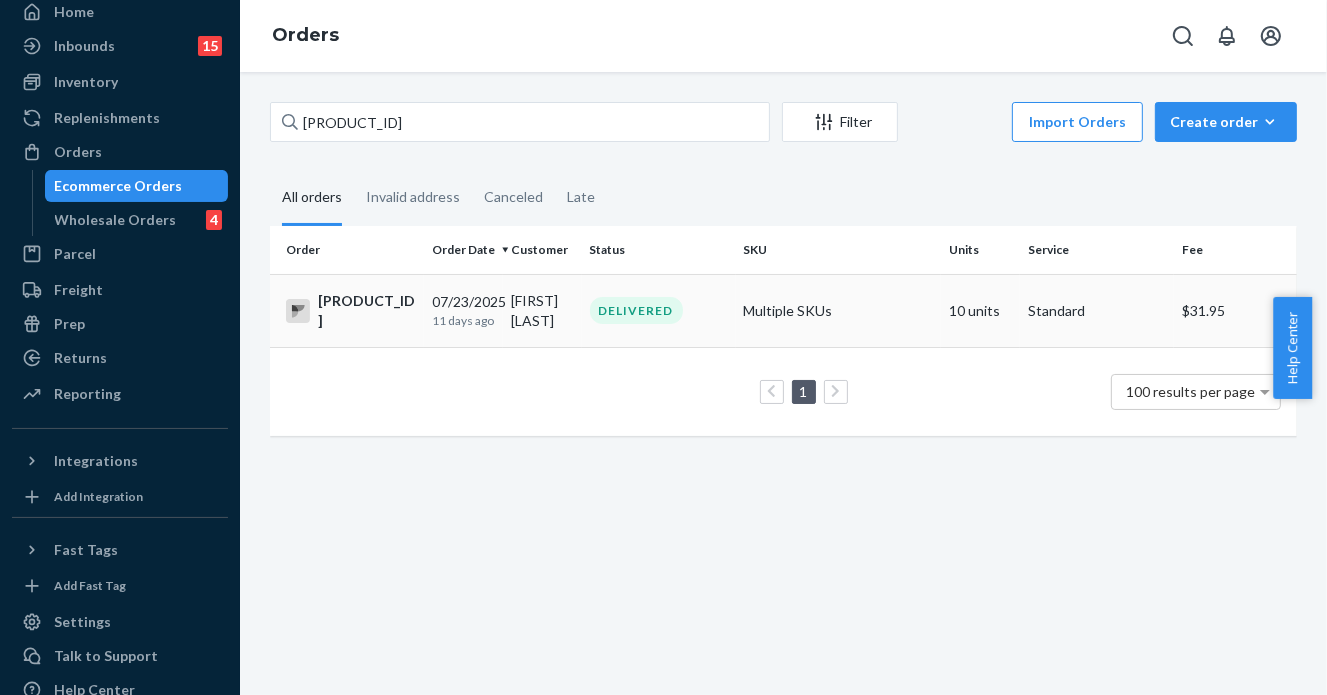 click on "DELIVERED" at bounding box center [659, 310] 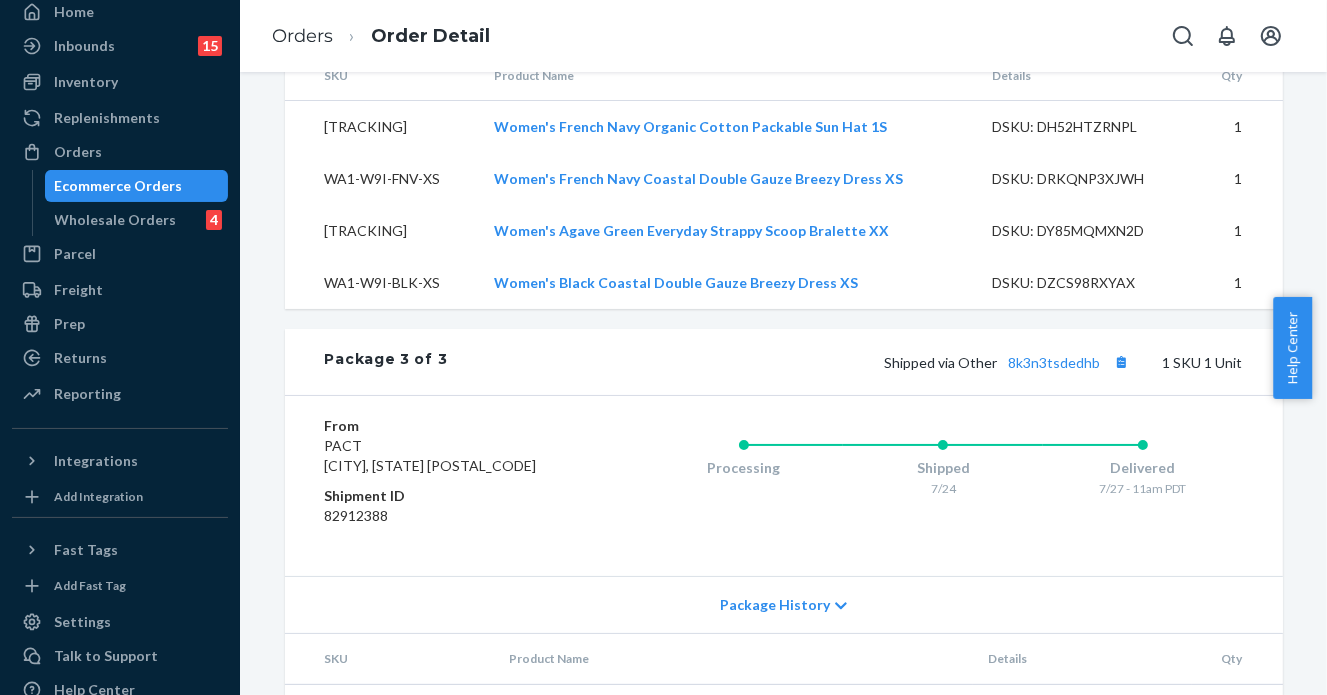 scroll, scrollTop: 2261, scrollLeft: 0, axis: vertical 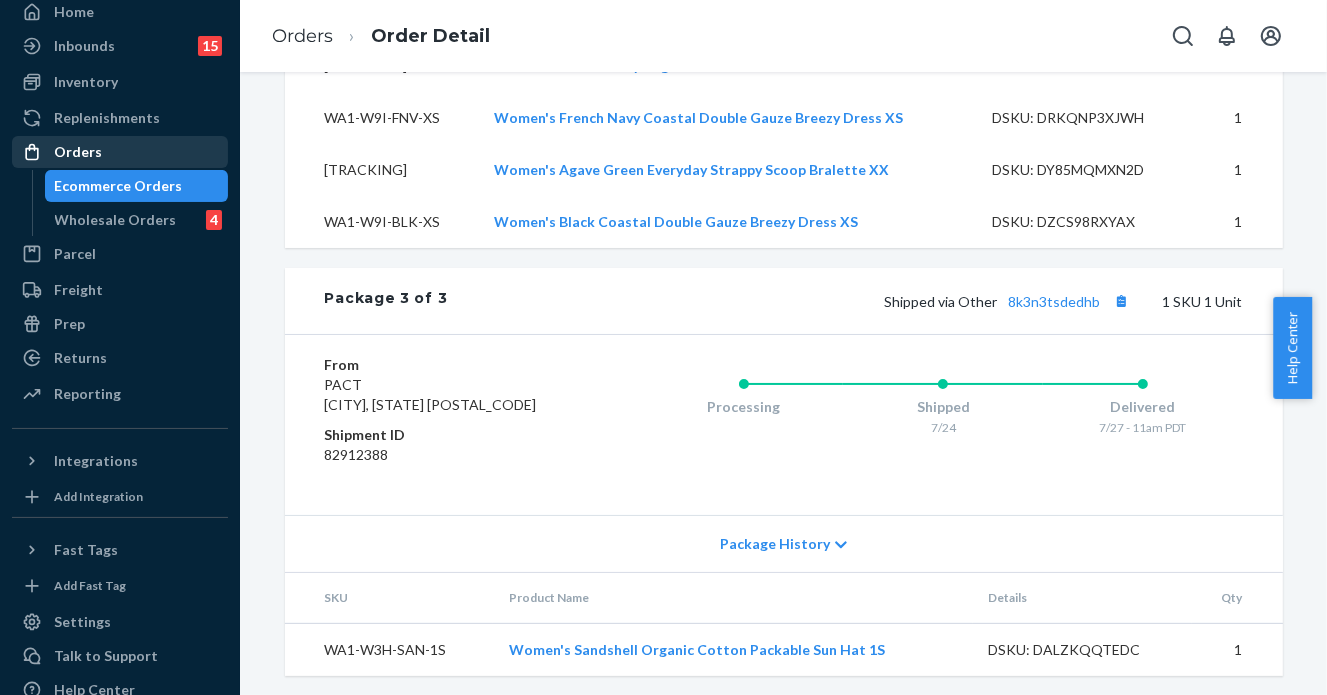 click on "Orders" at bounding box center (120, 152) 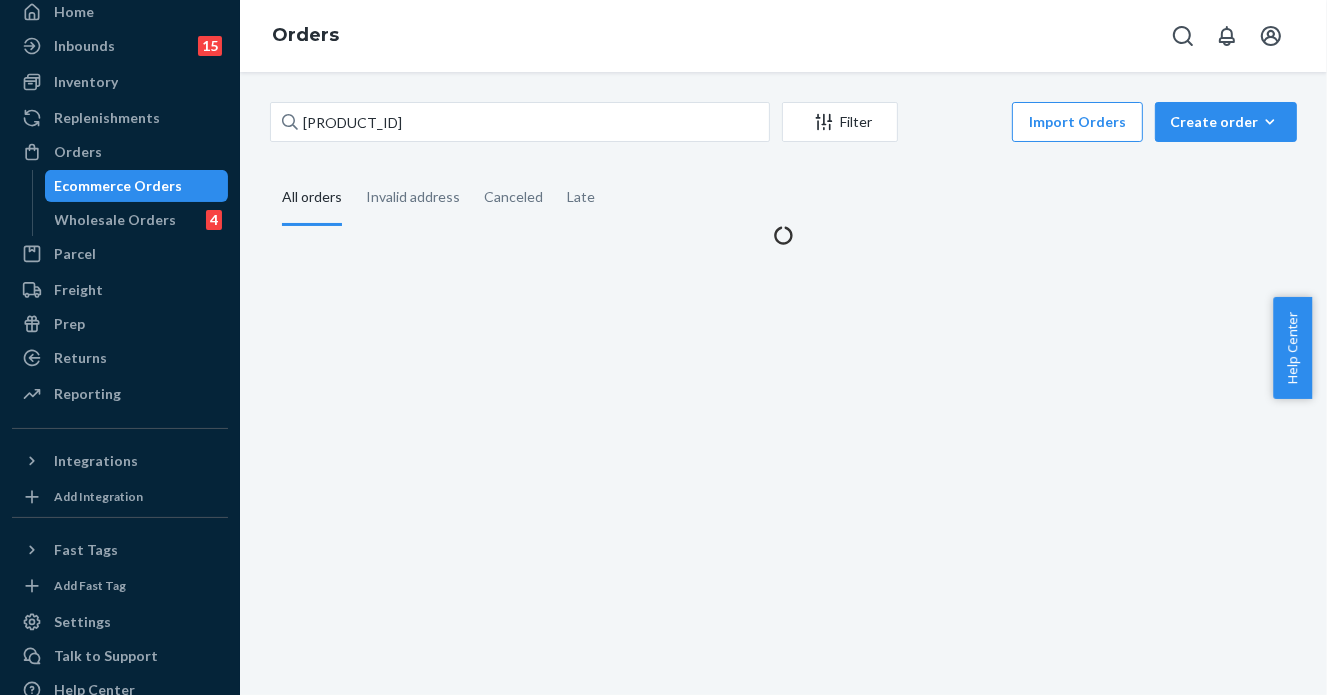 scroll, scrollTop: 0, scrollLeft: 0, axis: both 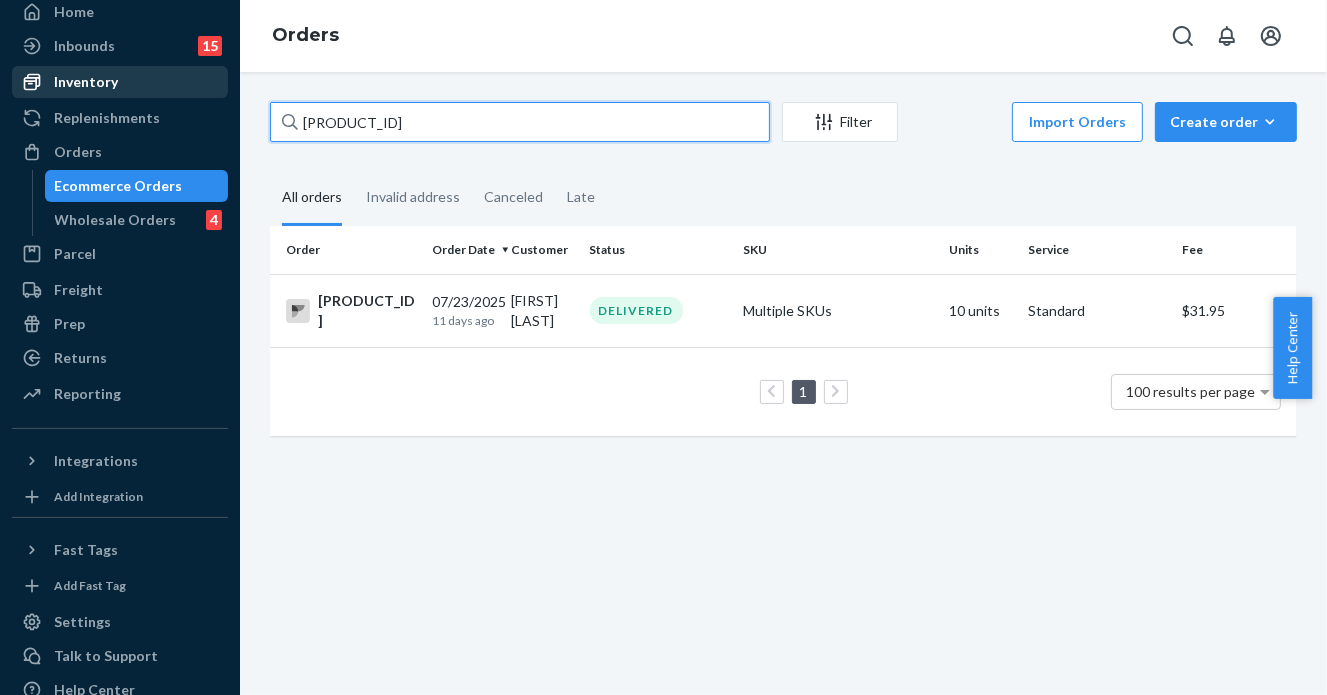 drag, startPoint x: 352, startPoint y: 121, endPoint x: 112, endPoint y: 95, distance: 241.40422 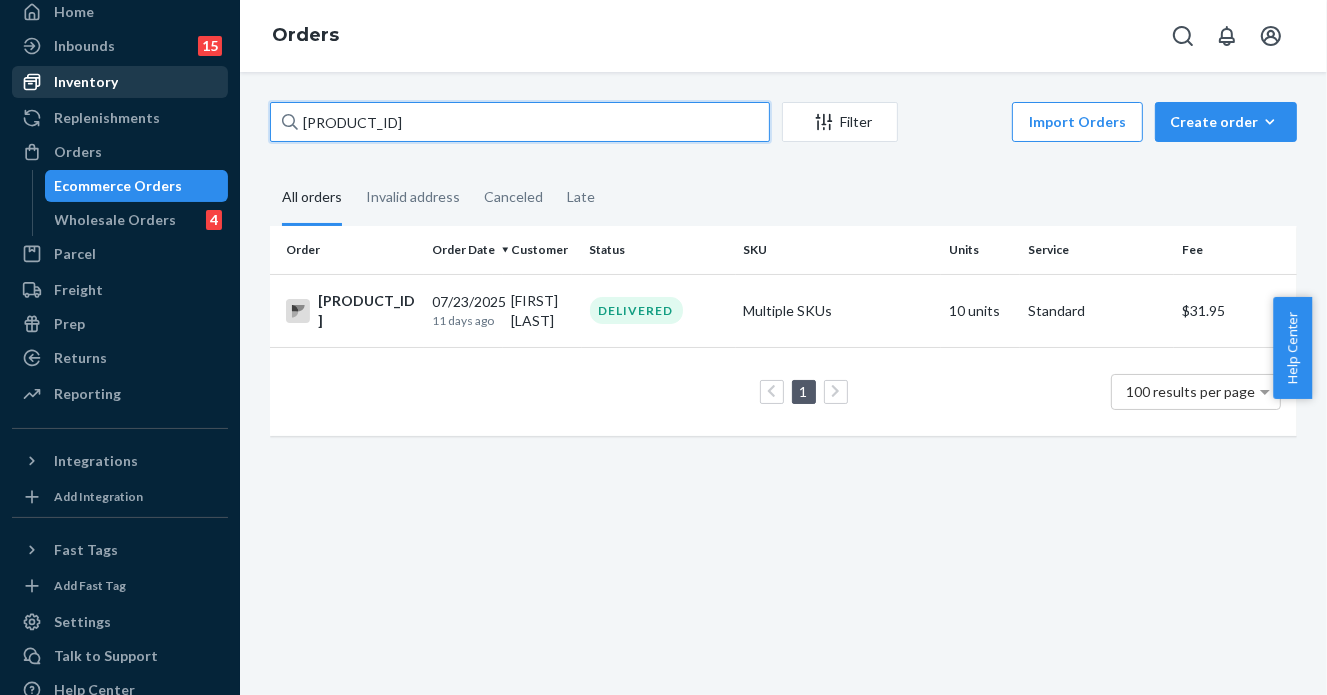 click on "Home Inbounds 15 Shipping Plans Problems 15 Inventory Products Branded Packaging Replenishments OrdersEcommerce Orders Wholesale Orders 4 Parcel Parcel orders Integrations Freight Prep Returns All Returns Settings Packages Reporting Reports Analytics Integrations Add Integration Fast Tags Add Fast Tag Settings Talk to Support Help Center Give Feedback Orders [PRODUCT_ID] Filter Import Orders Create orderEcommerce order Removal order All orders Invalid address Canceled Late Order Order Date Customer Status SKU Units Service Fee [PRODUCT_ID] [DATE] [TIME] ago [FIRST] [LAST] DELIVERED Multiple SKUs 10 units Standard [PRICE] 1 100 results per page" at bounding box center (663, 347) 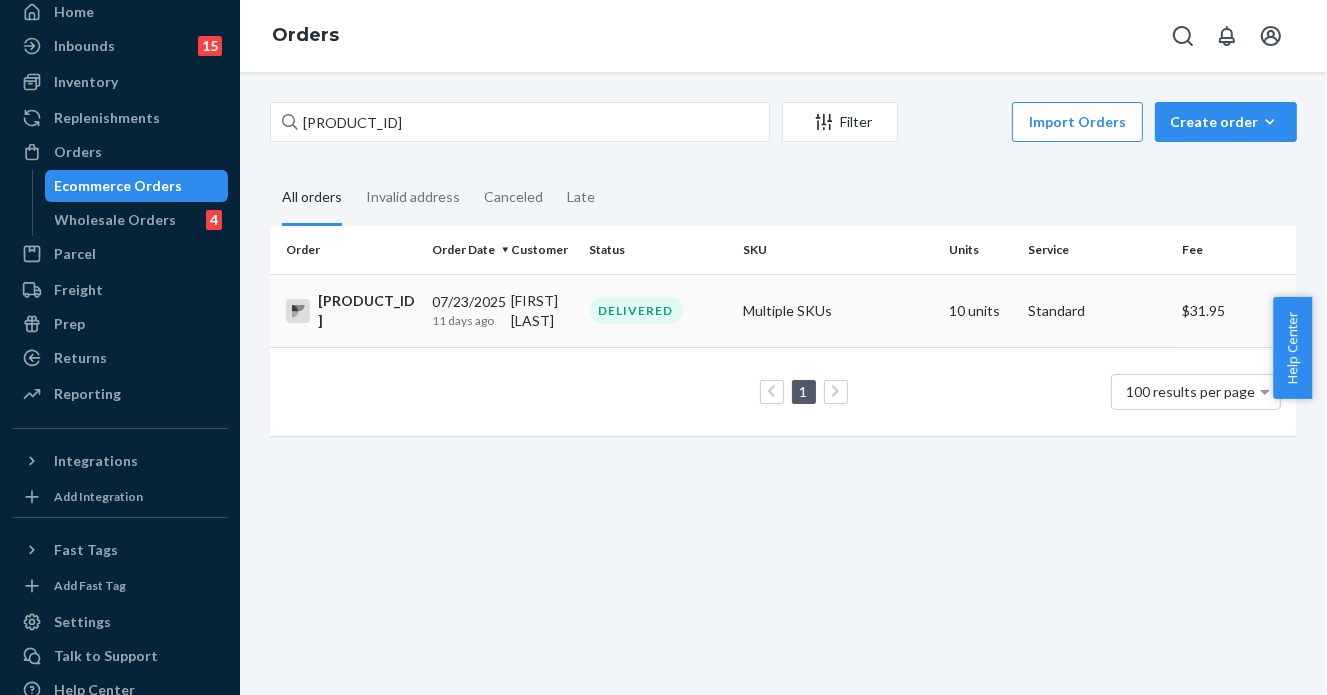 click on "DELIVERED" at bounding box center [659, 310] 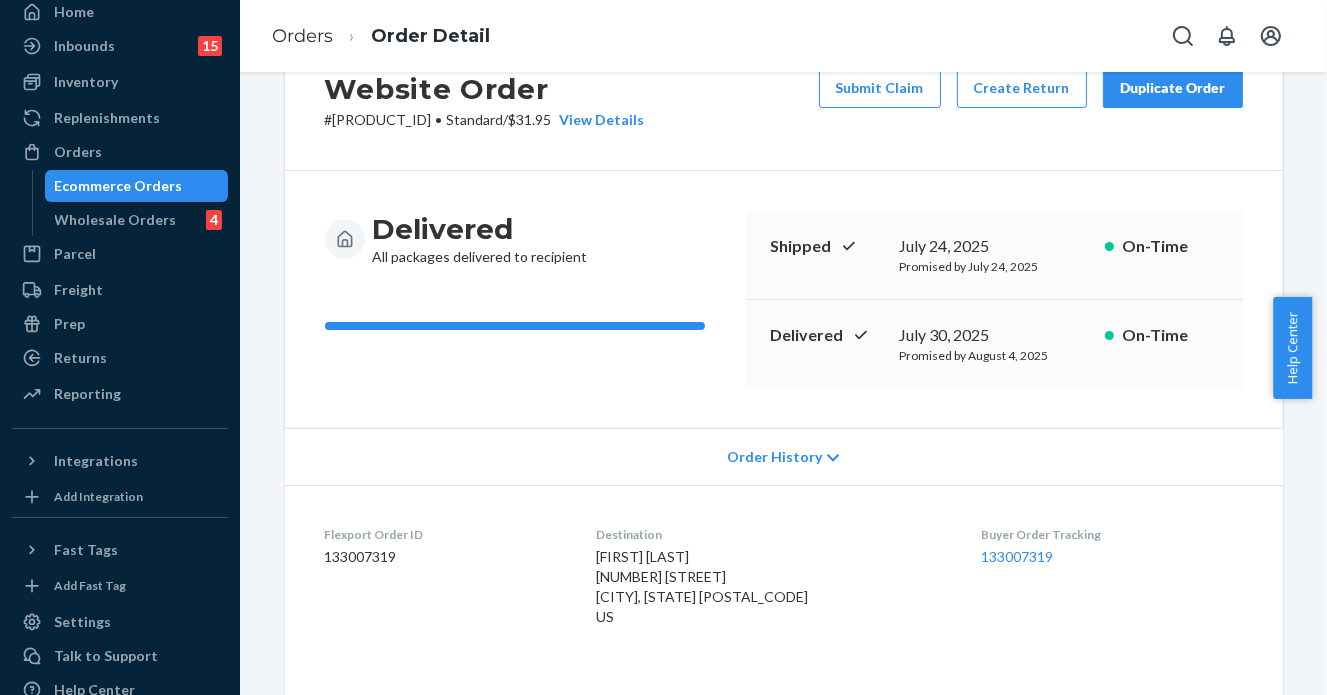 scroll, scrollTop: 0, scrollLeft: 0, axis: both 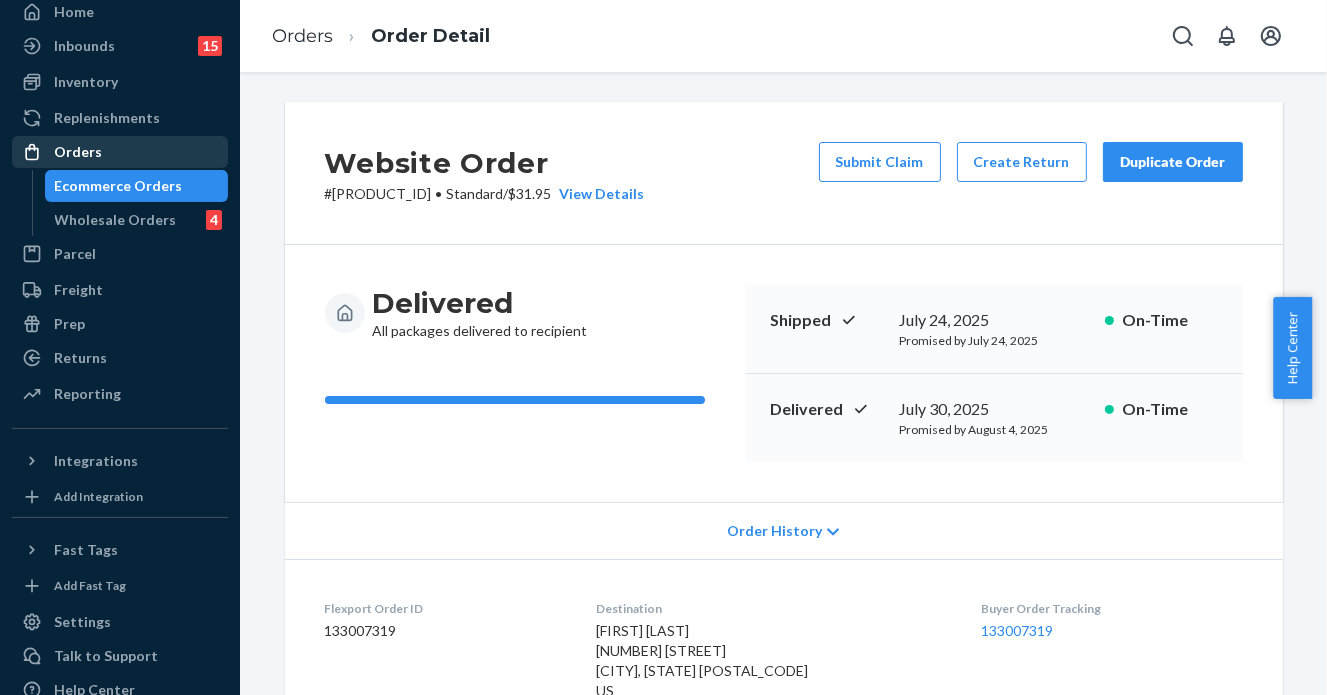click on "Orders" at bounding box center [120, 152] 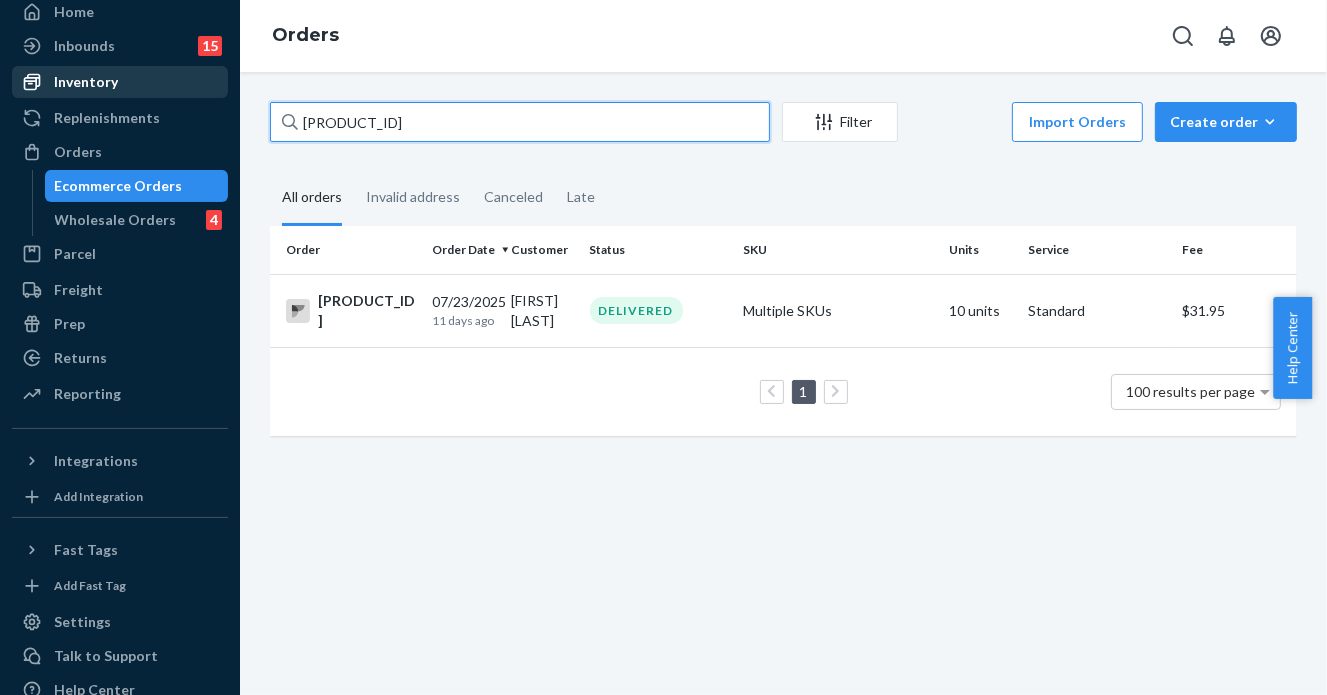 drag, startPoint x: 481, startPoint y: 122, endPoint x: 148, endPoint y: 91, distance: 334.43982 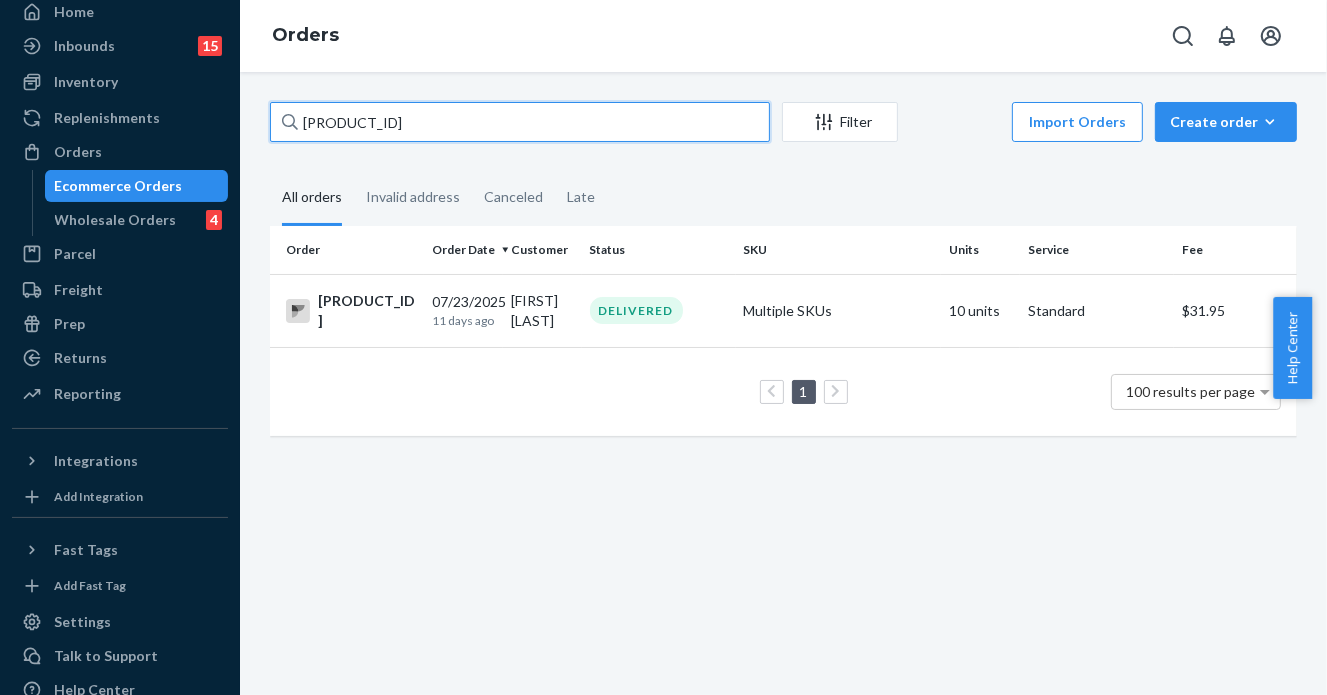 paste on "84423" 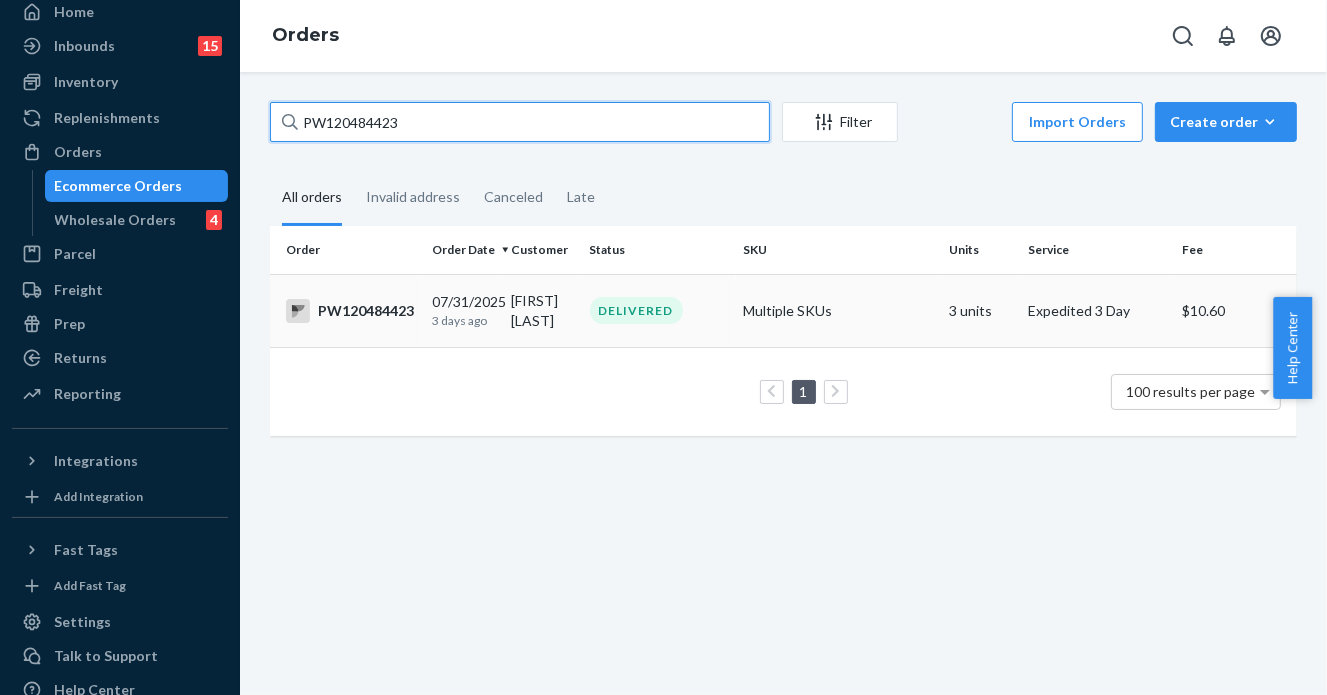 type on "PW120484423" 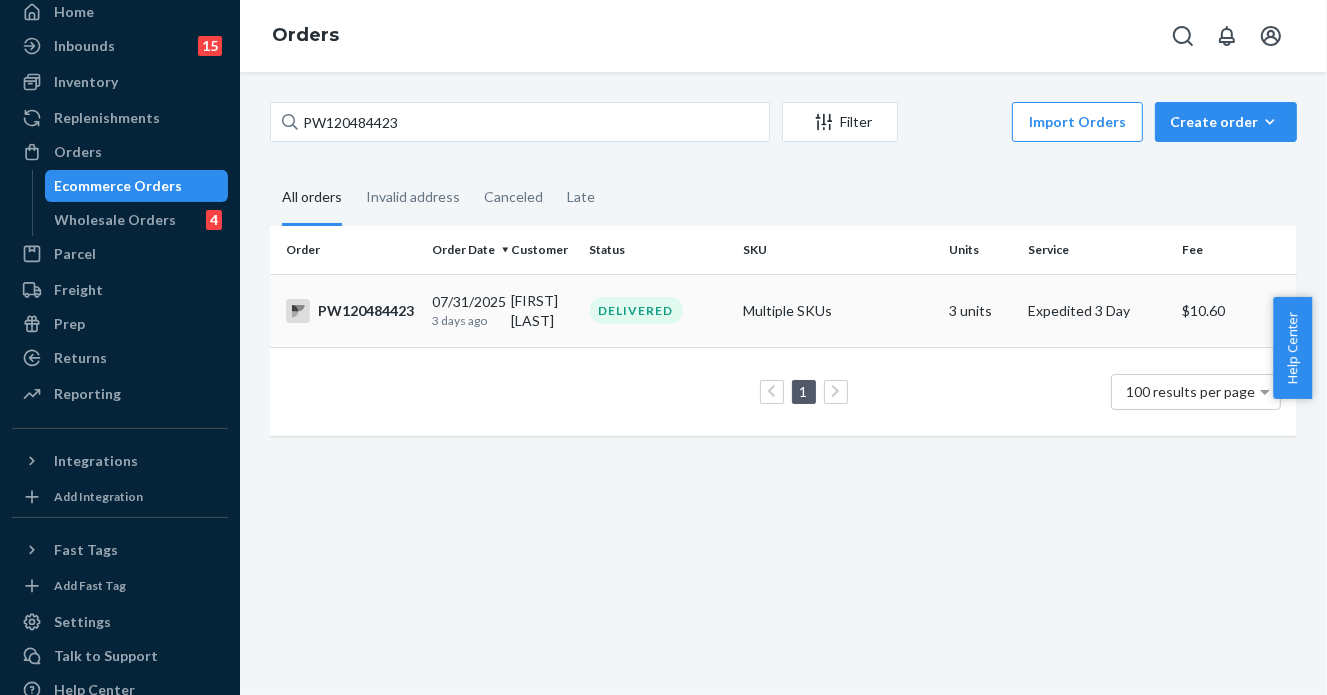 click on "DELIVERED" at bounding box center (636, 310) 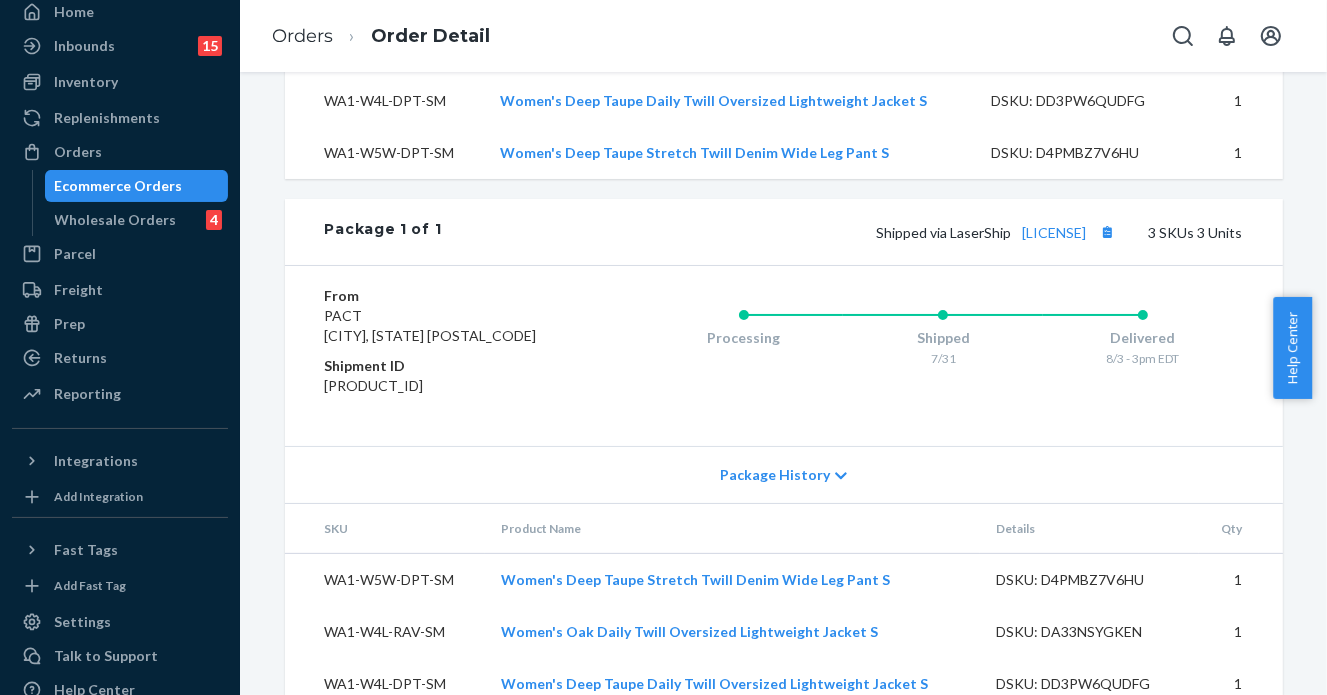 scroll, scrollTop: 836, scrollLeft: 0, axis: vertical 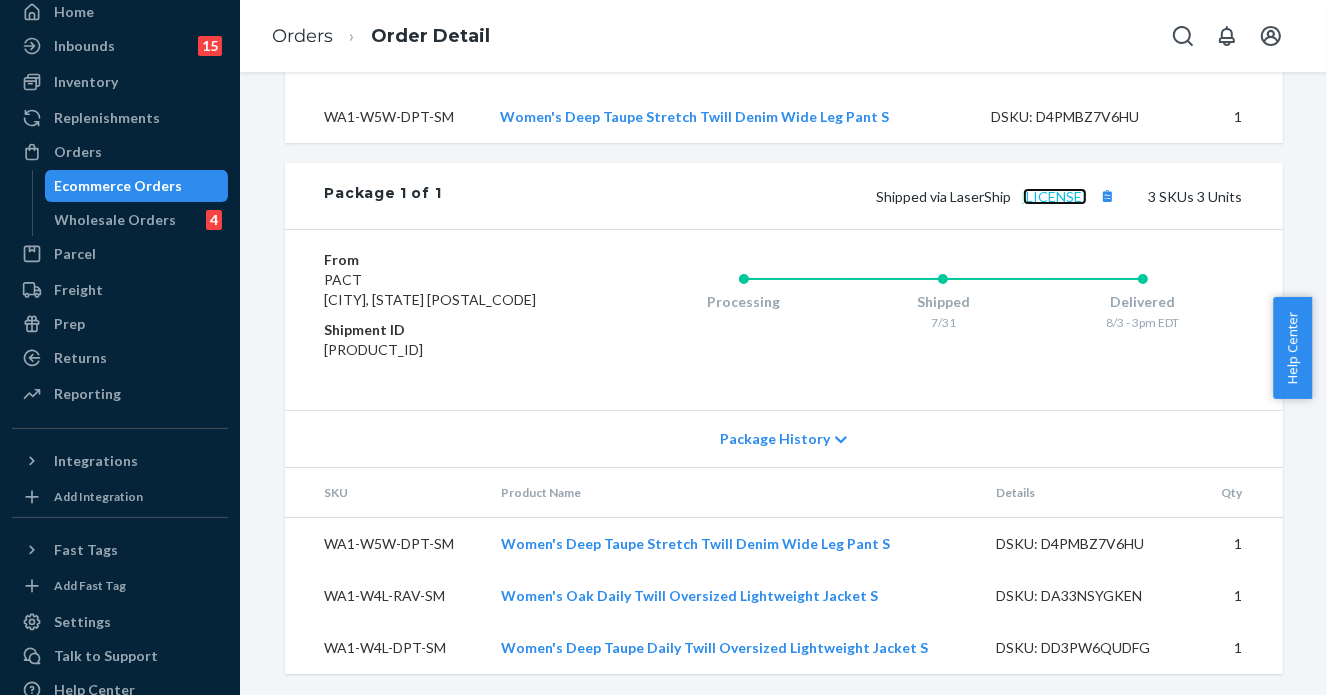 click on "[LICENSE]" at bounding box center [1055, 196] 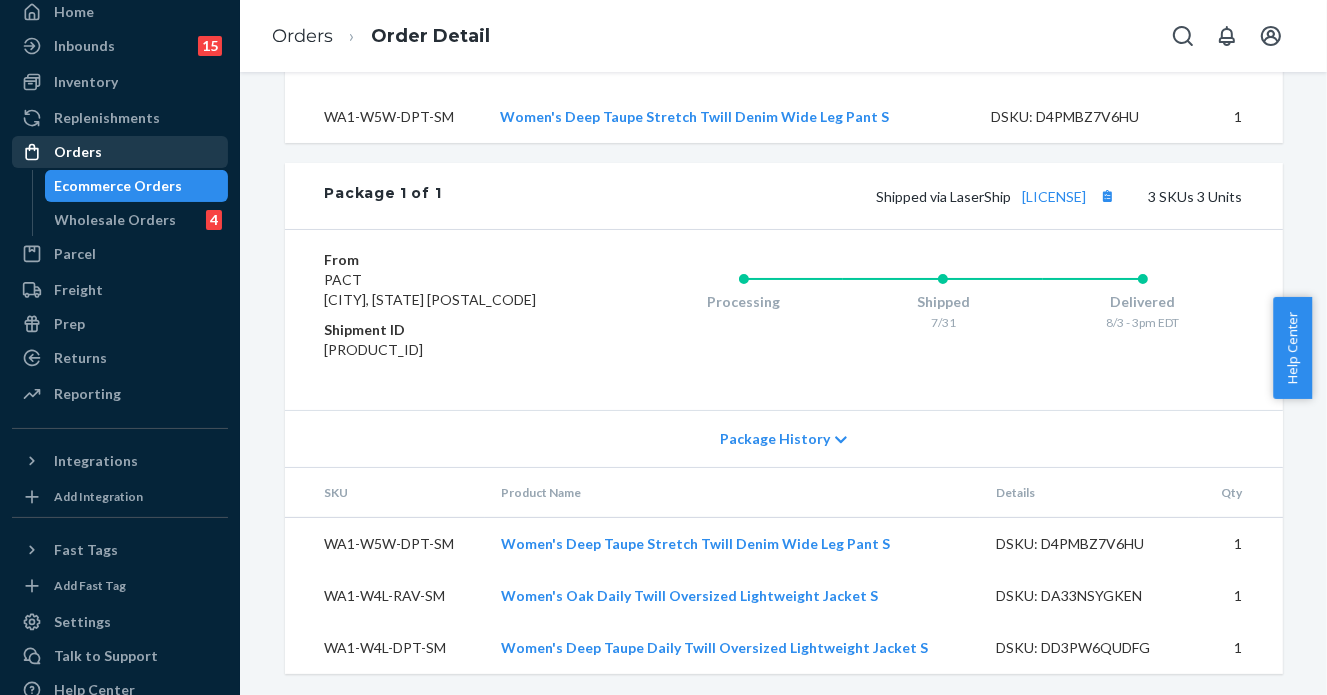 click on "Orders" at bounding box center (120, 152) 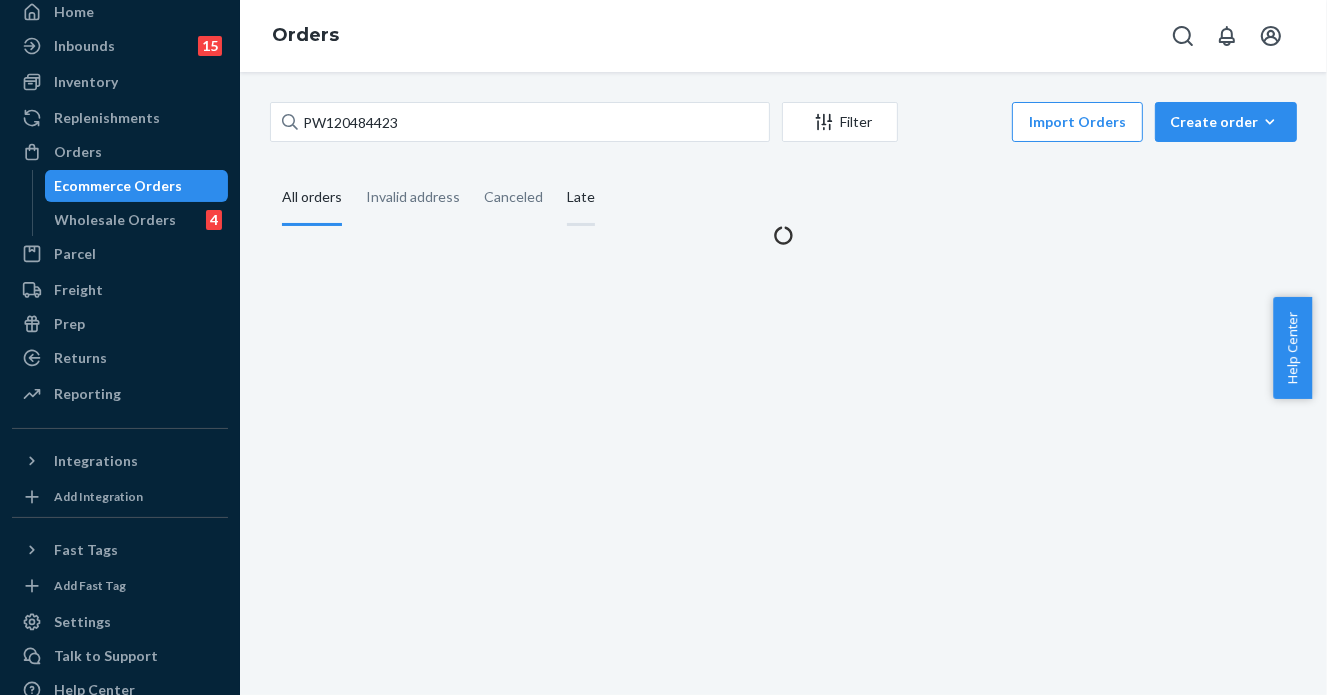 scroll, scrollTop: 0, scrollLeft: 0, axis: both 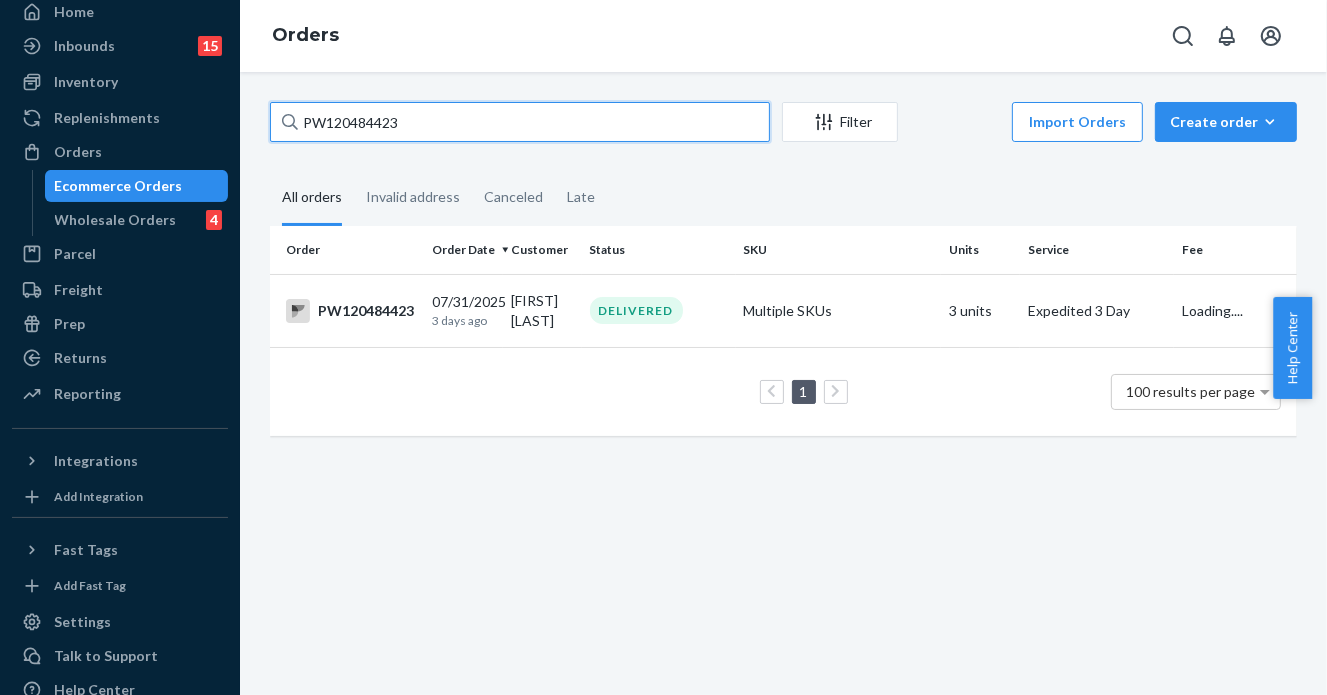drag, startPoint x: 414, startPoint y: 114, endPoint x: -15, endPoint y: 133, distance: 429.42053 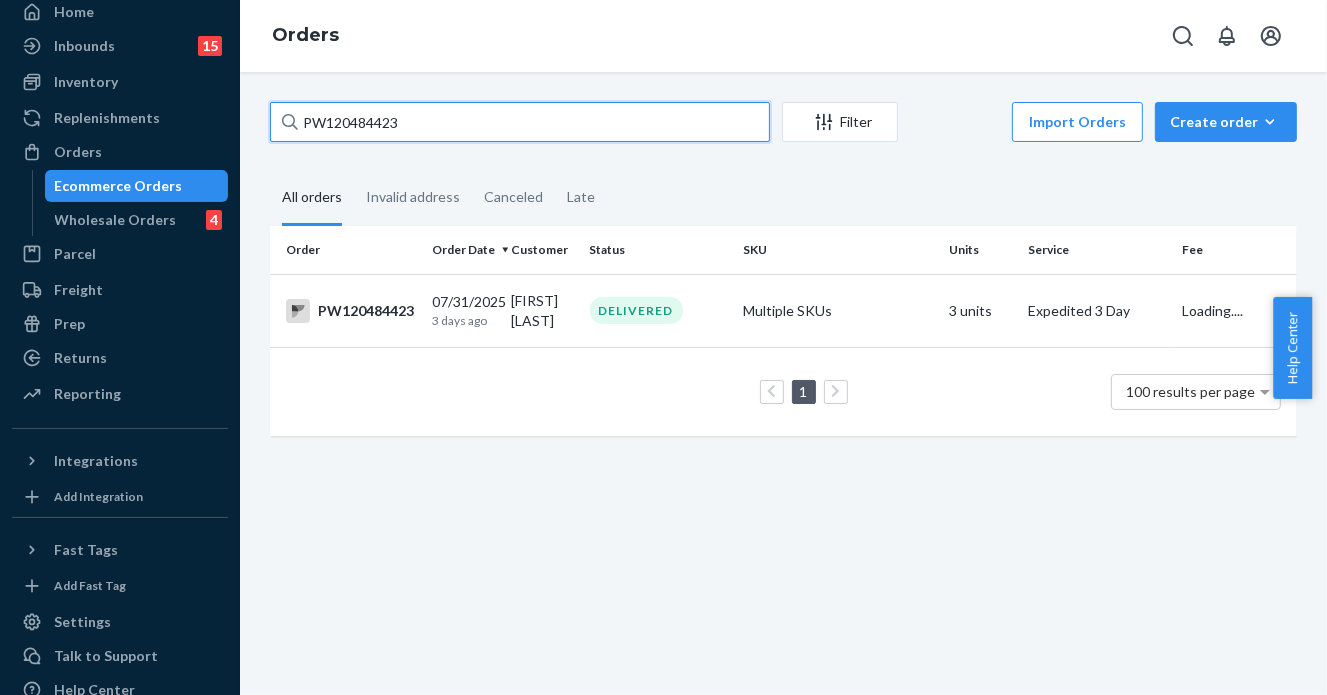 click on "Home Inbounds 15 Shipping Plans Problems 15 Inventory Products Branded Packaging Replenishments OrdersEcommerce Orders Wholesale Orders 4 Parcel Parcel orders Integrations Freight Prep Returns All Returns Settings Packages Reporting Reports Analytics Integrations Add Integration Fast Tags Add Fast Tag Settings Talk to Support Help Center Give Feedback Orders [PRODUCT_ID] Filter Import Orders Create orderEcommerce order Removal order All orders Invalid address Canceled Late Order Order Date Customer Status SKU Units Service Fee [PRODUCT_ID] [DATE] [TIME] ago [FIRST] [LAST] DELIVERED Multiple SKUs 3 units Expedited 3 Day Loading.... 1 100 results per page ×
Help Center" at bounding box center (663, 347) 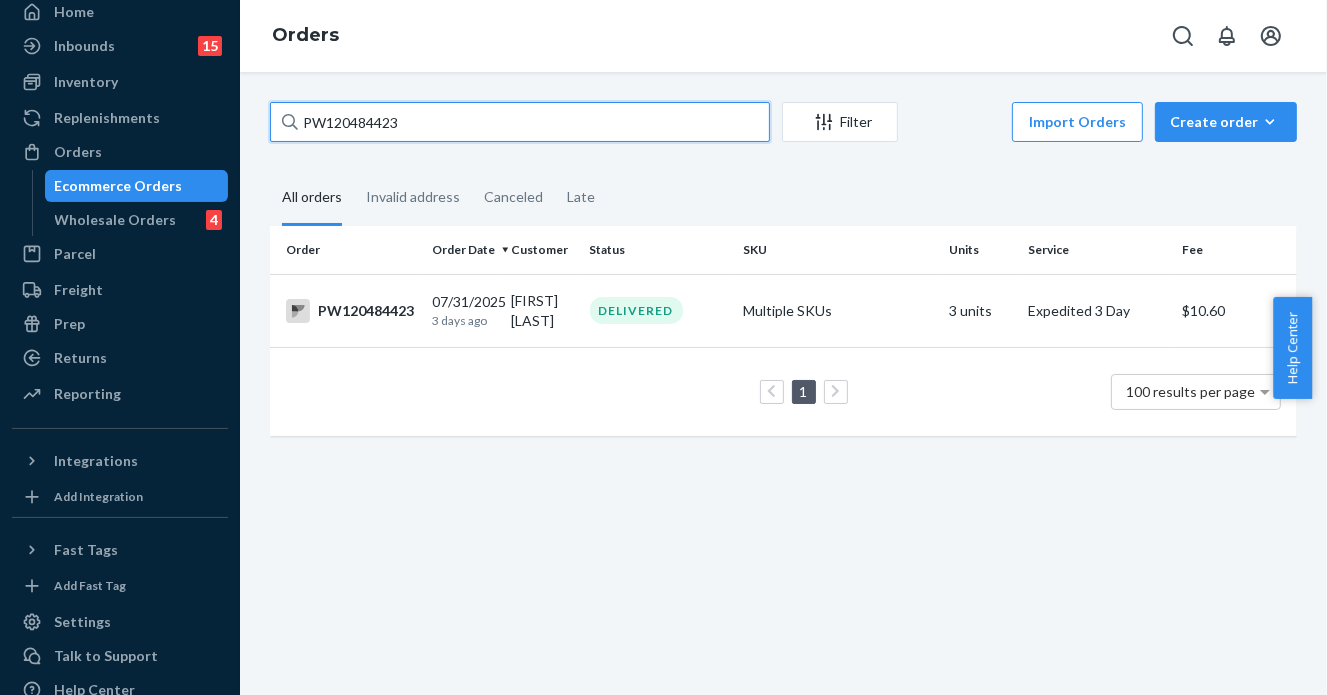 paste on "[PRODUCT_ID]" 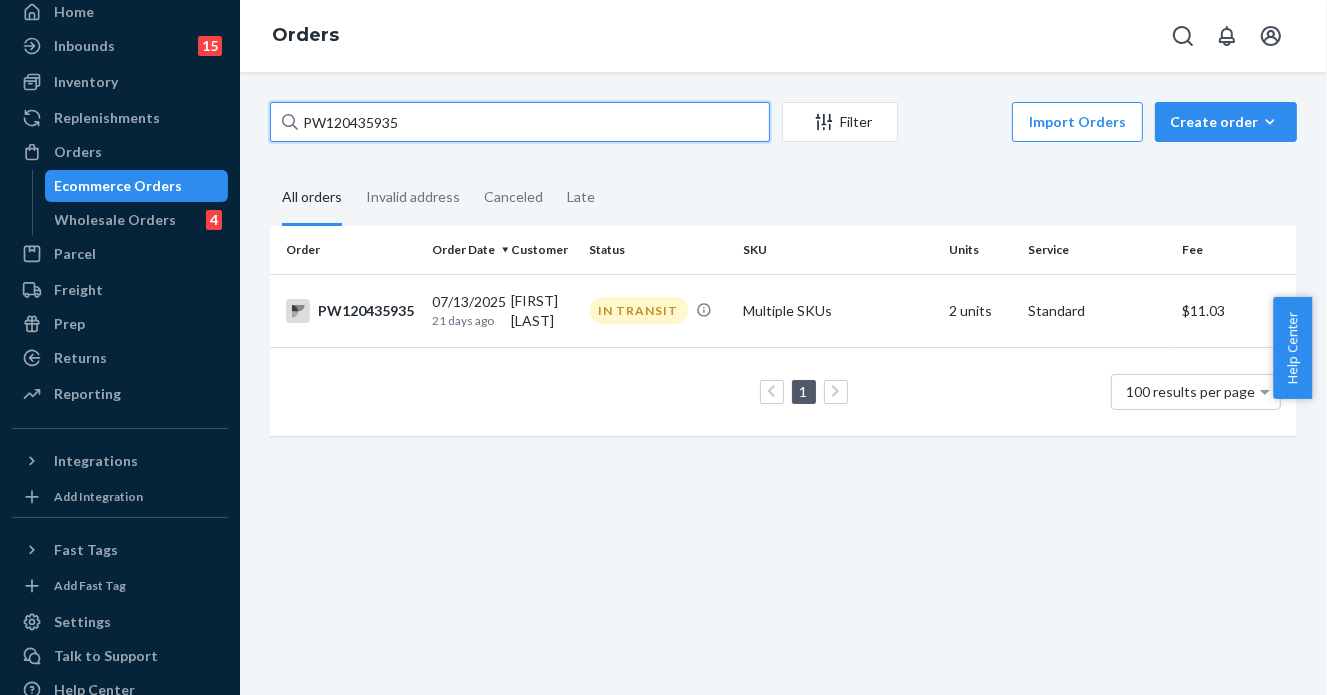 type on "PW120435935" 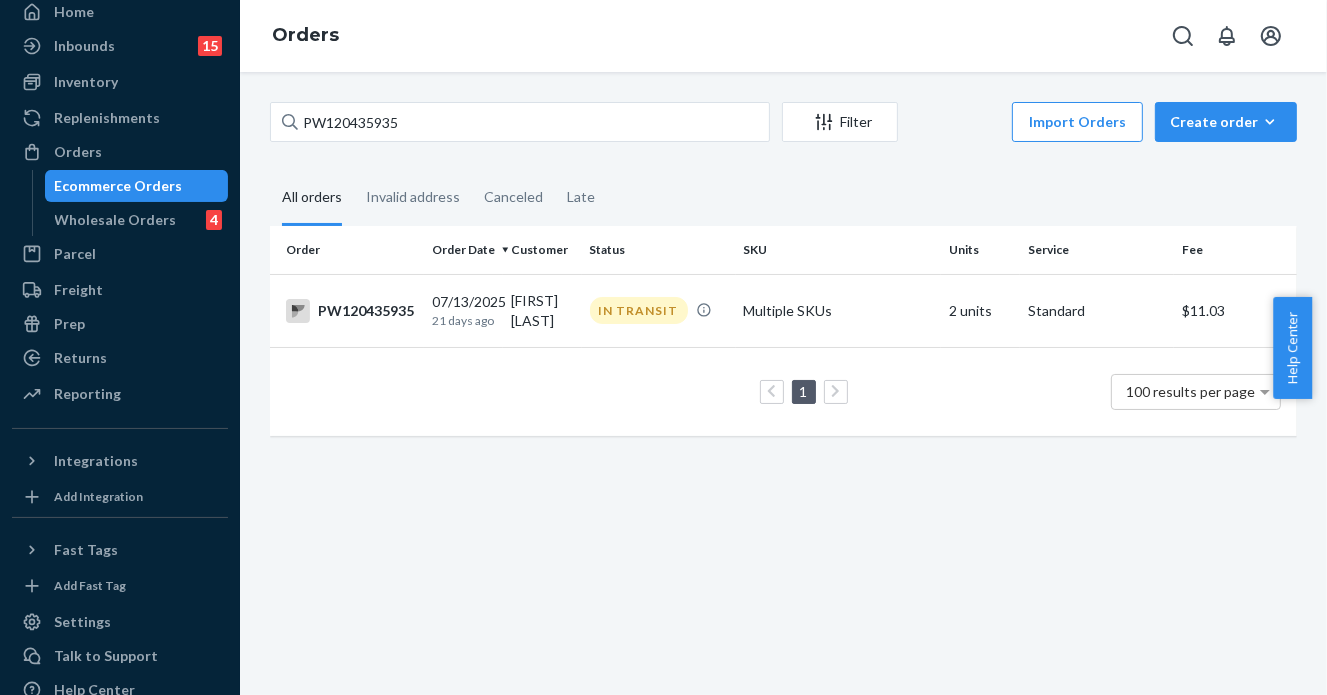 click on "IN TRANSIT" at bounding box center (659, 310) 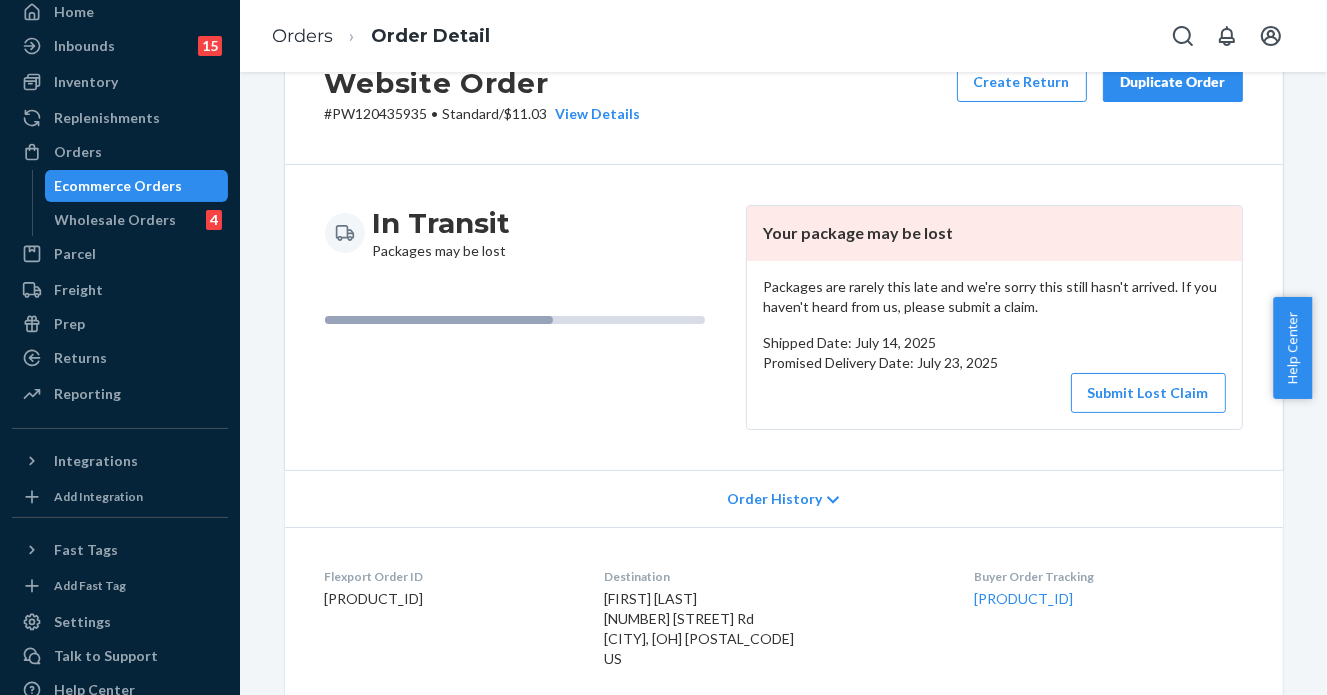 scroll, scrollTop: 0, scrollLeft: 0, axis: both 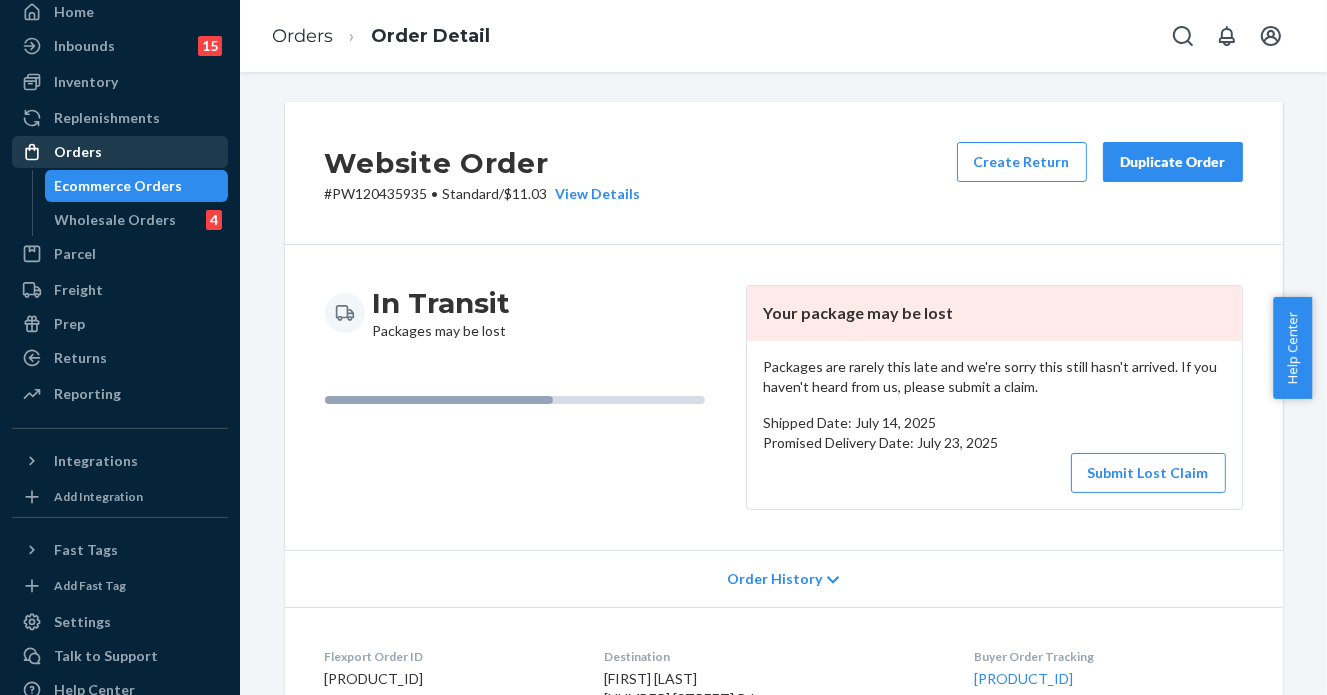 click on "Orders" at bounding box center (120, 152) 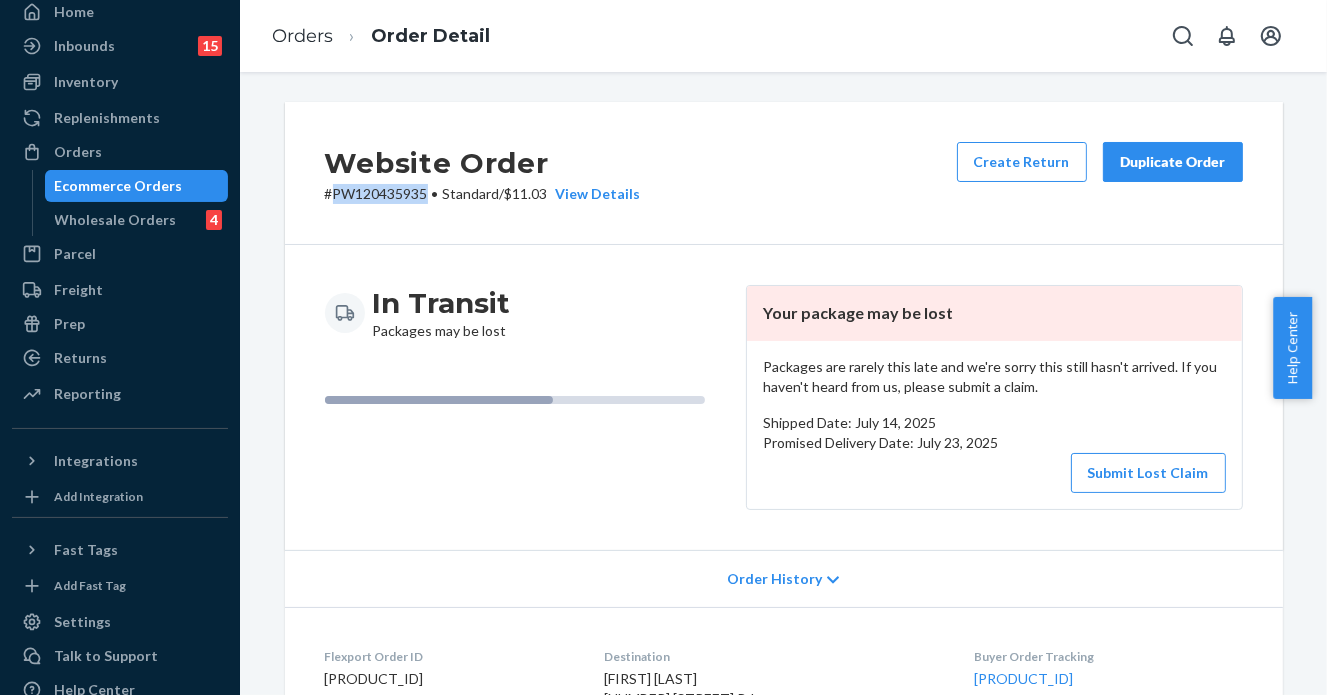 drag, startPoint x: 422, startPoint y: 191, endPoint x: 326, endPoint y: 194, distance: 96.04687 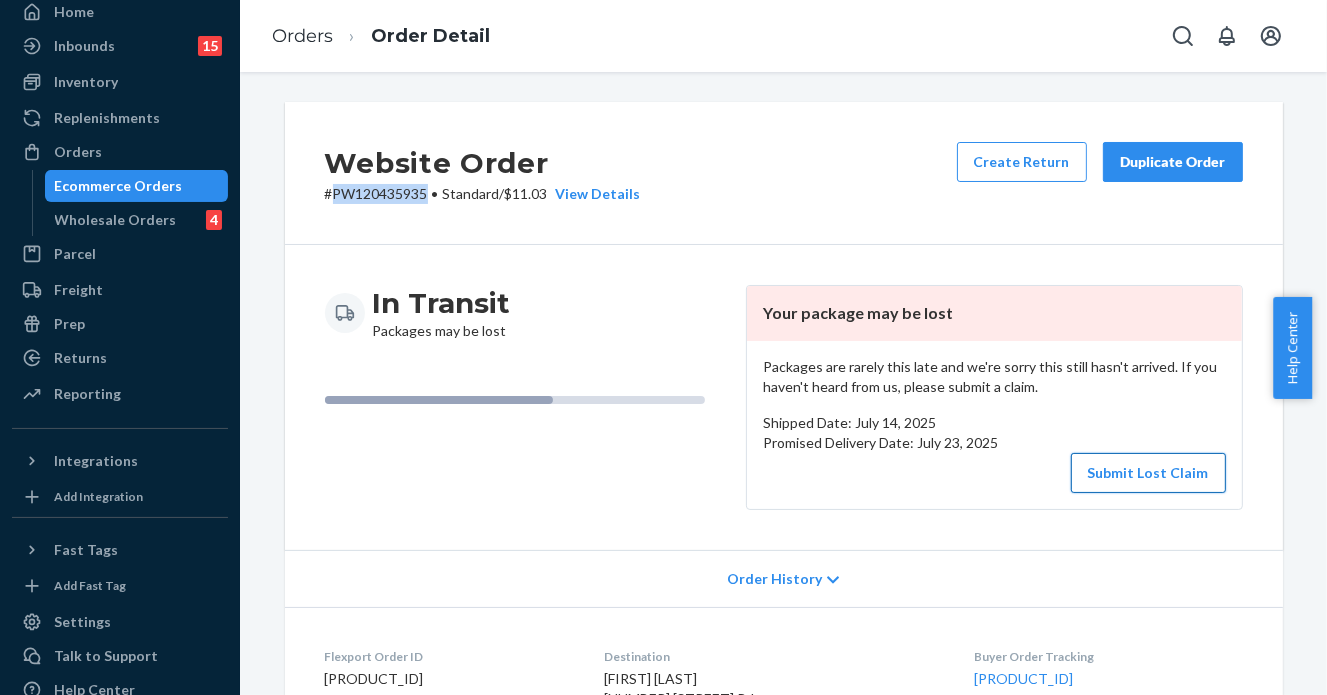 click on "Submit Lost Claim" at bounding box center [1148, 473] 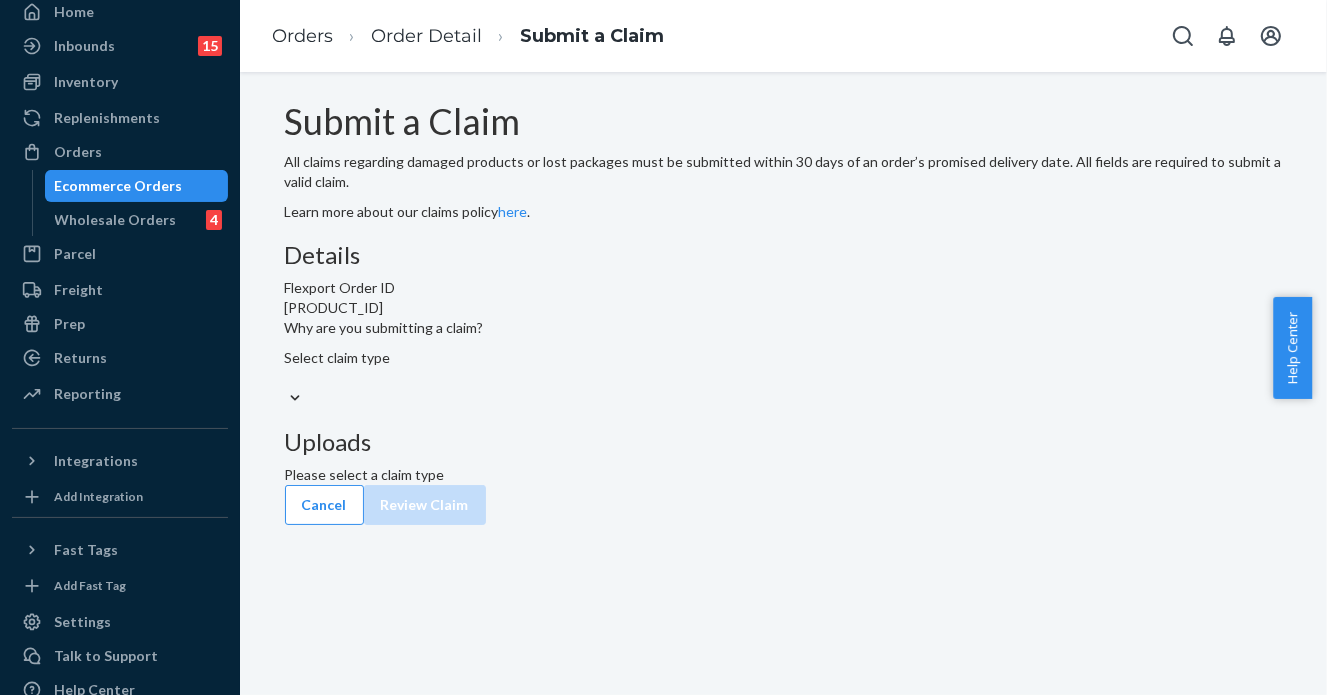 click on "Select claim type" at bounding box center [784, 358] 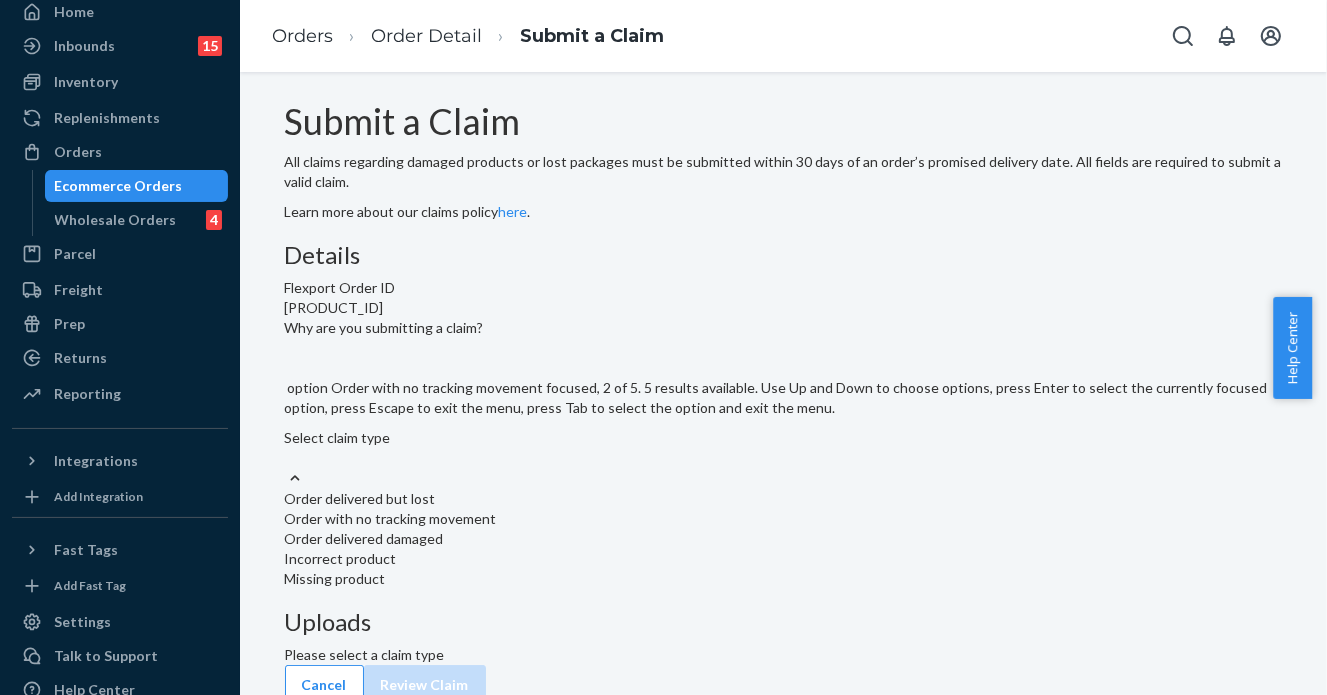click on "Order with no tracking movement" at bounding box center (784, 519) 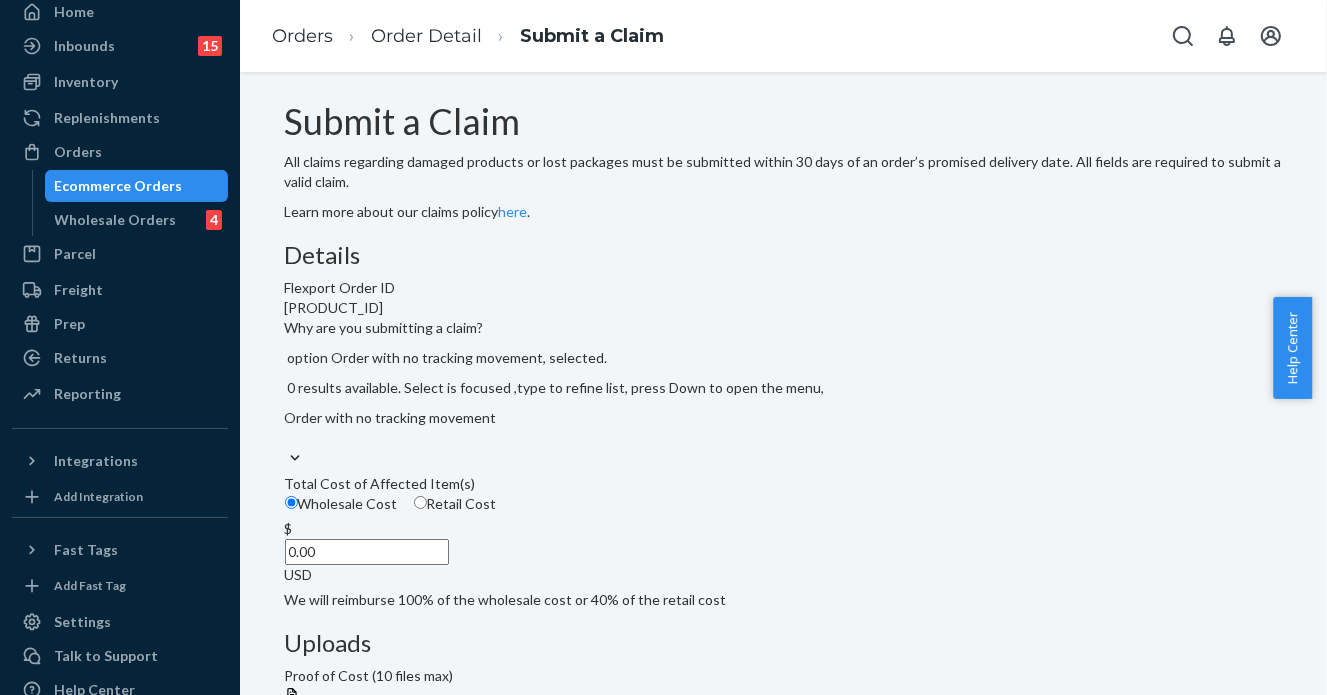 scroll, scrollTop: 293, scrollLeft: 0, axis: vertical 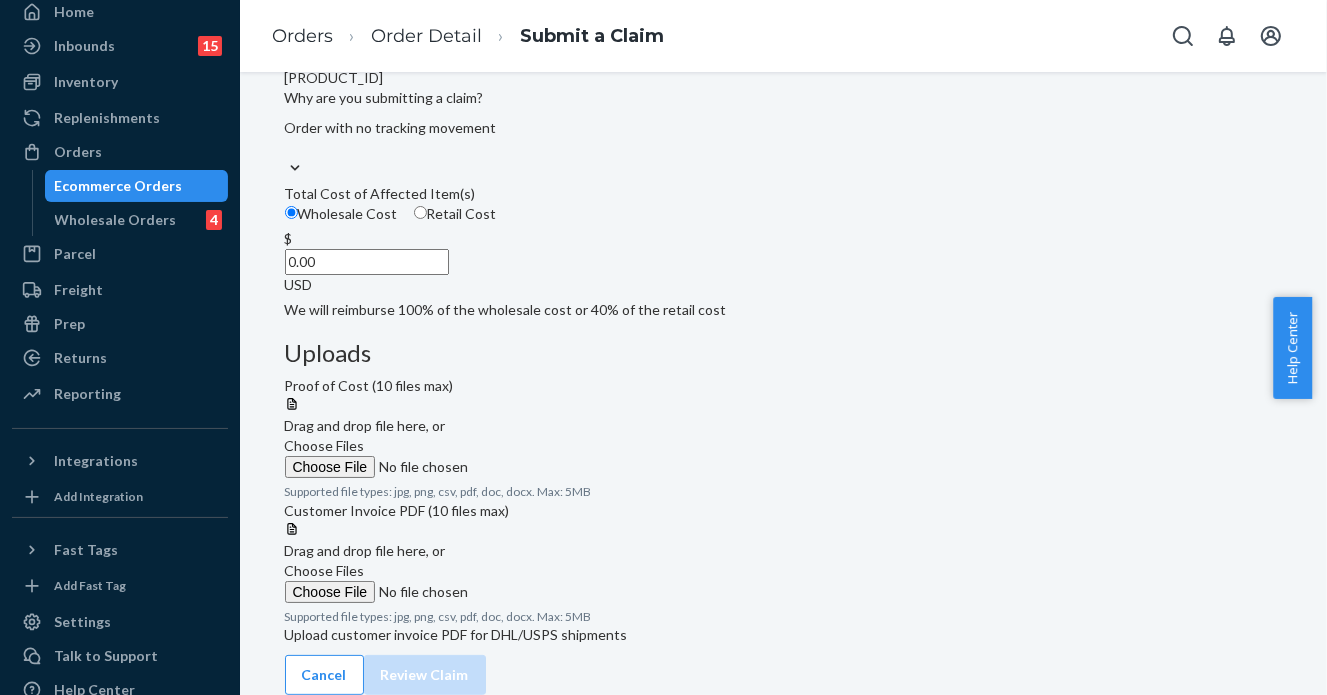click on "0.00" at bounding box center [367, 262] 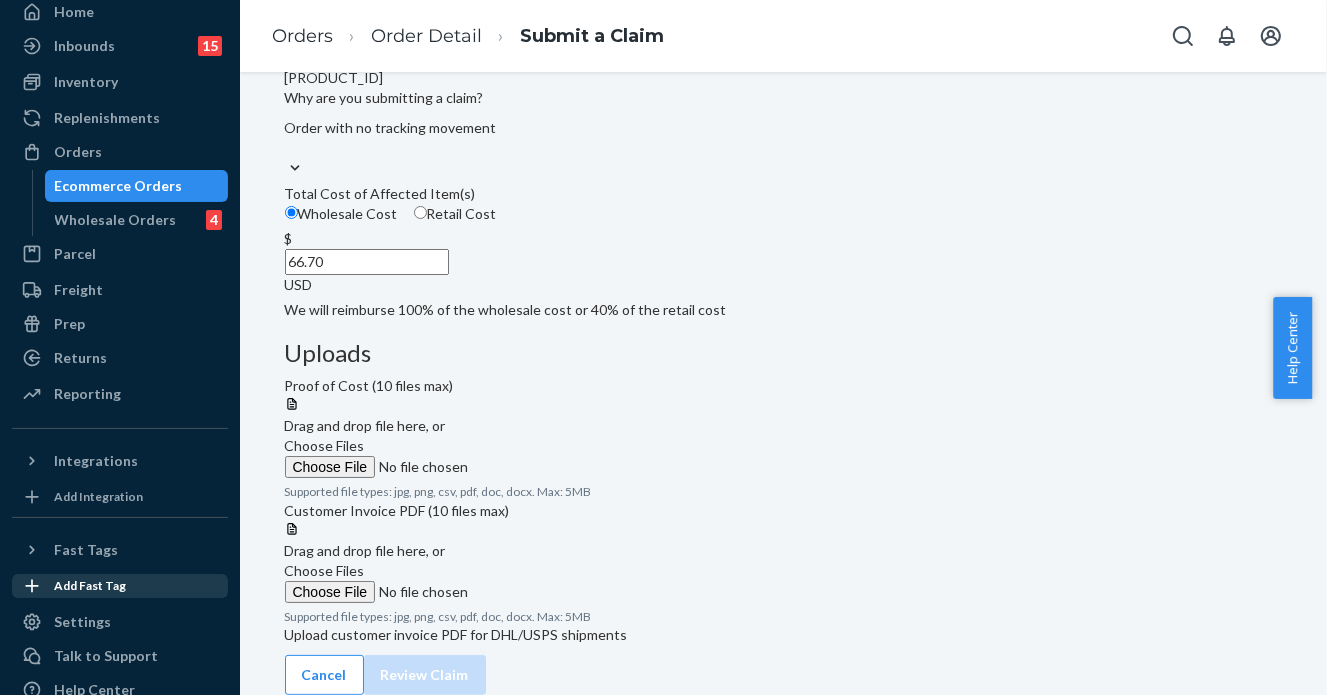 type on "66.70" 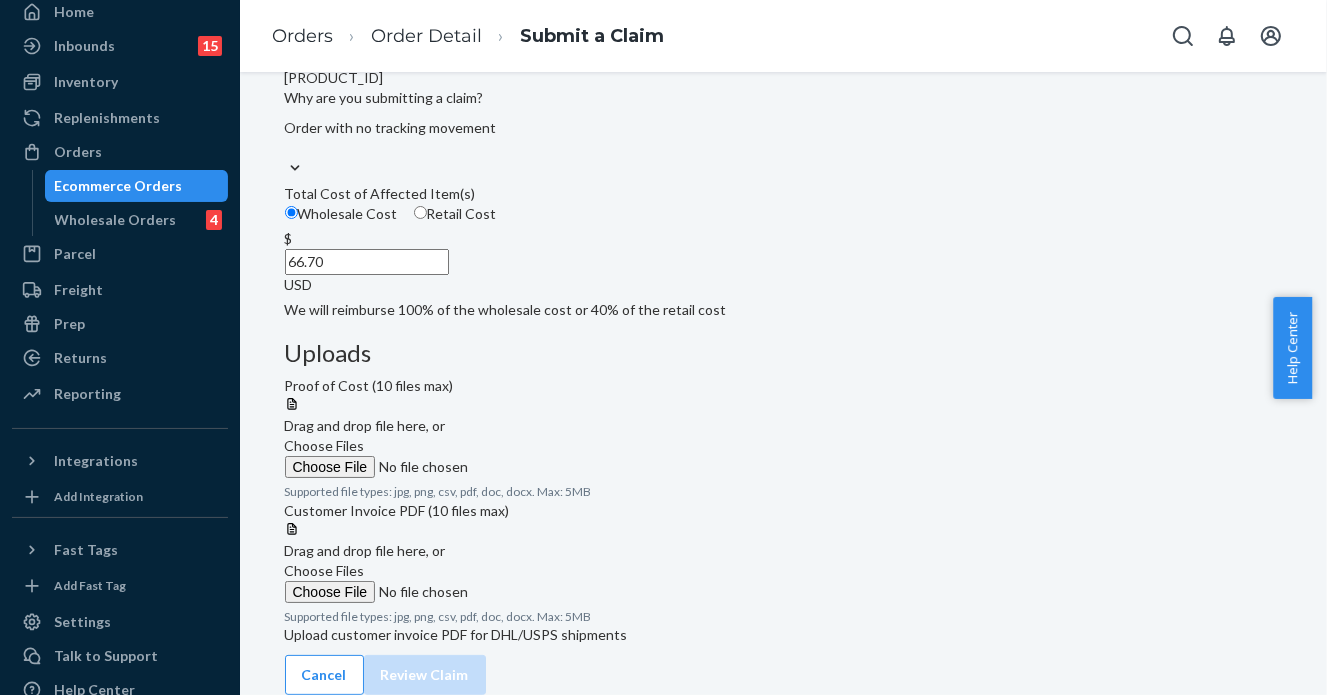 click on "Choose Files" at bounding box center (325, 445) 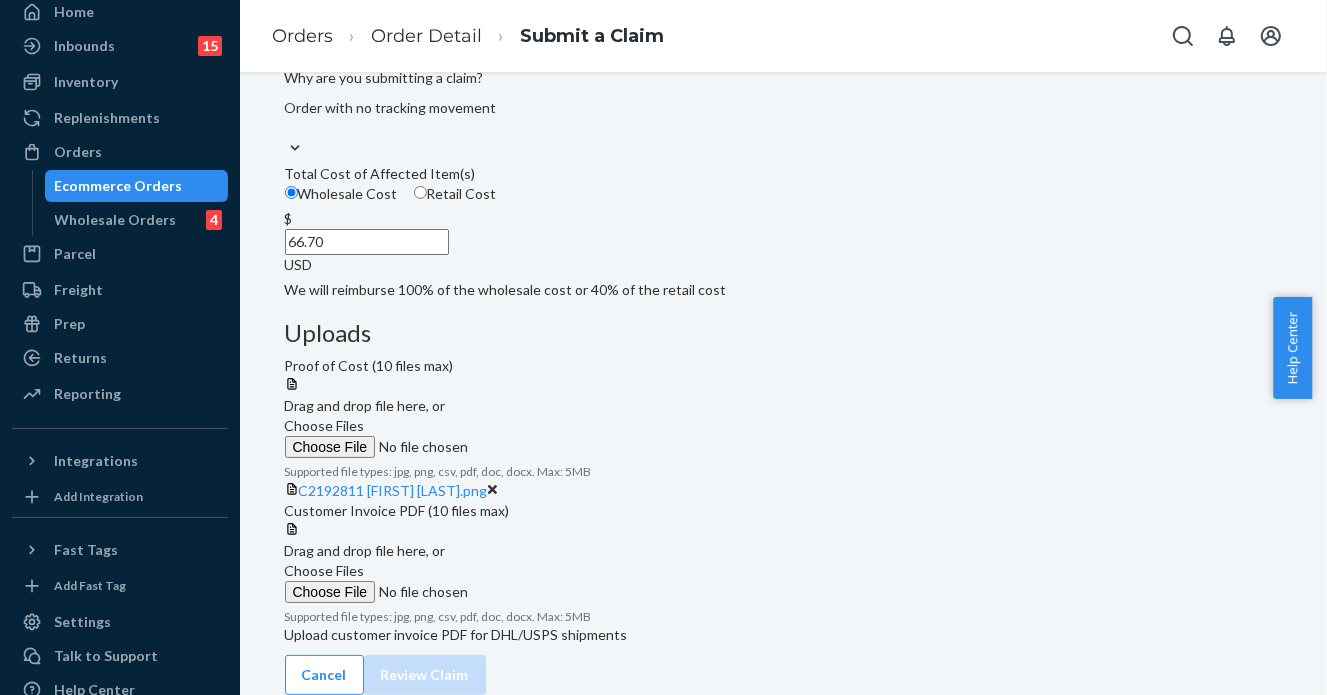 click on "Choose Files" at bounding box center (325, 570) 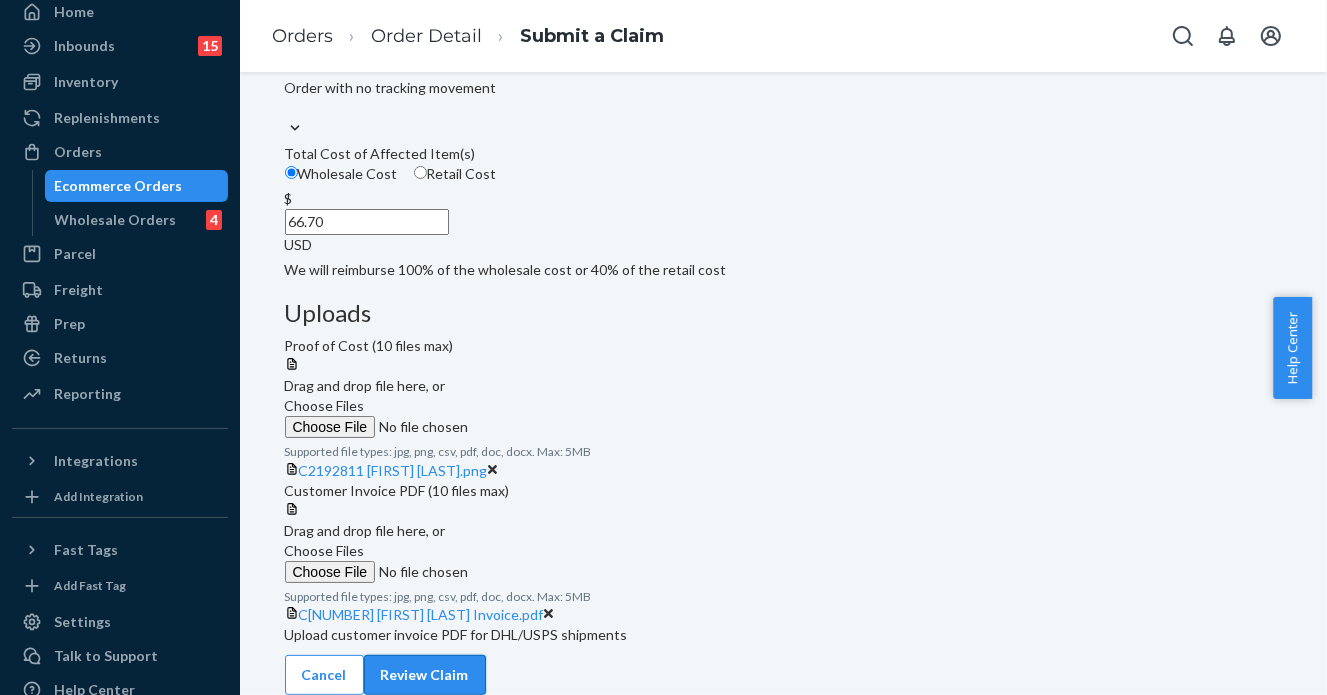 click on "Review Claim" at bounding box center (425, 675) 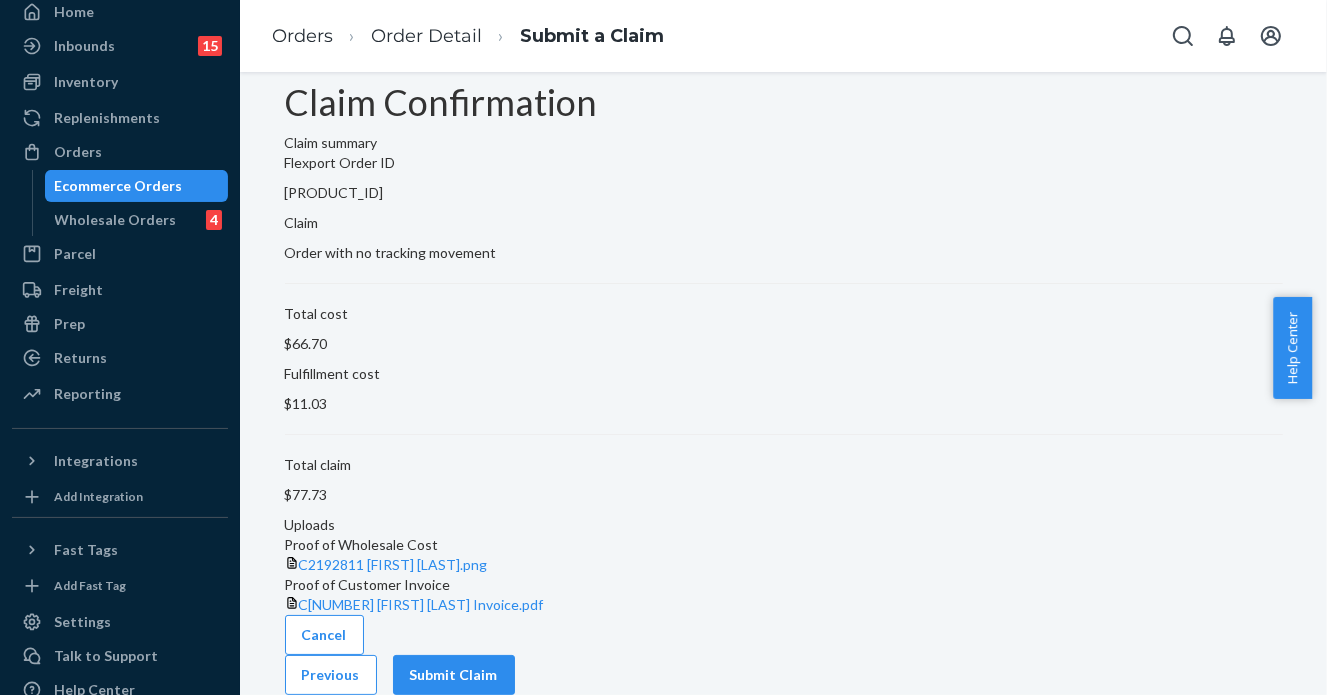 scroll, scrollTop: 68, scrollLeft: 0, axis: vertical 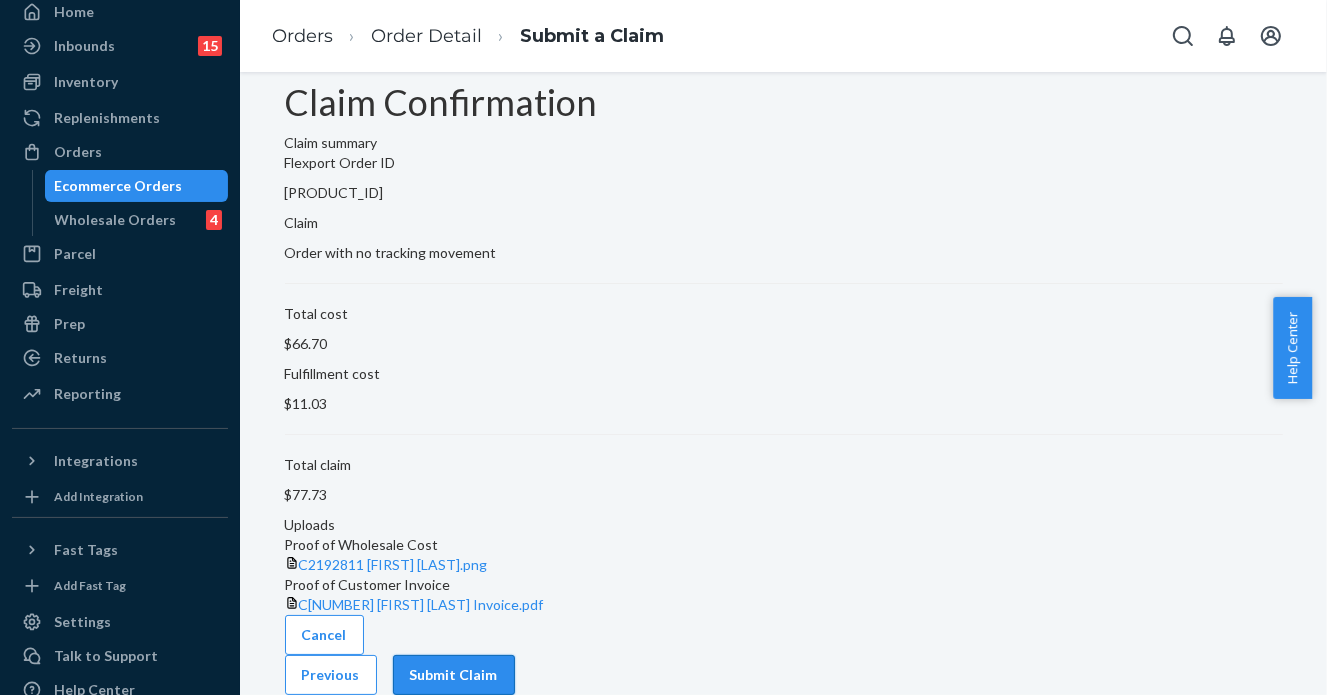 click on "Submit Claim" at bounding box center (454, 675) 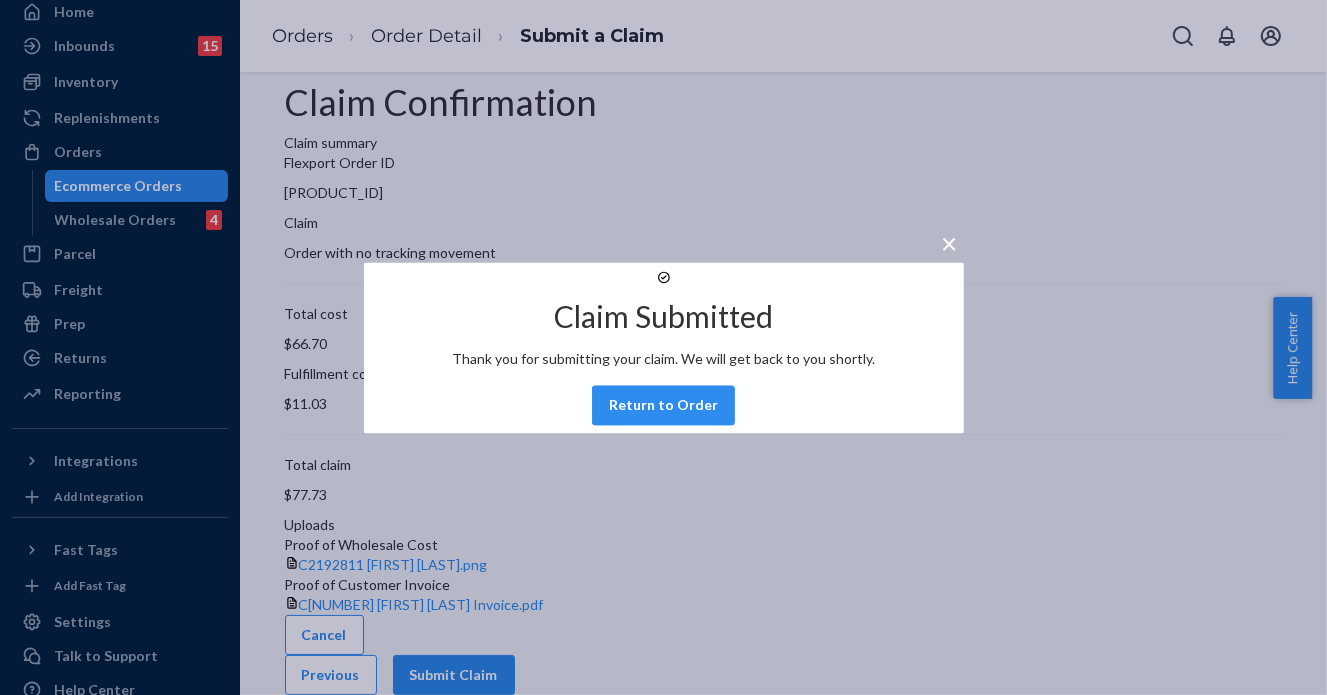 click on "×" at bounding box center (950, 243) 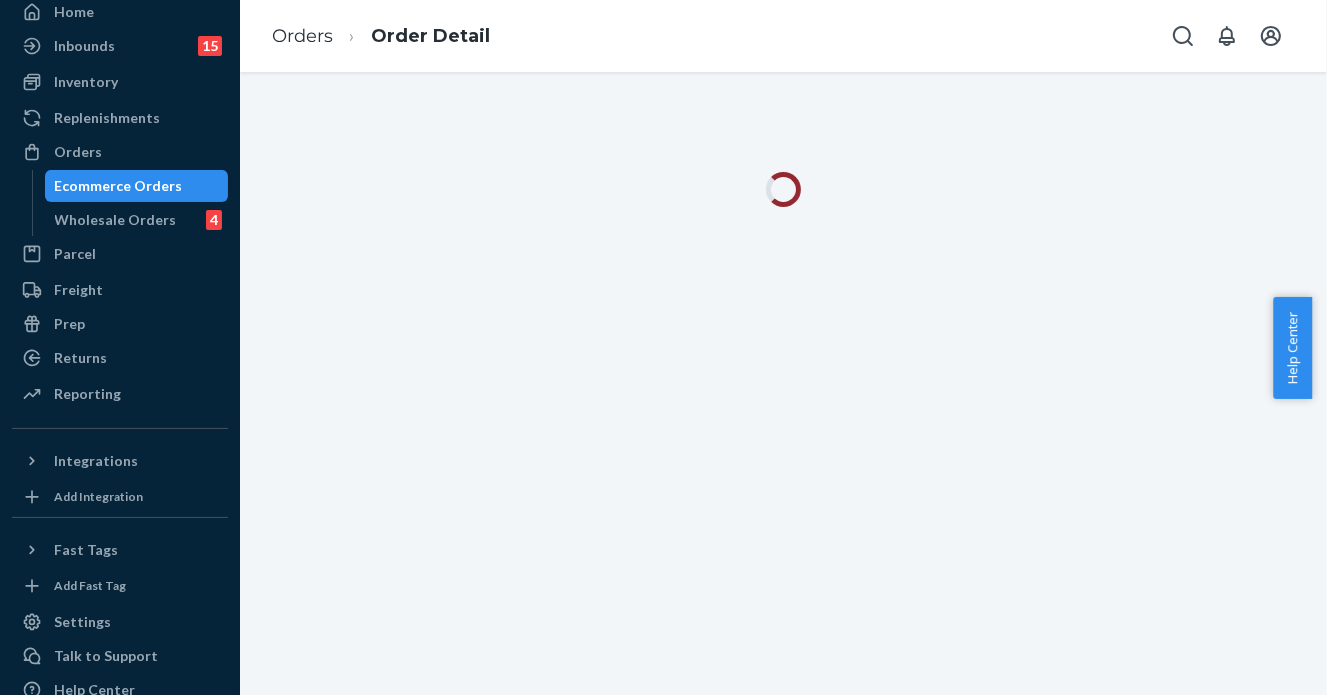 scroll, scrollTop: 0, scrollLeft: 0, axis: both 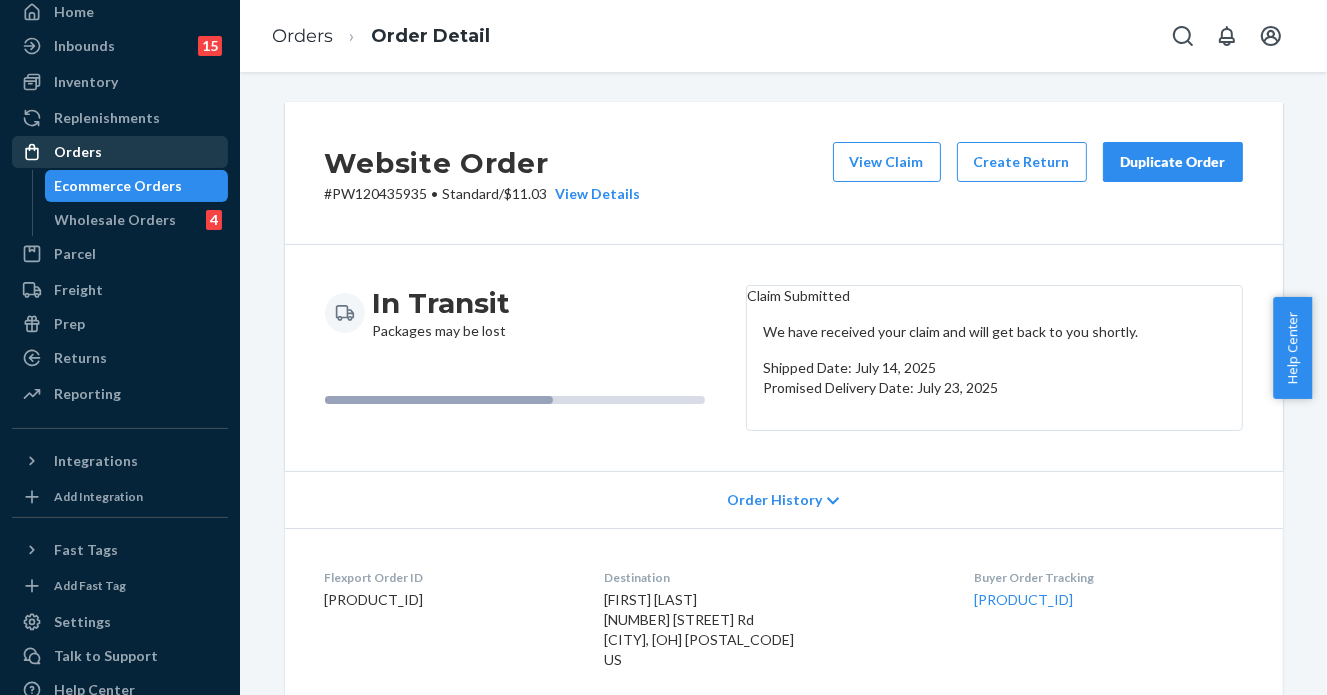 click on "Orders" at bounding box center [120, 152] 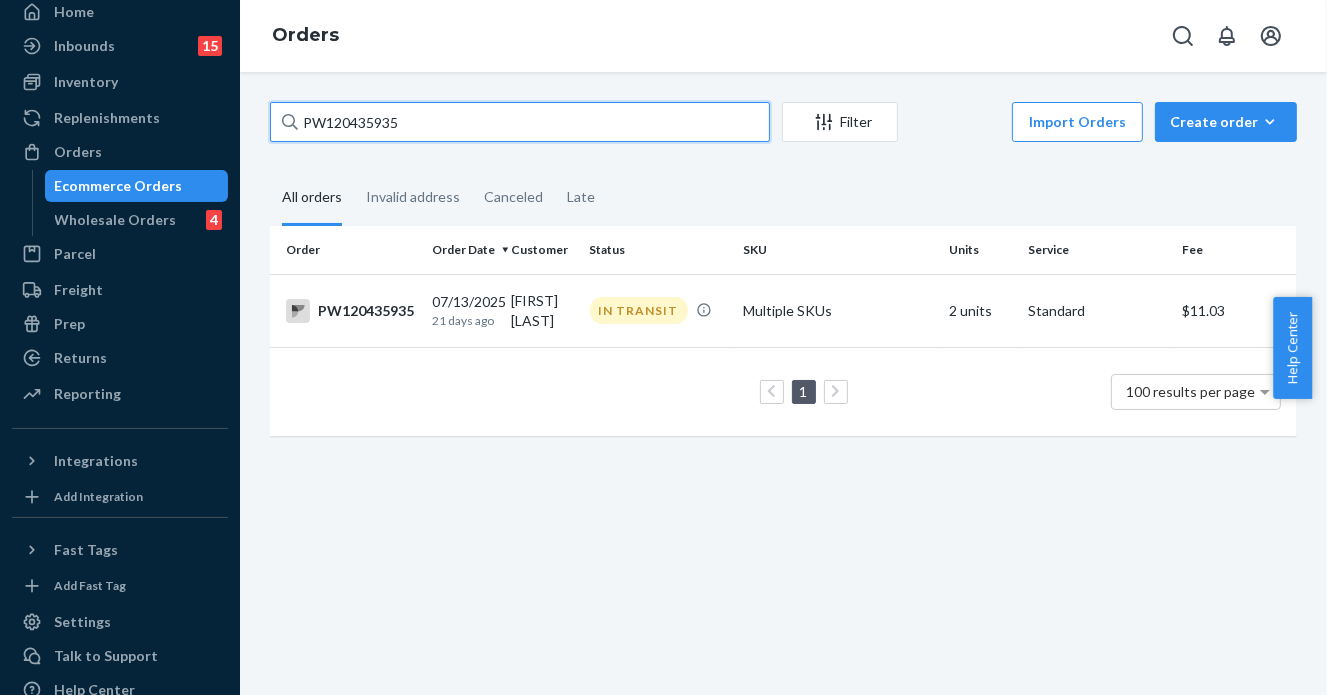 drag, startPoint x: 408, startPoint y: 123, endPoint x: 246, endPoint y: 121, distance: 162.01234 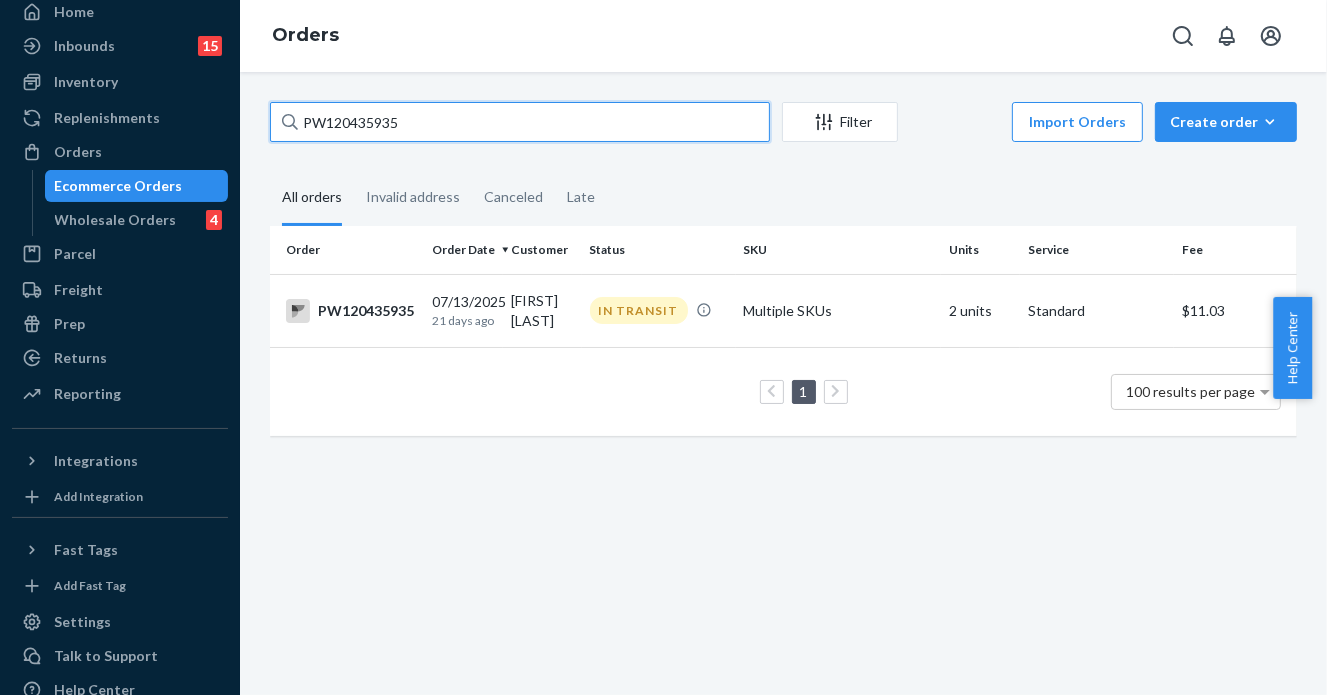 click on "Home Inbounds 15 Shipping Plans Problems 15 Inventory Products Branded Packaging Replenishments OrdersEcommerce Orders Wholesale Orders 4 Parcel Parcel orders Integrations Freight Prep Returns All Returns Settings Packages Reporting Reports Analytics Integrations Add Integration Fast Tags Add Fast Tag Settings Talk to Support Help Center Give Feedback Orders [PRODUCT_ID] Filter Import Orders Create orderEcommerce order Removal order All orders Invalid address Canceled Late Order Order Date Customer Status SKU Units Service Fee [PRODUCT_ID] [DATE] [TIME] ago [FIRST] [LAST] IN TRANSIT Multiple SKUs 2 units Standard [PRICE] 1 100 results per page" at bounding box center [663, 347] 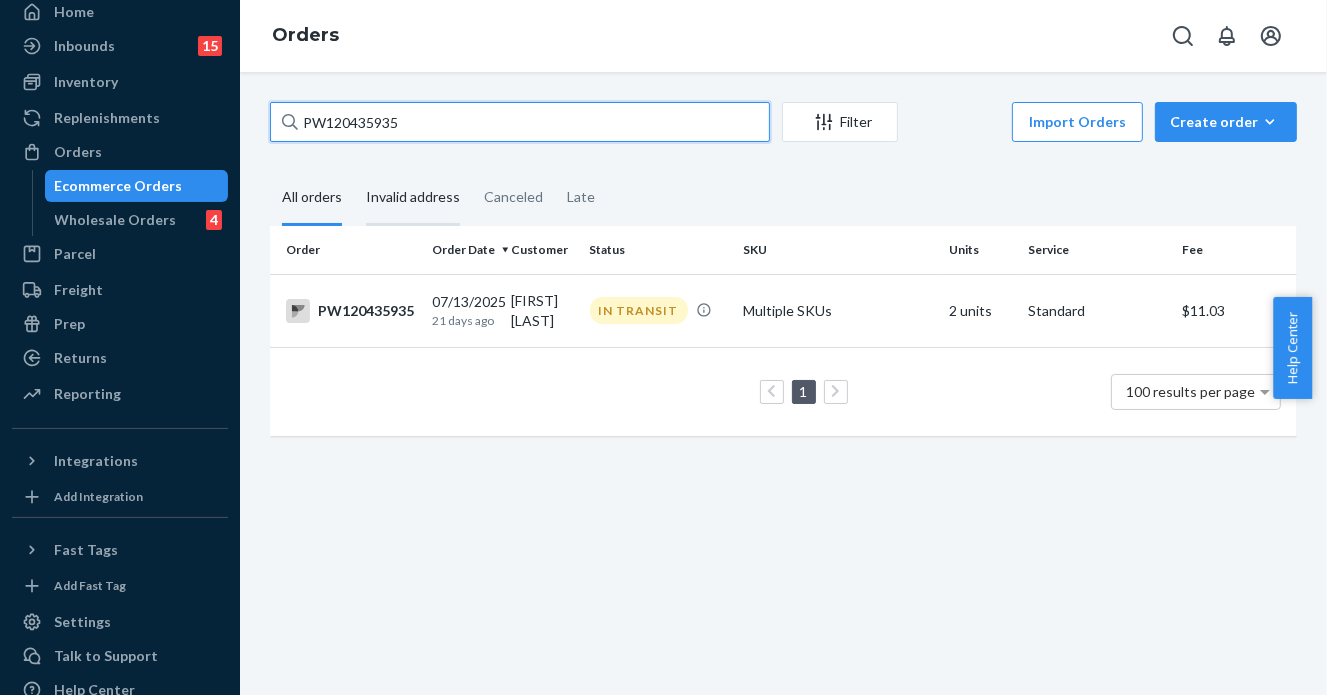 paste on "[PRODUCT_ID]" 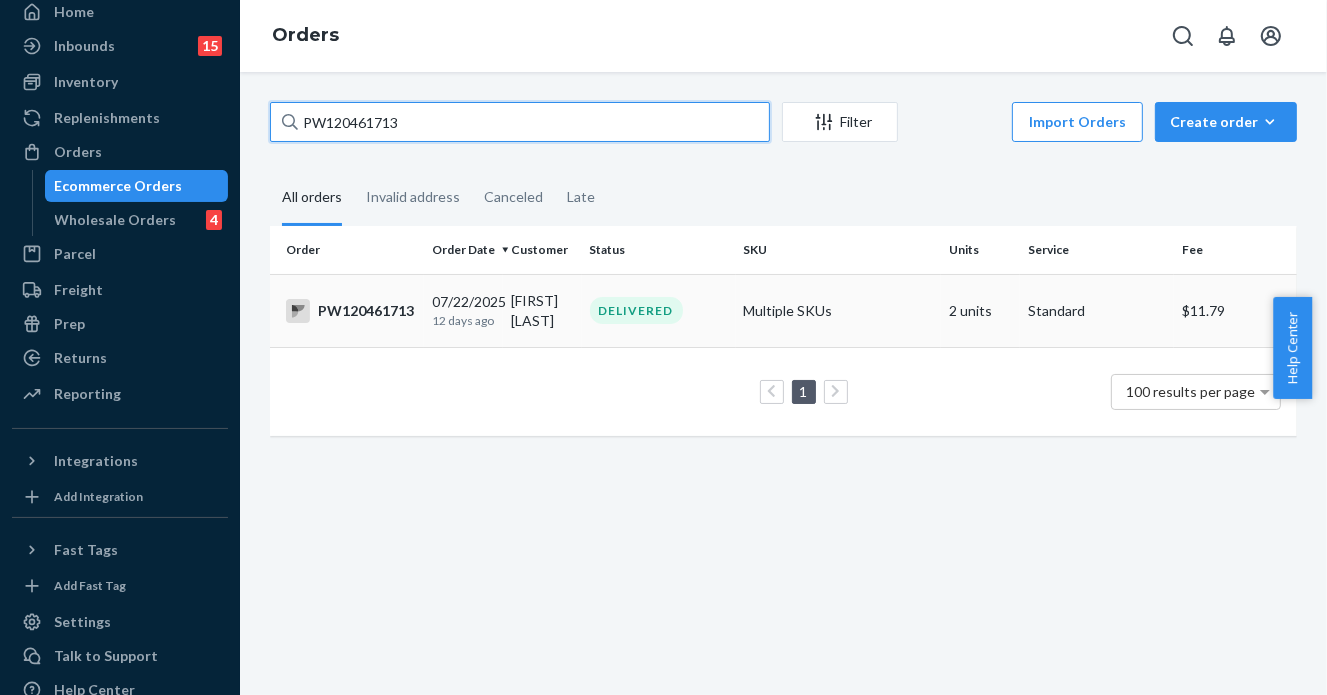 type on "PW120461713" 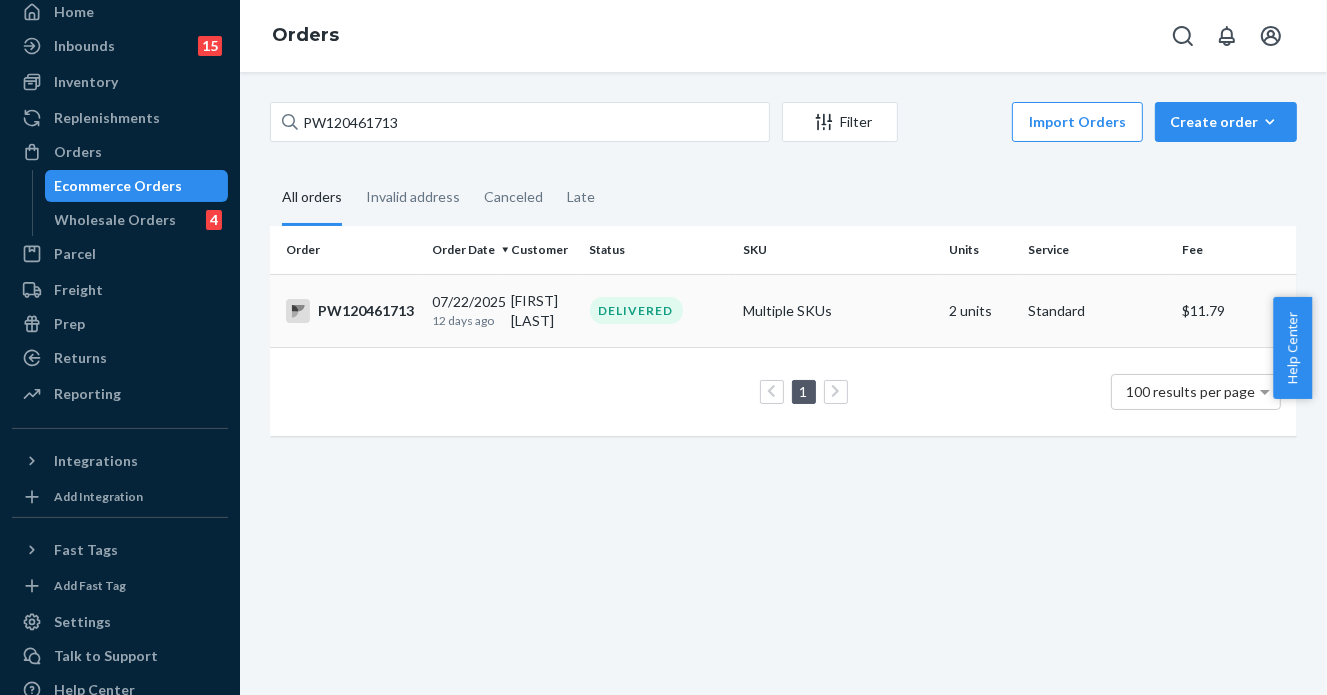 click on "Multiple SKUs" at bounding box center (838, 310) 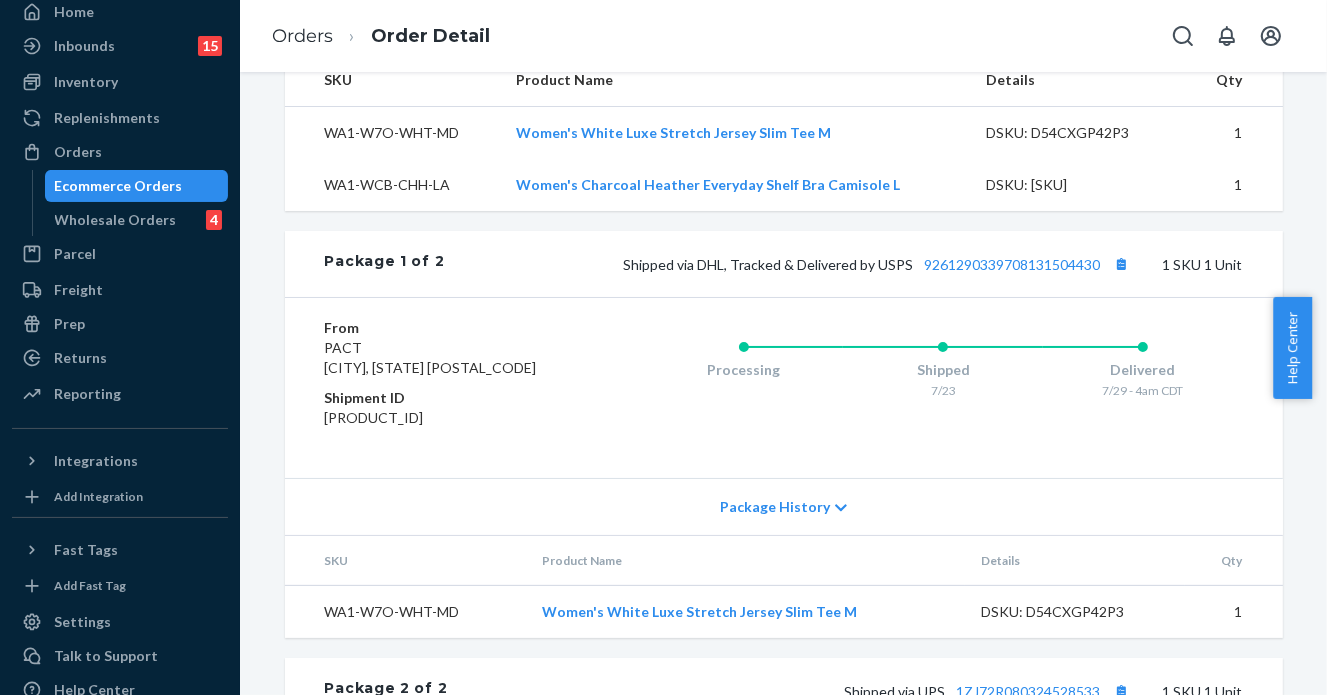 scroll, scrollTop: 707, scrollLeft: 0, axis: vertical 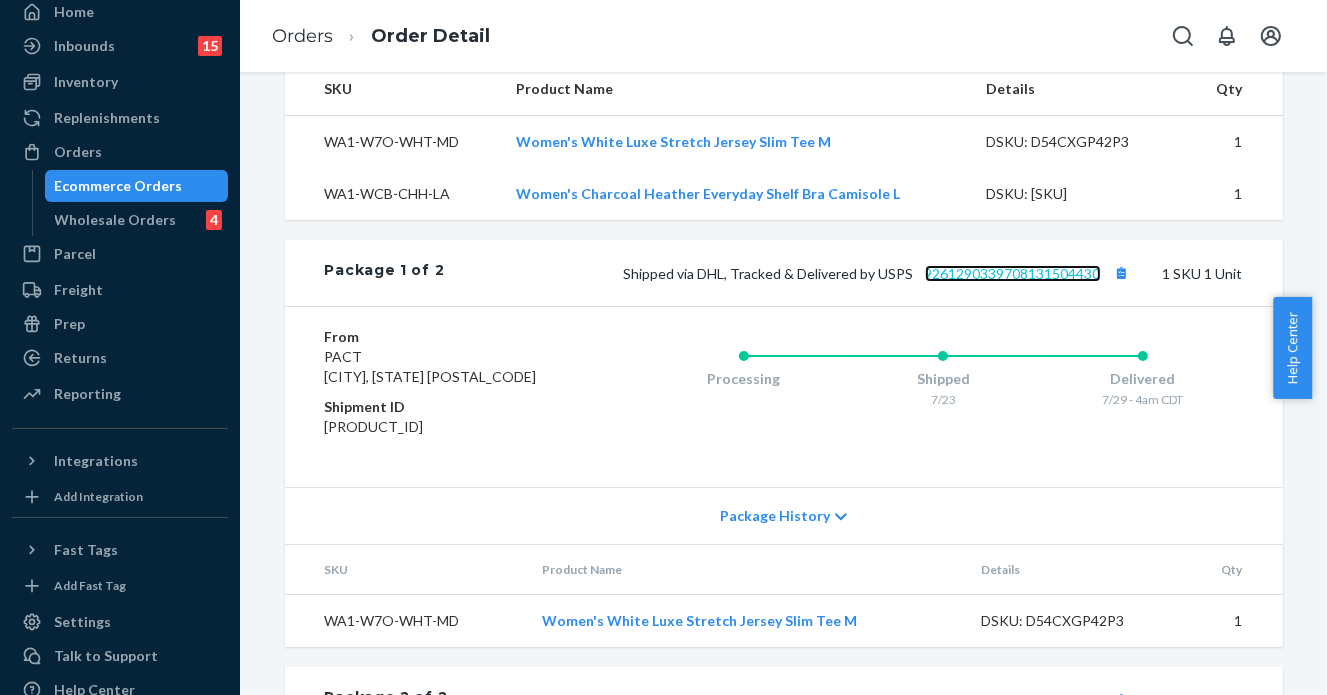 click on "9261290339708131504430" at bounding box center (1013, 273) 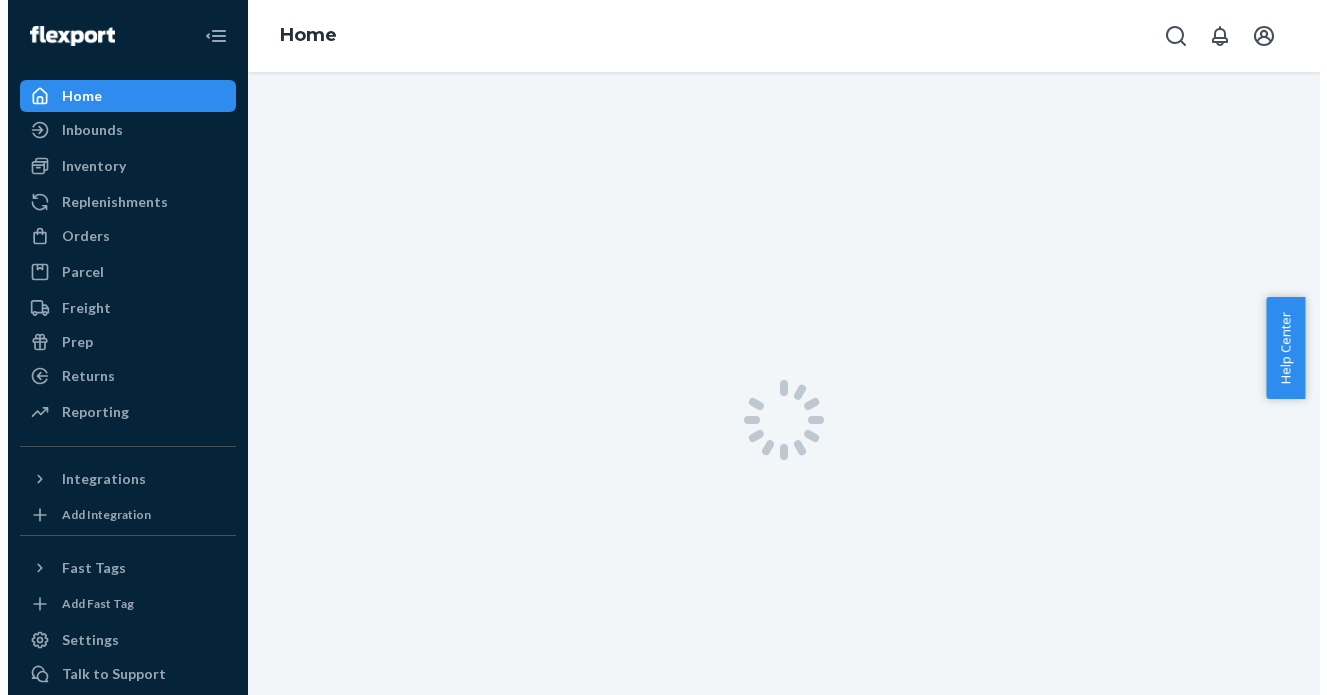 scroll, scrollTop: 0, scrollLeft: 0, axis: both 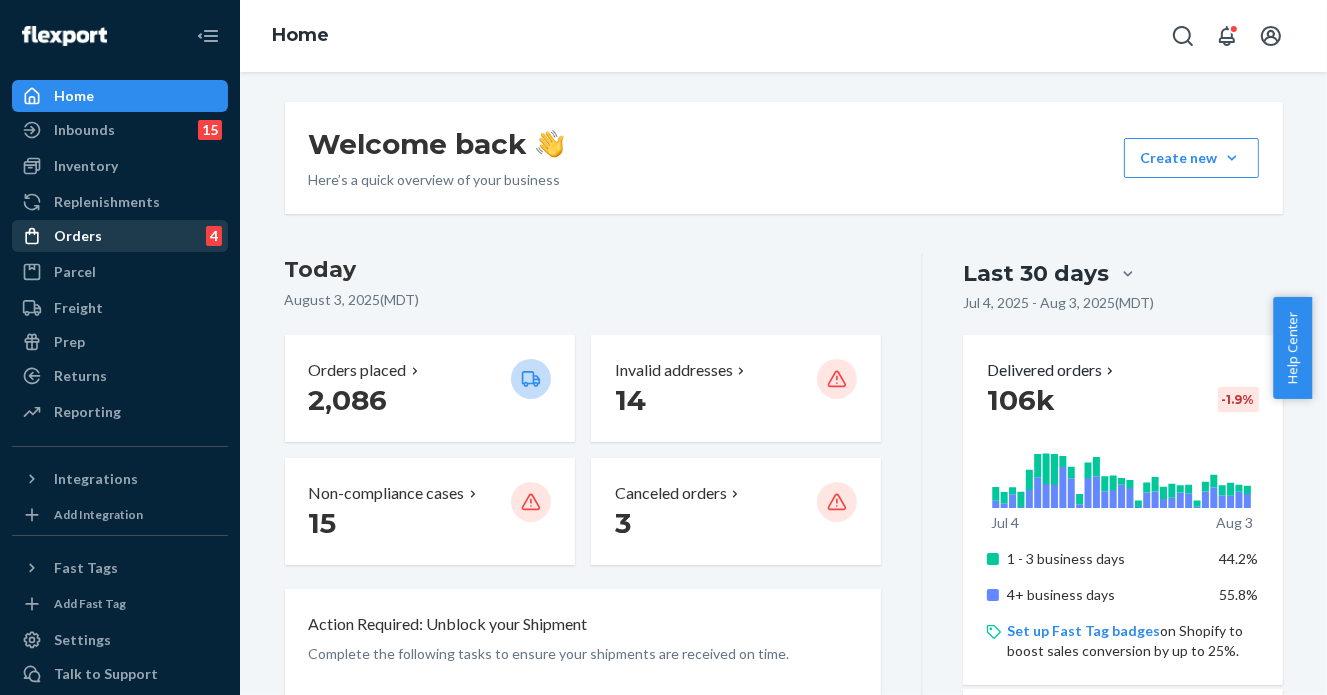 click on "Orders" at bounding box center [78, 236] 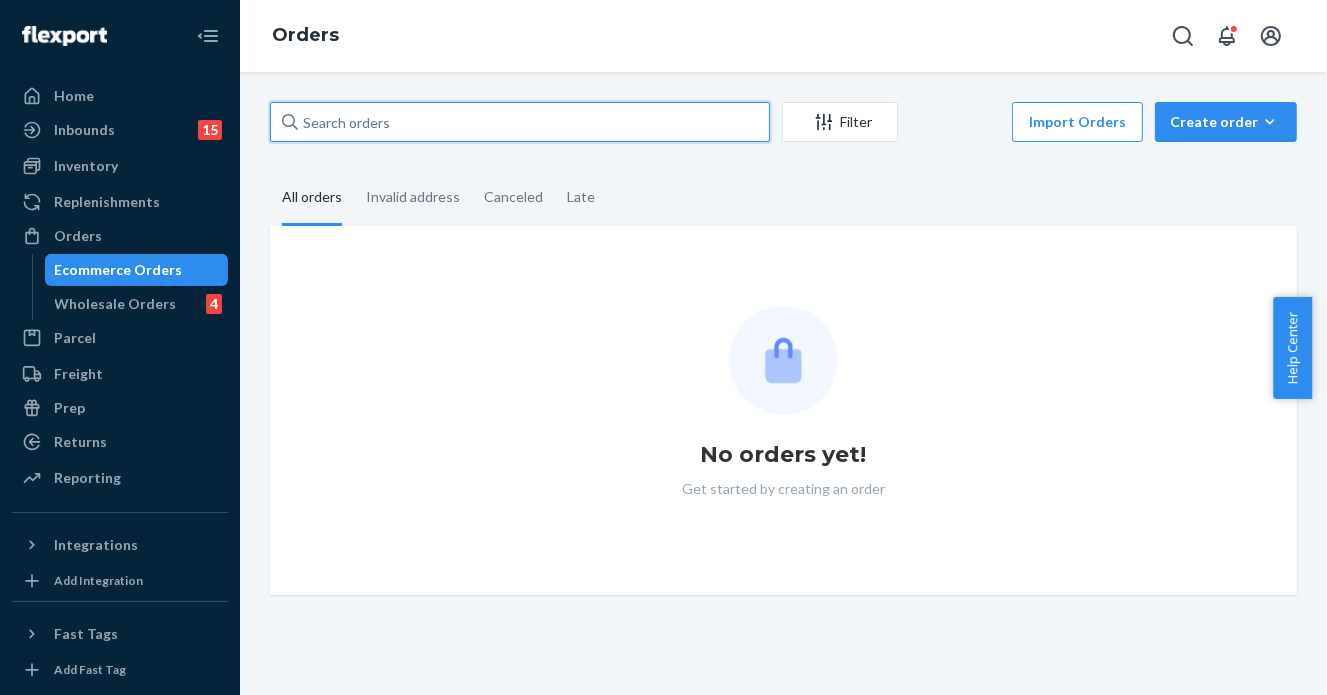 click at bounding box center [520, 122] 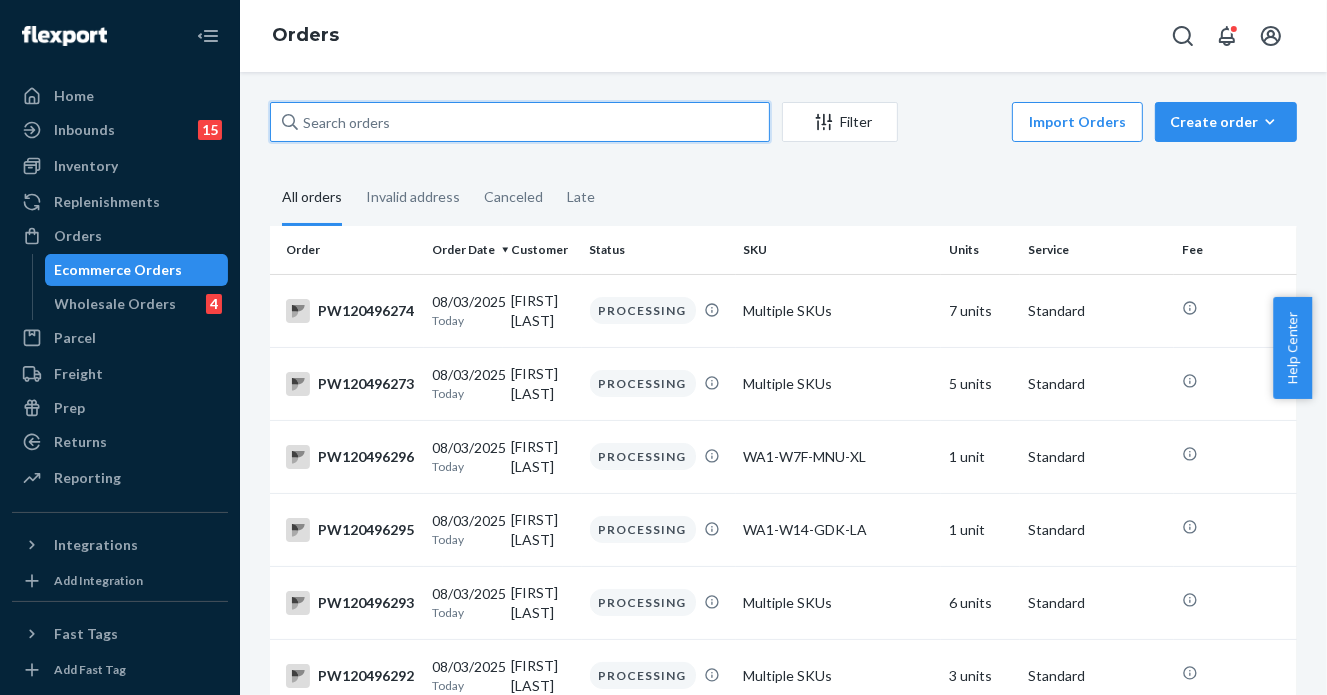 paste on "PW120486693" 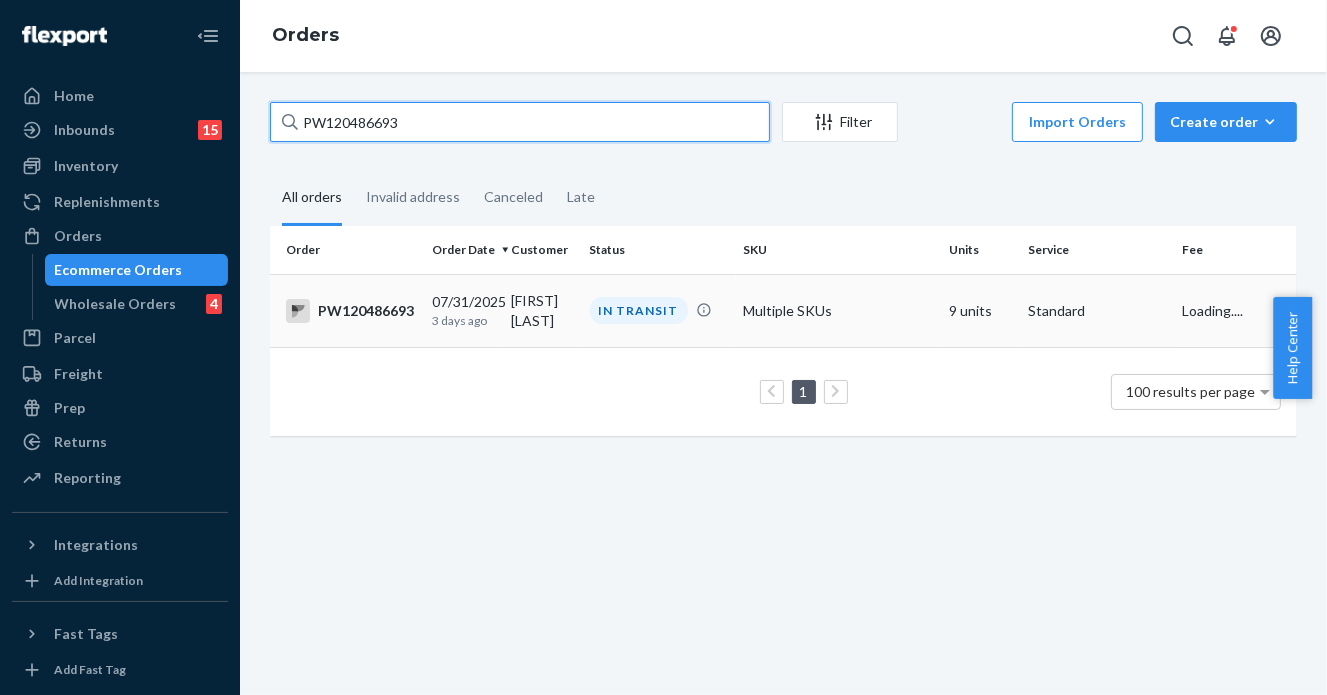 type on "PW120486693" 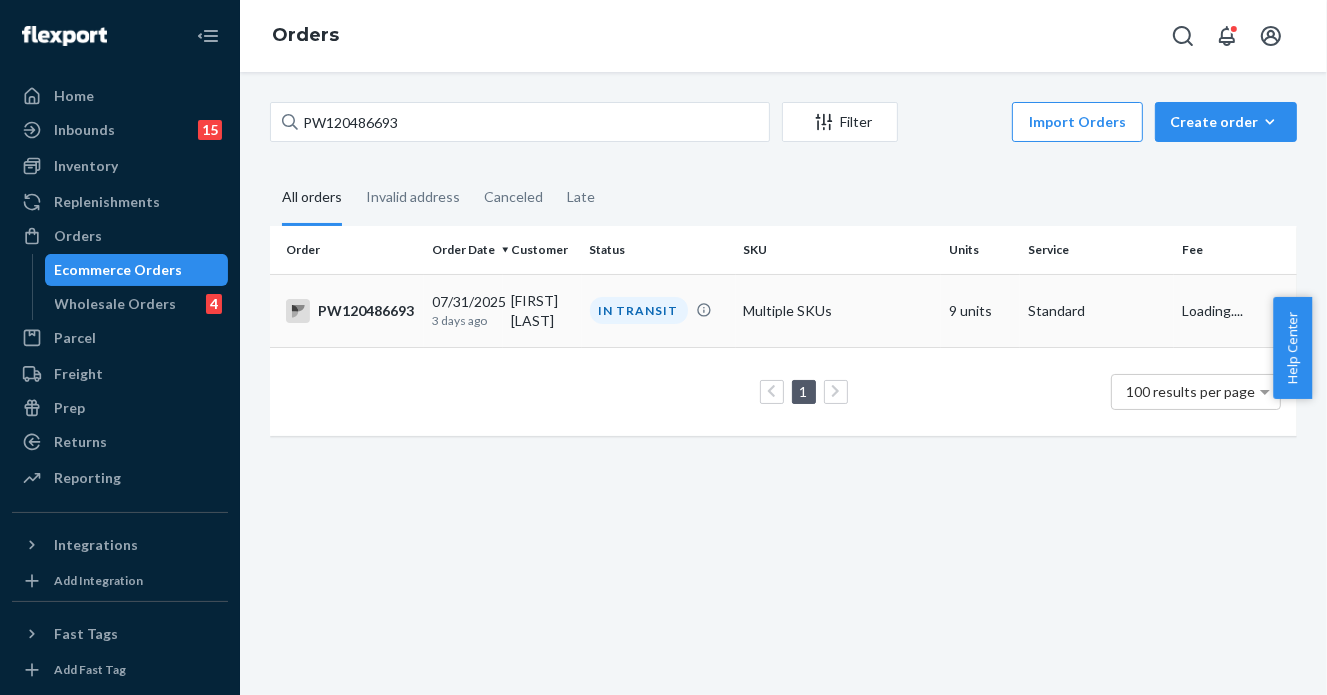 click on "IN TRANSIT" at bounding box center (639, 310) 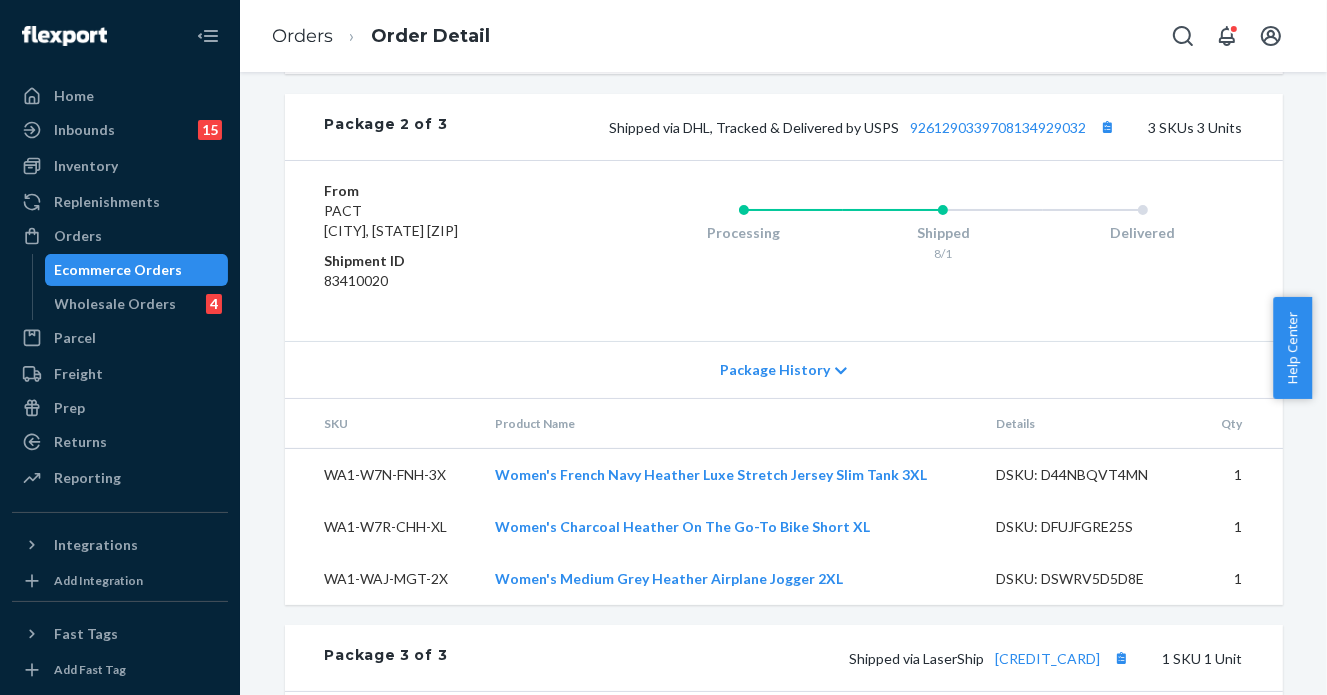 scroll, scrollTop: 2157, scrollLeft: 0, axis: vertical 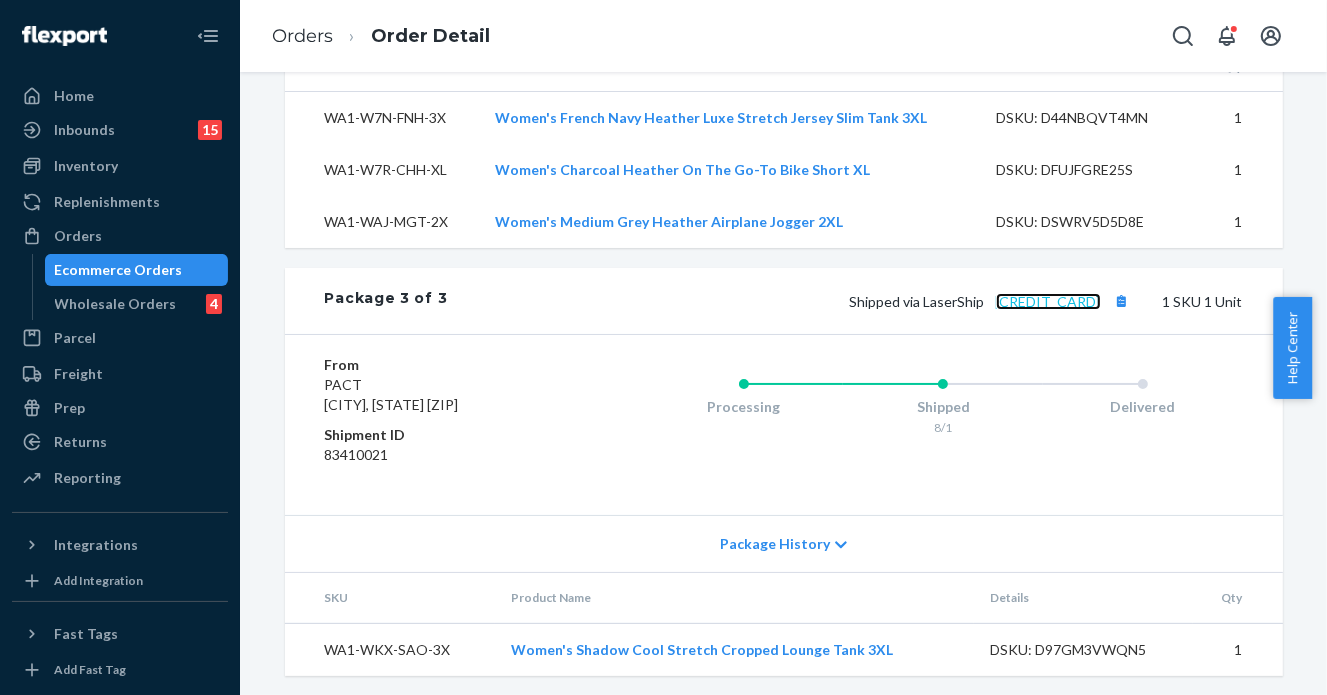 click on "1LSCYM1005AJJ82" at bounding box center [1048, 301] 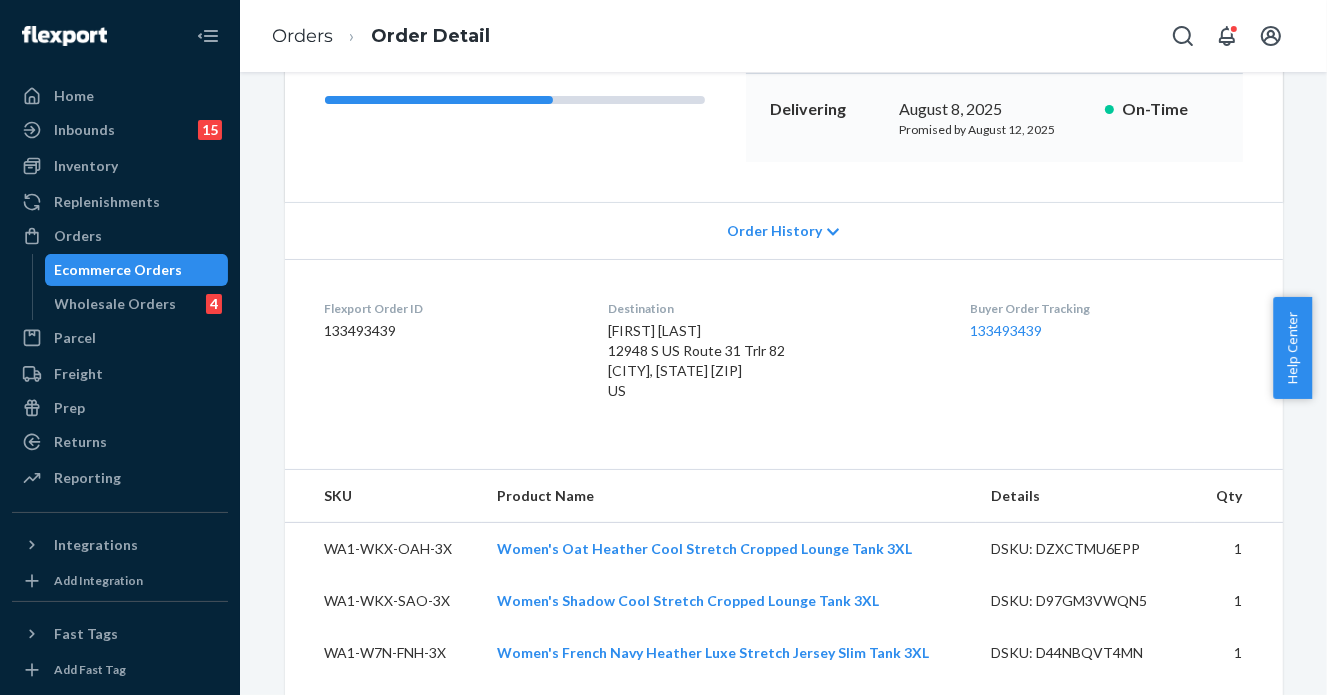 scroll, scrollTop: 0, scrollLeft: 0, axis: both 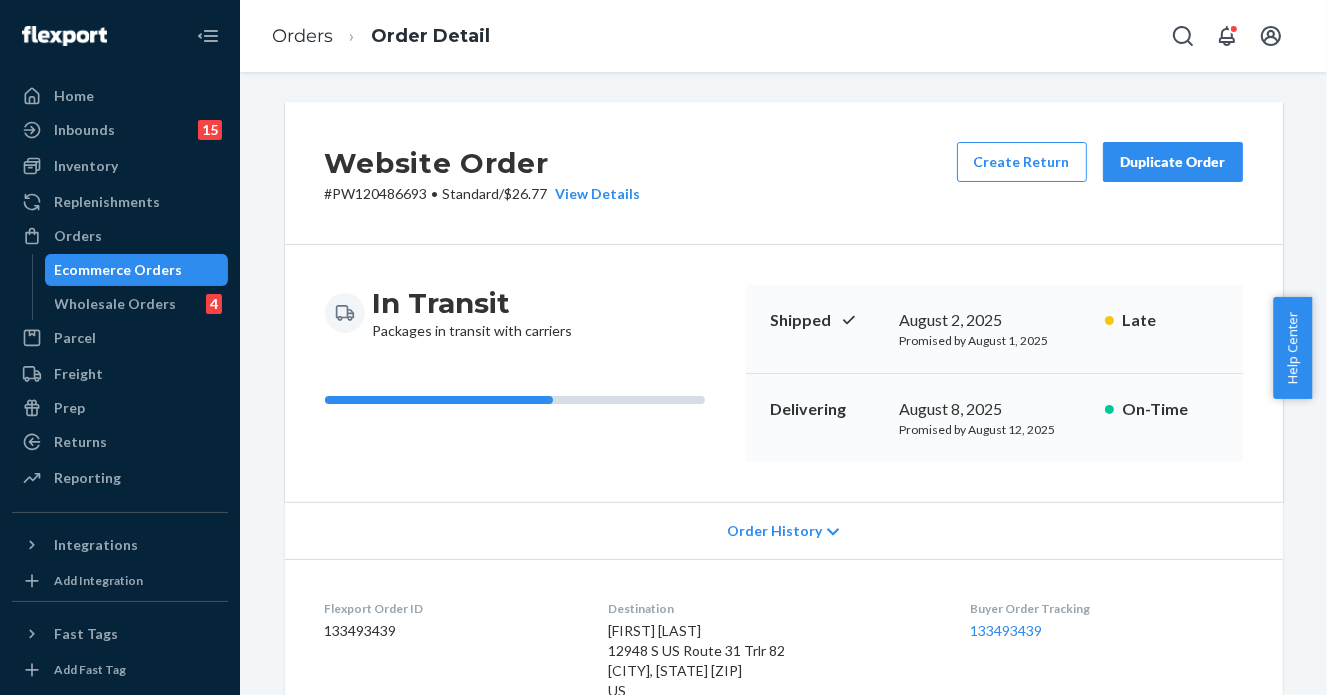 click on "Website Order # PW120486693 • Standard  /  $26.77 View Details Create Return Duplicate Order In Transit Packages in transit with carriers Shipped August 2, 2025 Promised by August 1, 2025 Late Delivering August 8, 2025 Promised by August 12, 2025 On-Time Order History Flexport Order ID 133493439 Destination Maya Byers
12948 S US Route 31 Trlr 82
Kokomo, IN 46901-6045
US Buyer Order Tracking 133493439 SKU Product Name Details Qty WA1-WKX-OAH-3X Women's Oat Heather Cool Stretch Cropped Lounge Tank 3XL DSKU: DZXCTMU6EPP 1 WA1-WKX-SAO-3X Women's Shadow Cool Stretch Cropped Lounge Tank 3XL DSKU: D97GM3VWQN5 1 WA1-W7N-FNH-3X Women's French Navy Heather Luxe Stretch Jersey Slim Tank 3XL DSKU: D44NBQVT4MN 1 WA1-WAJ-MGT-2X Women's Medium Grey Heather Airplane Jogger 2XL DSKU: DSWRV5D5D8E 1 WA1-W8M-MNU-3X Women's Midnight Blue Airplane Jogger 3XL DSKU: D2FMHFF9TYZ 1 WA1-W8M-SEH-2X Women's Sesame Heather Airplane Jogger 2XL DSKU: D9K23SQZXE7 1 WA1-WKW-FNH-3X Women's French Navy Heather Cool Stretch Lounge Short 3XL 1" at bounding box center [784, 1467] 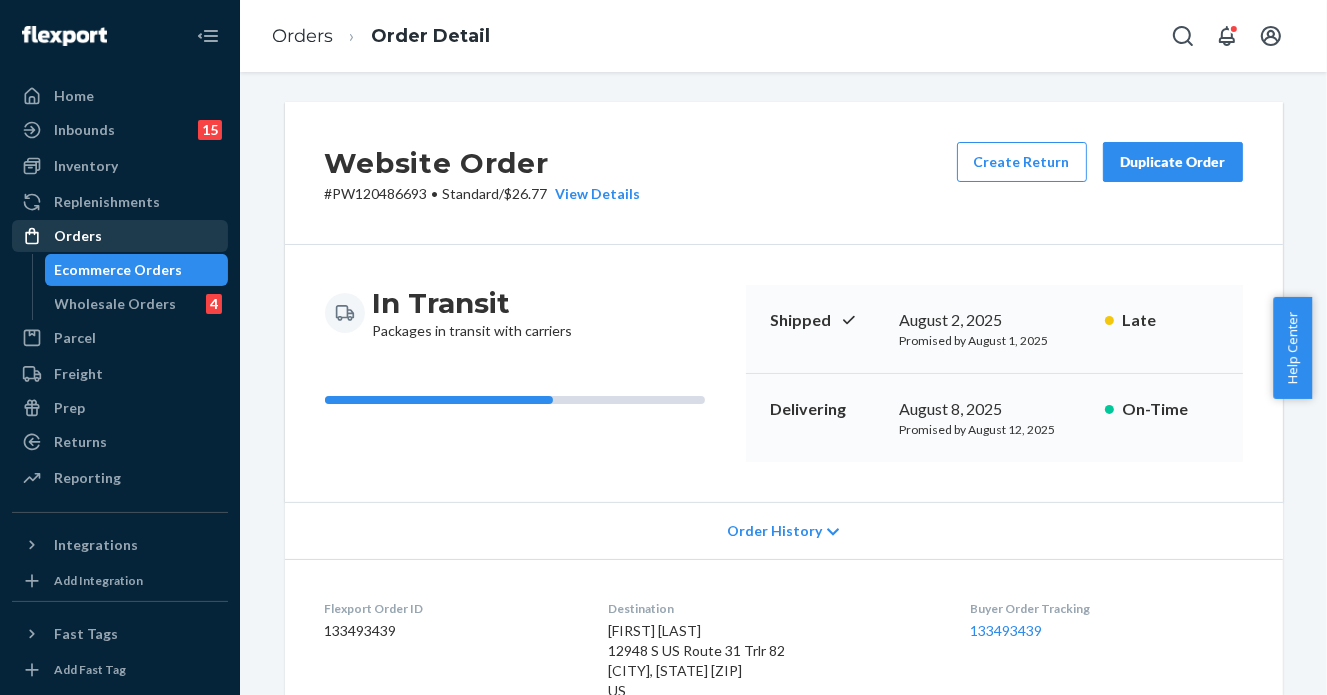 click on "Ecommerce Orders" at bounding box center (137, 270) 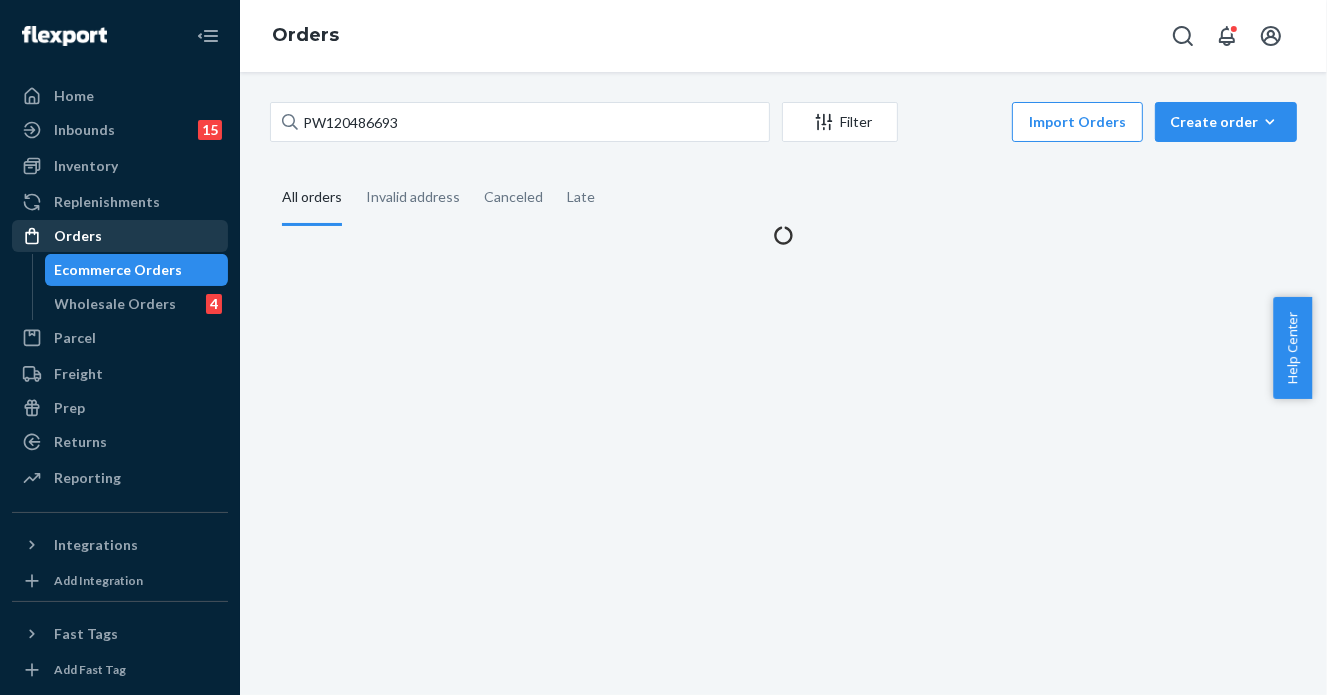 click on "Orders" at bounding box center [78, 236] 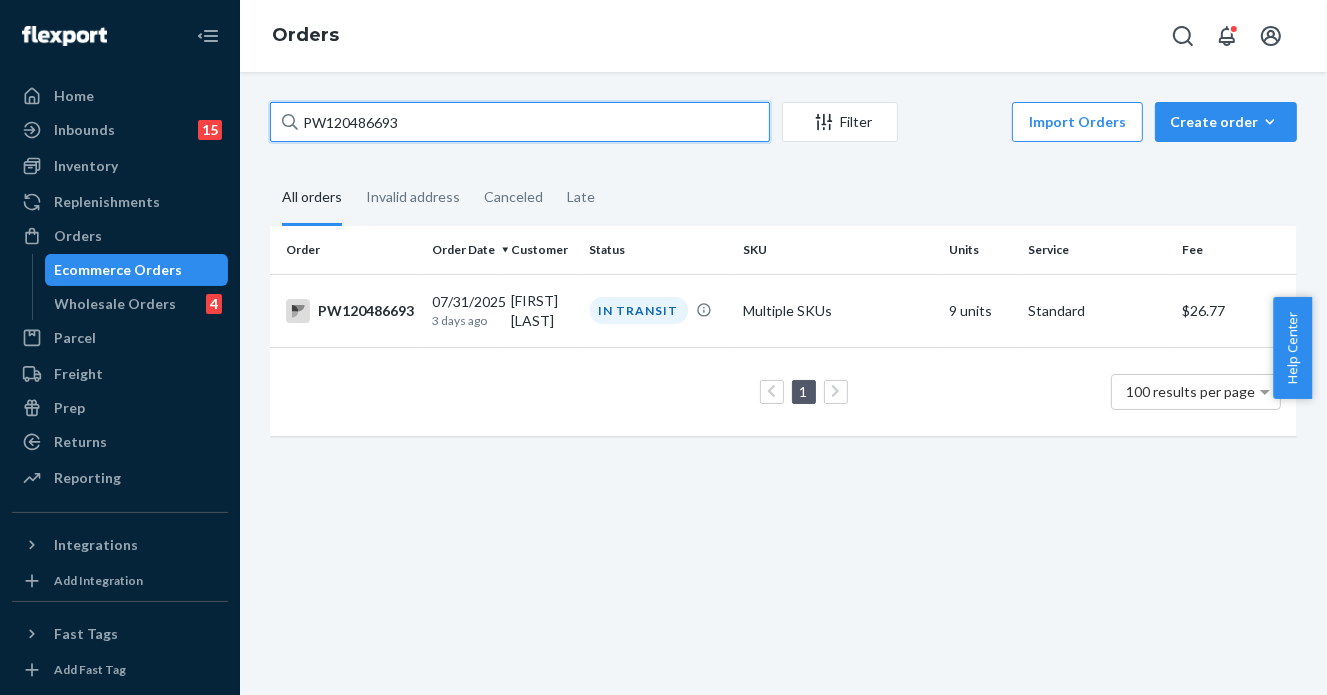 drag, startPoint x: 392, startPoint y: 108, endPoint x: 180, endPoint y: 79, distance: 213.9743 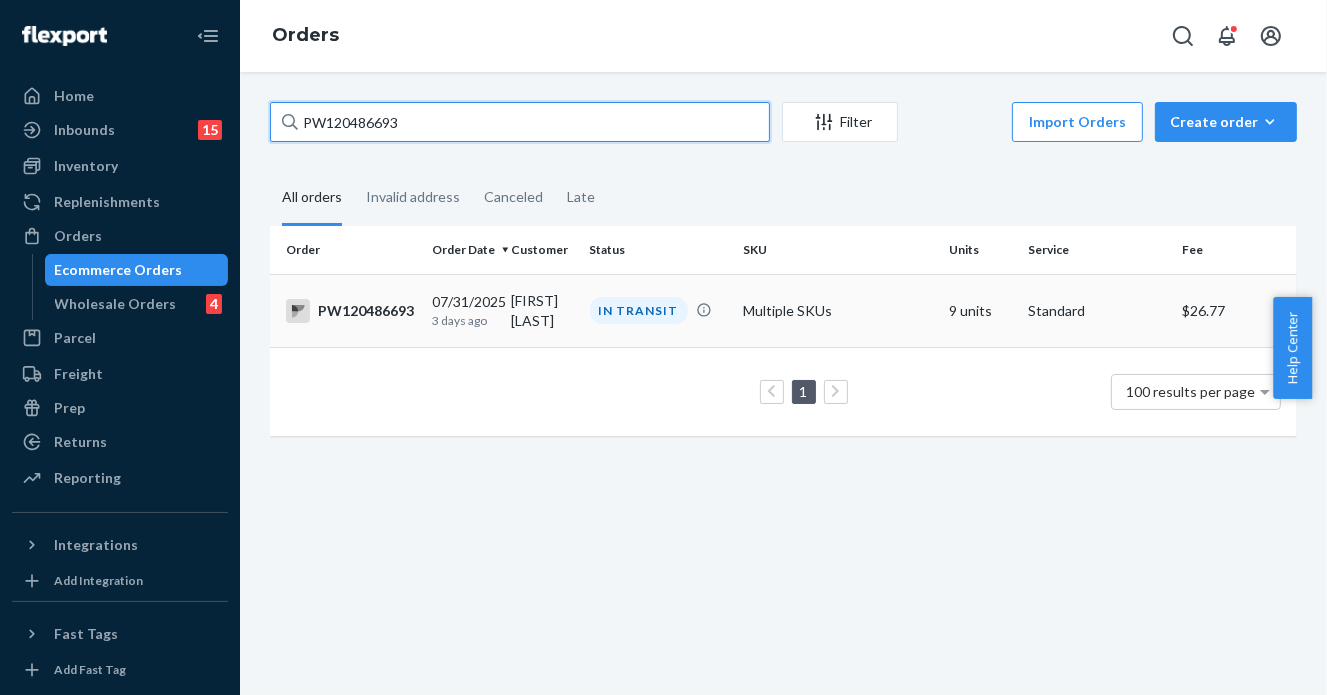 paste on "3830" 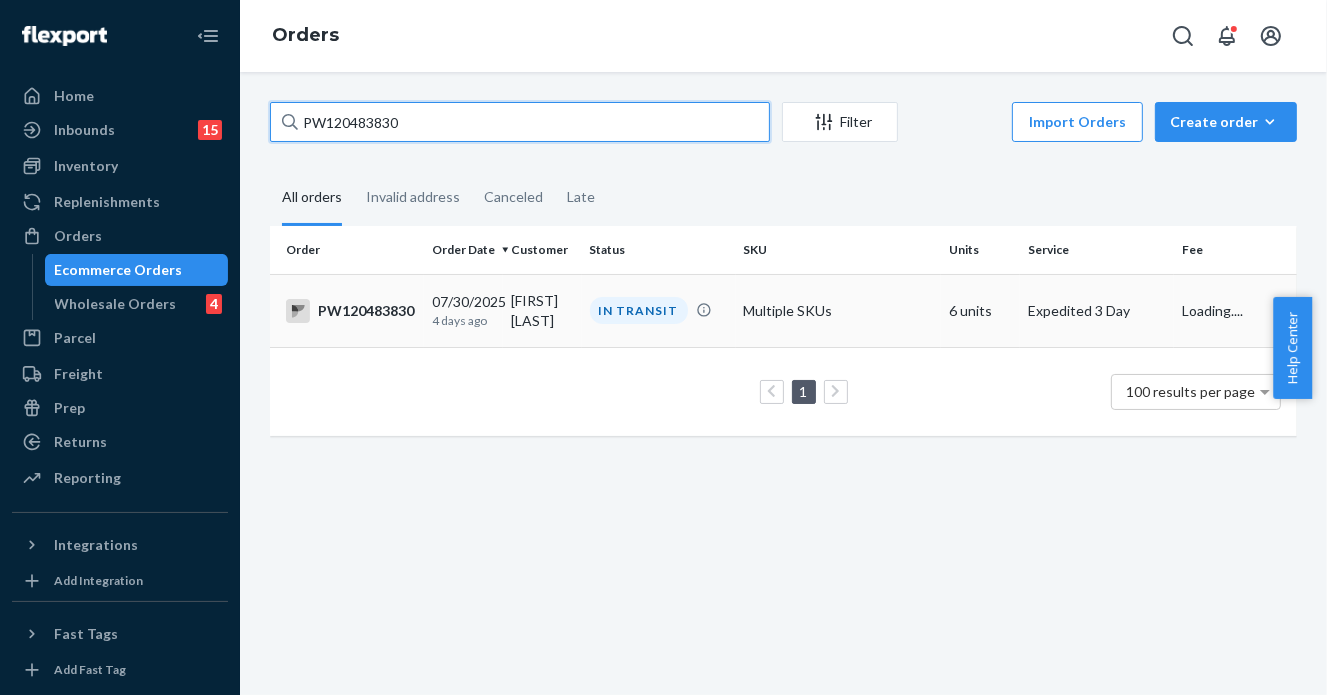 type on "PW120483830" 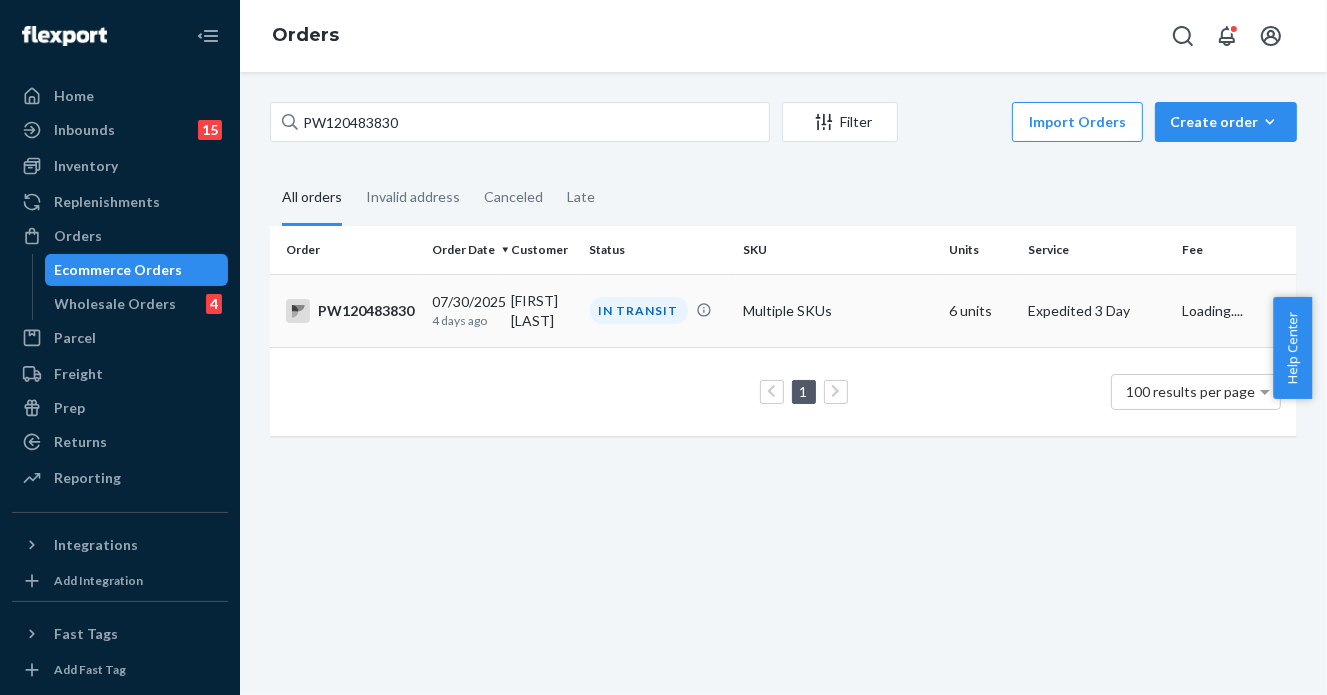 click on "IN TRANSIT" at bounding box center [639, 310] 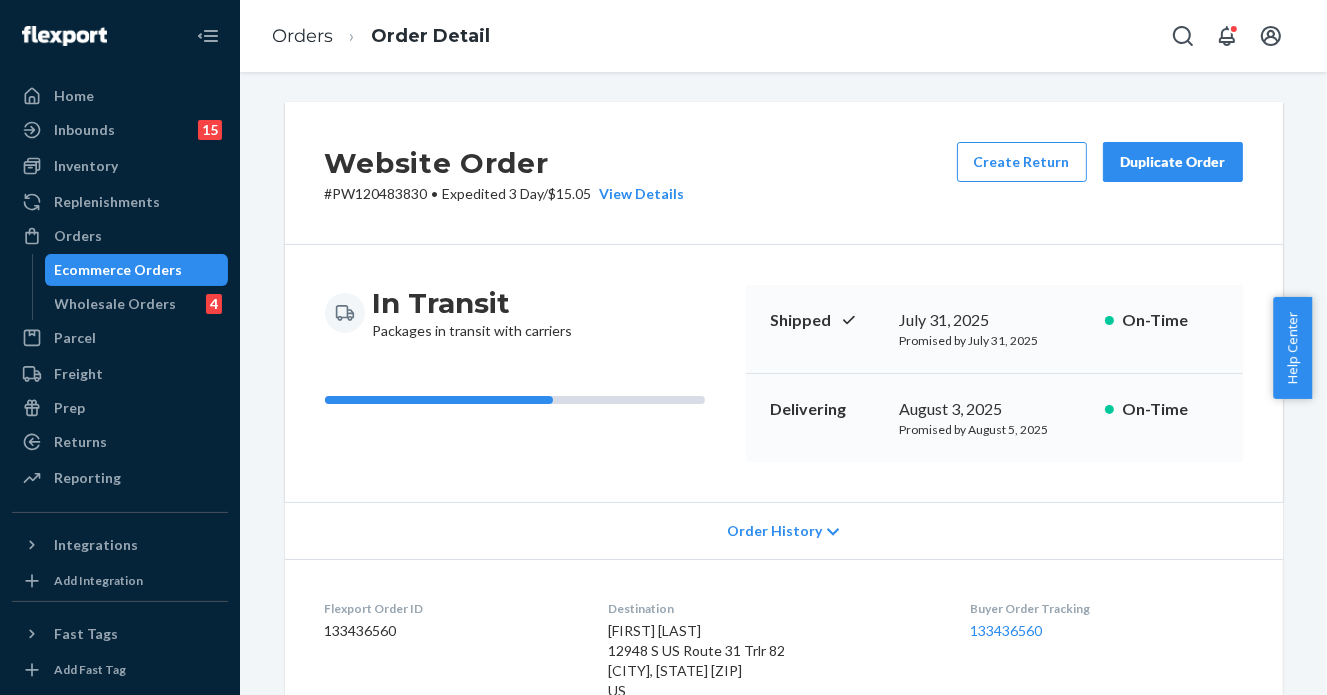 click on "In Transit Packages in transit with carriers Shipped July 31, 2025 Promised by July 31, 2025 On-Time Delivering August 3, 2025 Promised by August 5, 2025 On-Time" at bounding box center (784, 373) 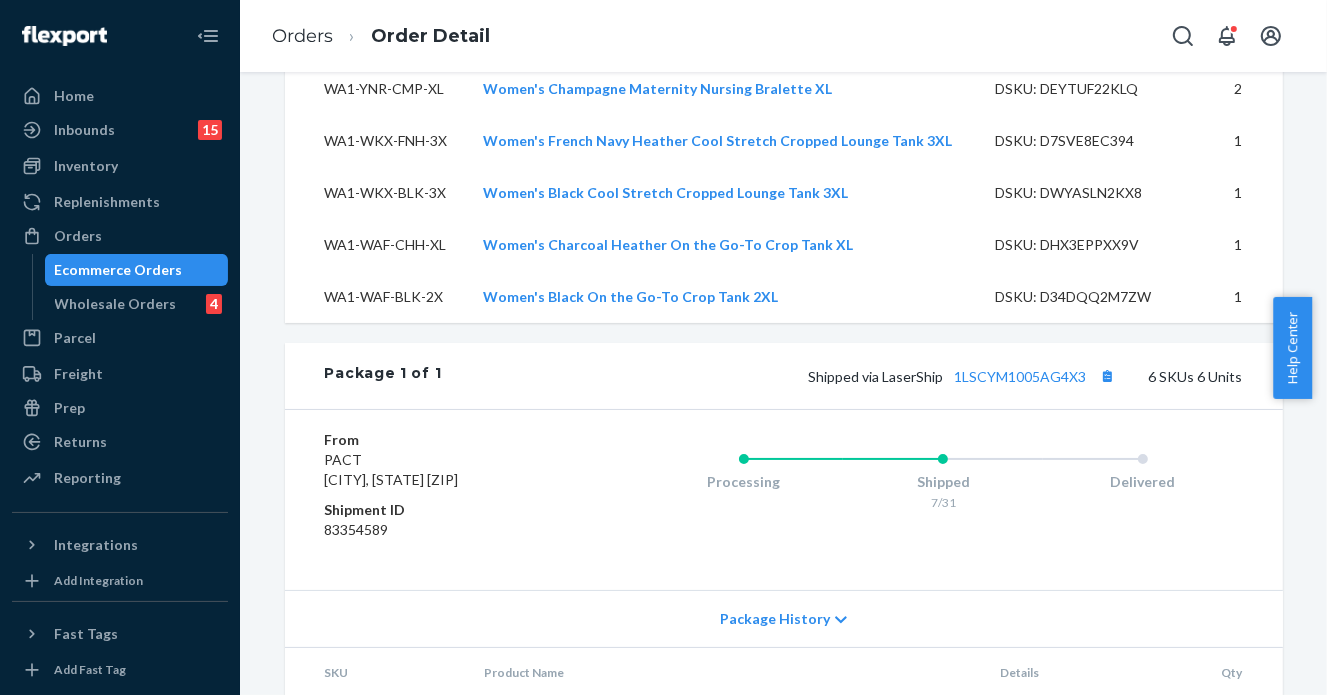 scroll, scrollTop: 696, scrollLeft: 0, axis: vertical 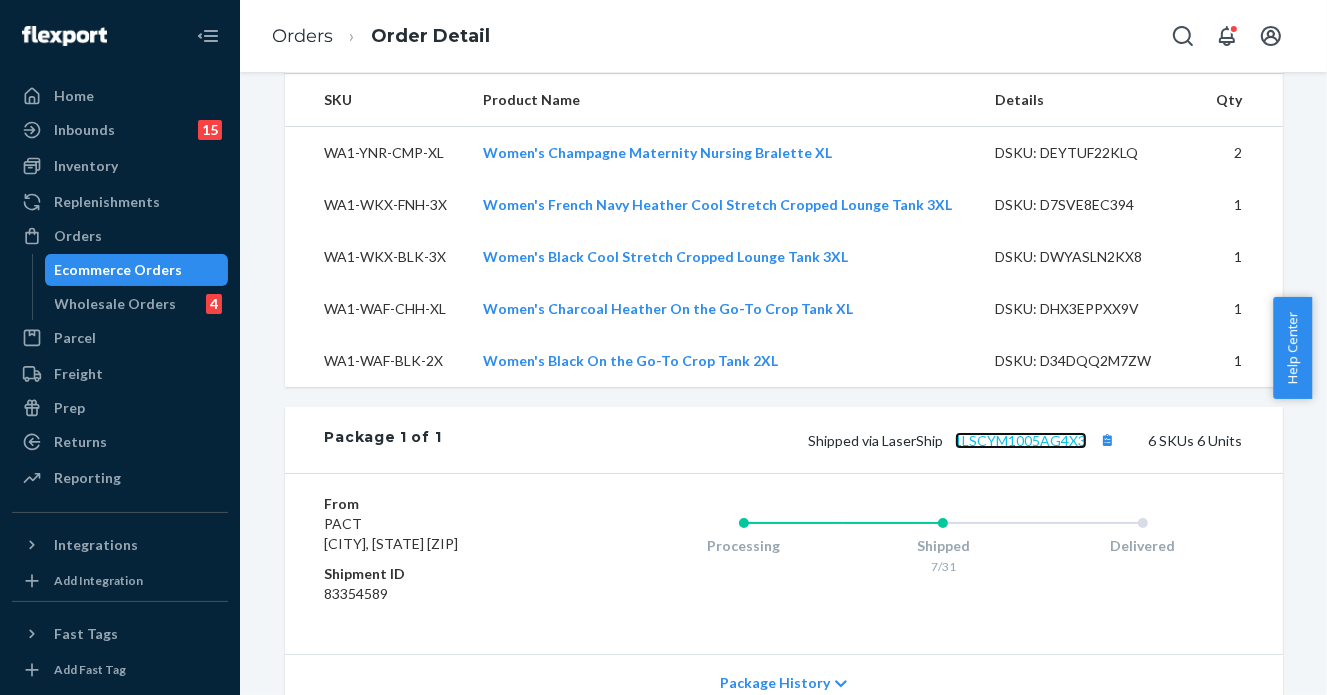 click on "1LSCYM1005AG4X3" at bounding box center (1021, 440) 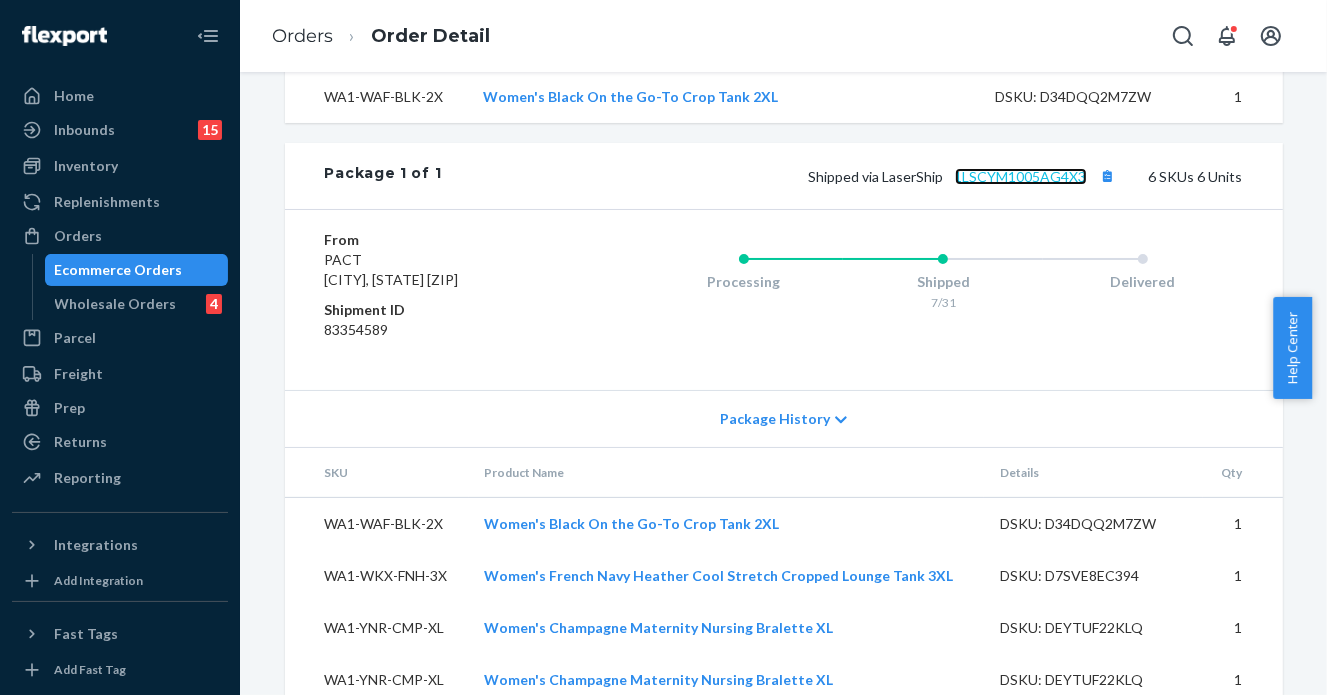 scroll, scrollTop: 796, scrollLeft: 0, axis: vertical 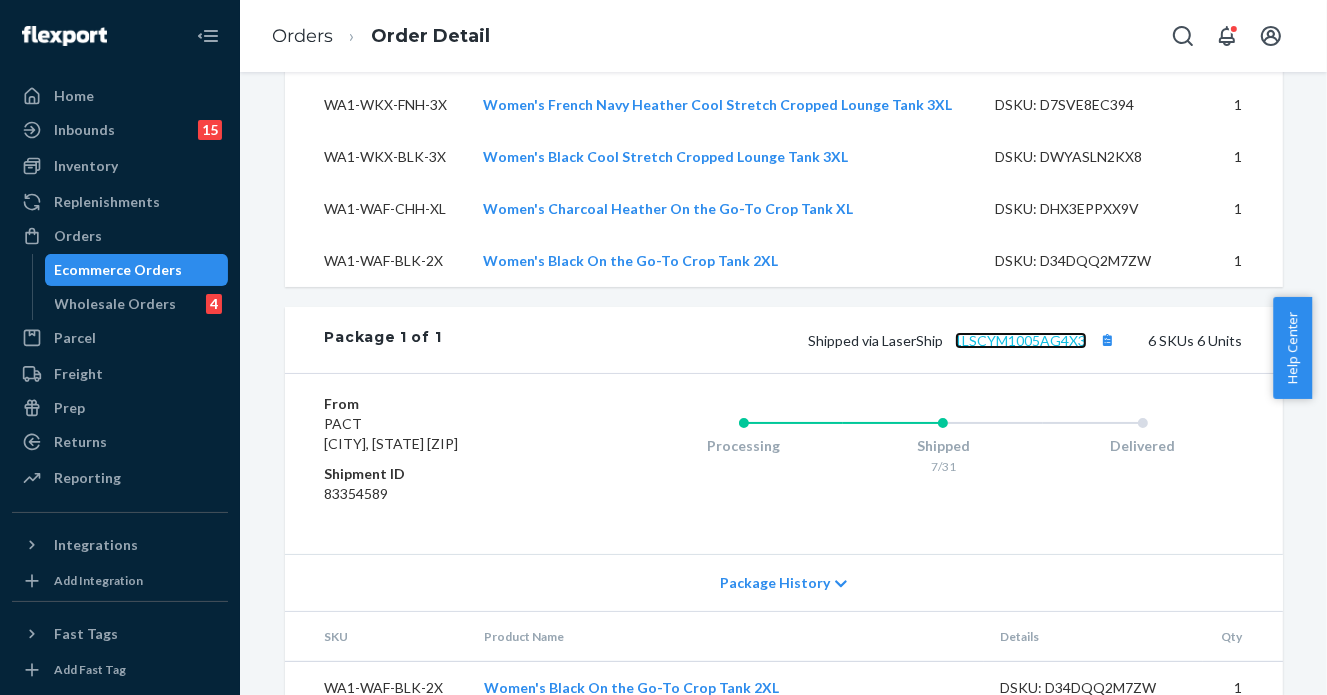 click on "1LSCYM1005AG4X3" at bounding box center [1021, 340] 